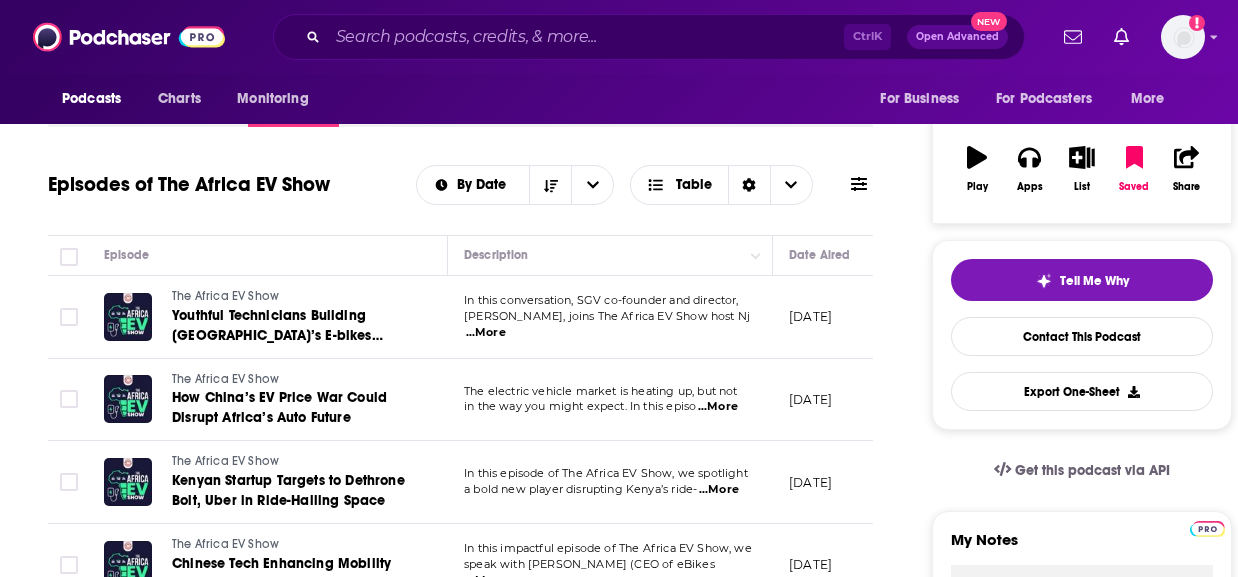 scroll, scrollTop: 0, scrollLeft: 0, axis: both 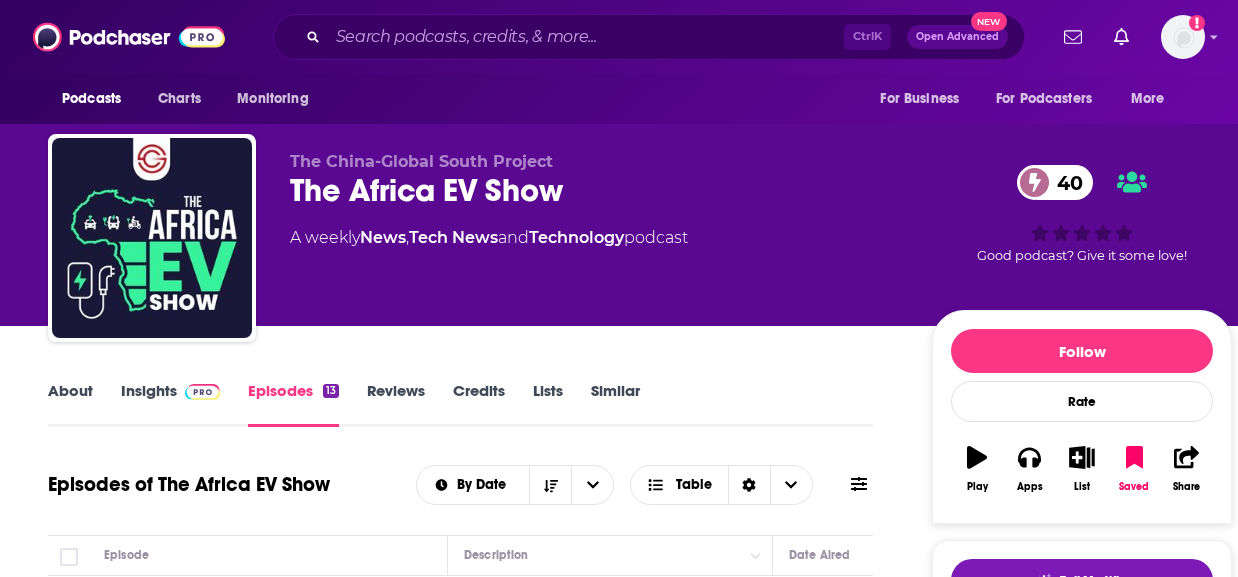 click on "Insights" at bounding box center (170, 404) 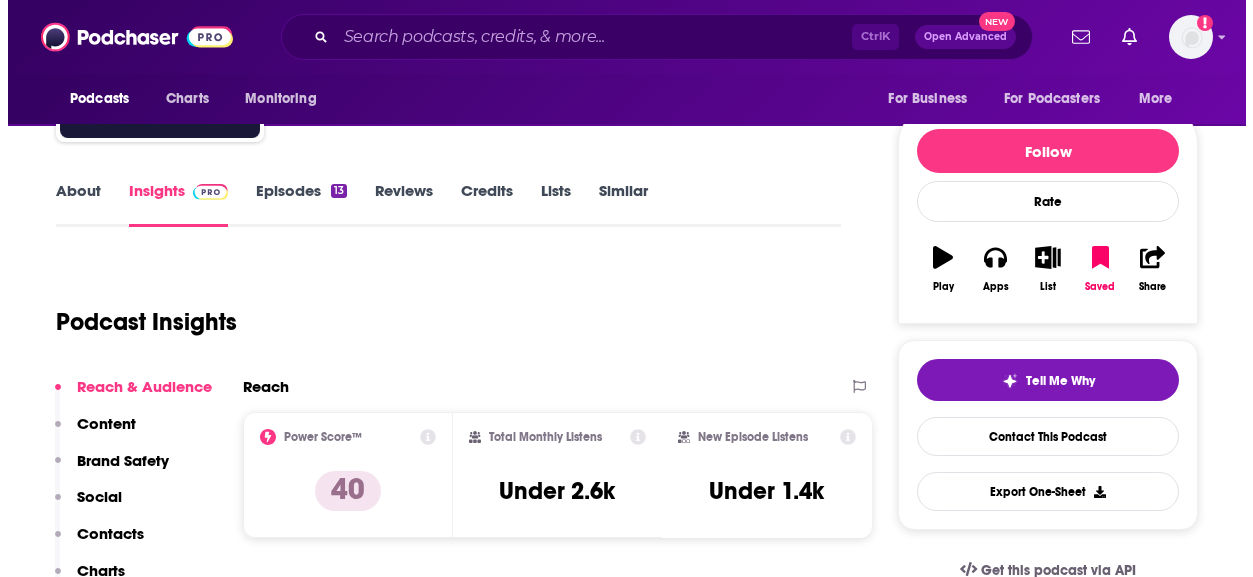 scroll, scrollTop: 0, scrollLeft: 0, axis: both 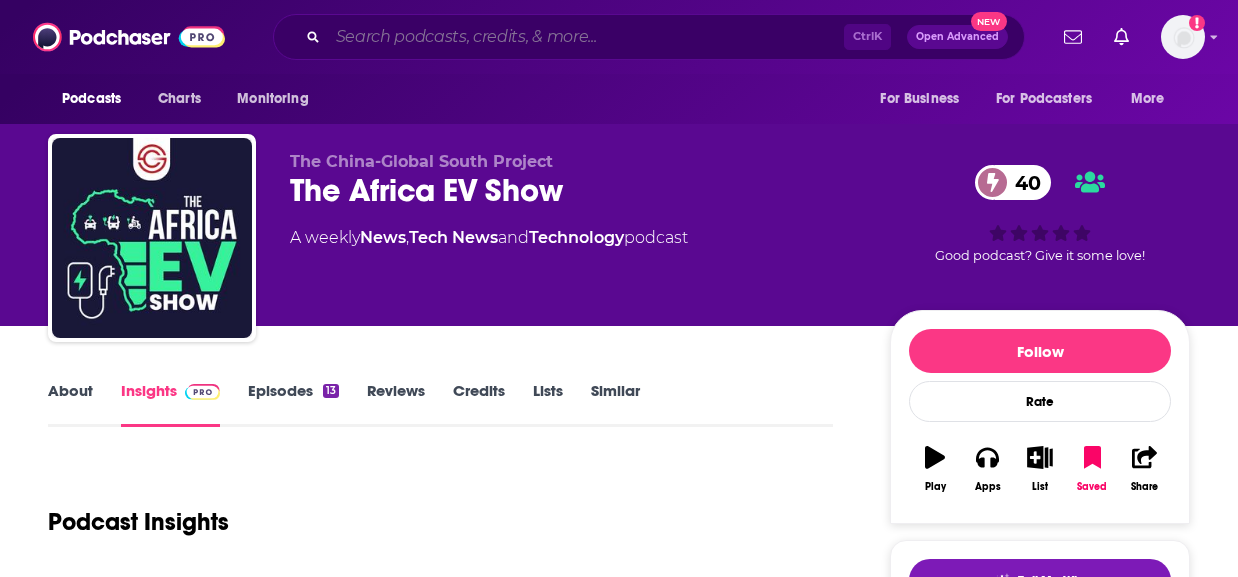 click at bounding box center [586, 37] 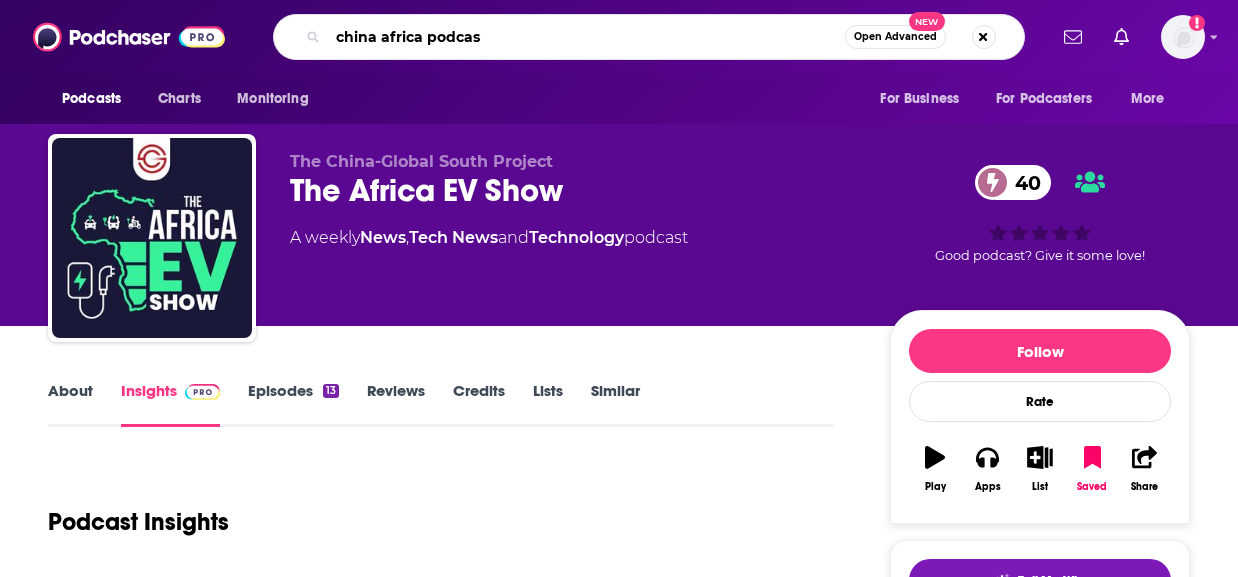 type on "china africa podcast" 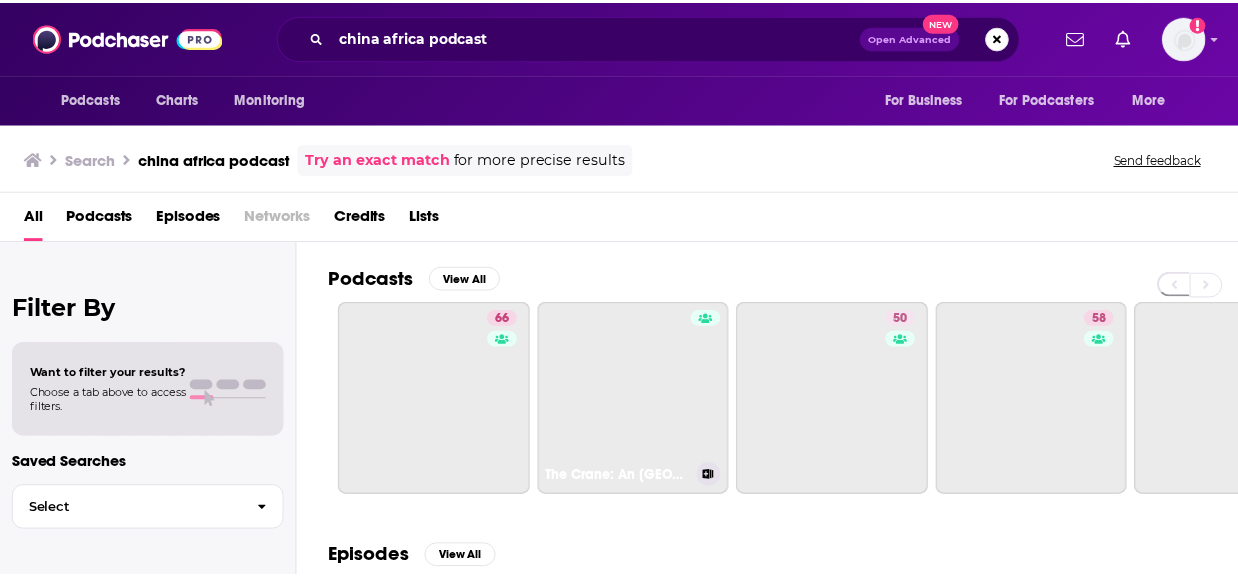 scroll, scrollTop: 100, scrollLeft: 0, axis: vertical 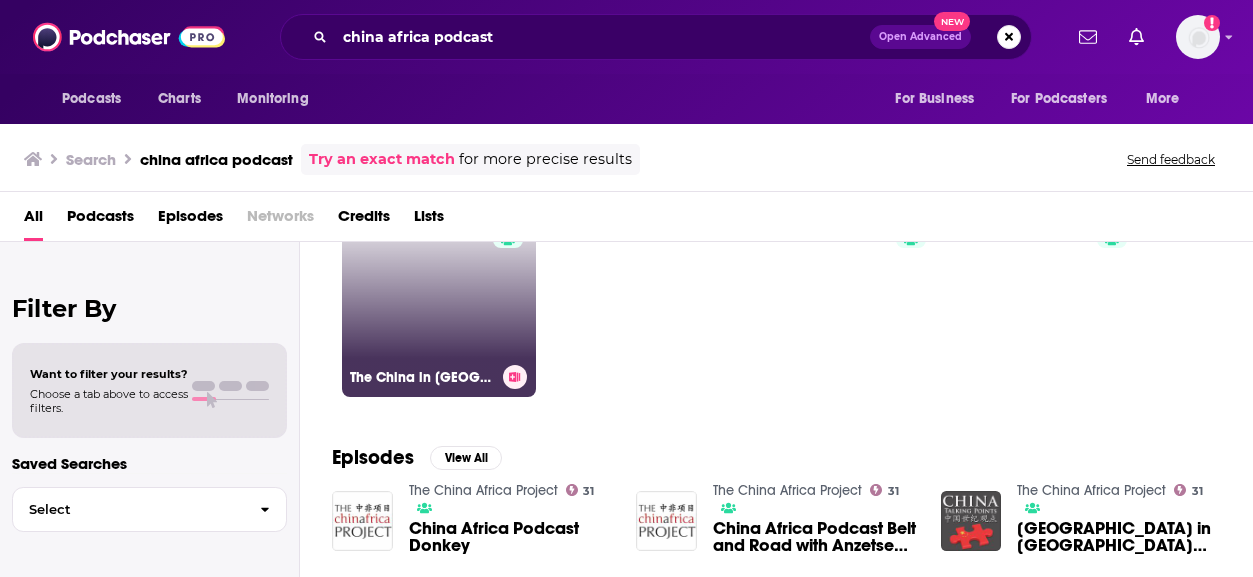 click on "66 The China in [GEOGRAPHIC_DATA] Podcast" at bounding box center (439, 300) 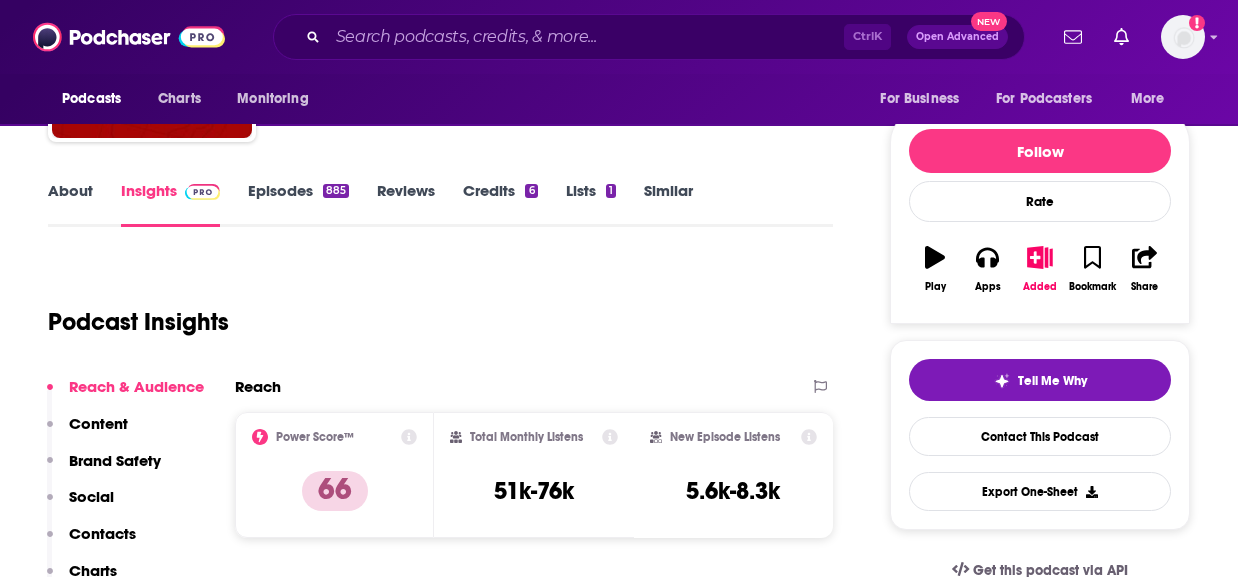 scroll, scrollTop: 0, scrollLeft: 0, axis: both 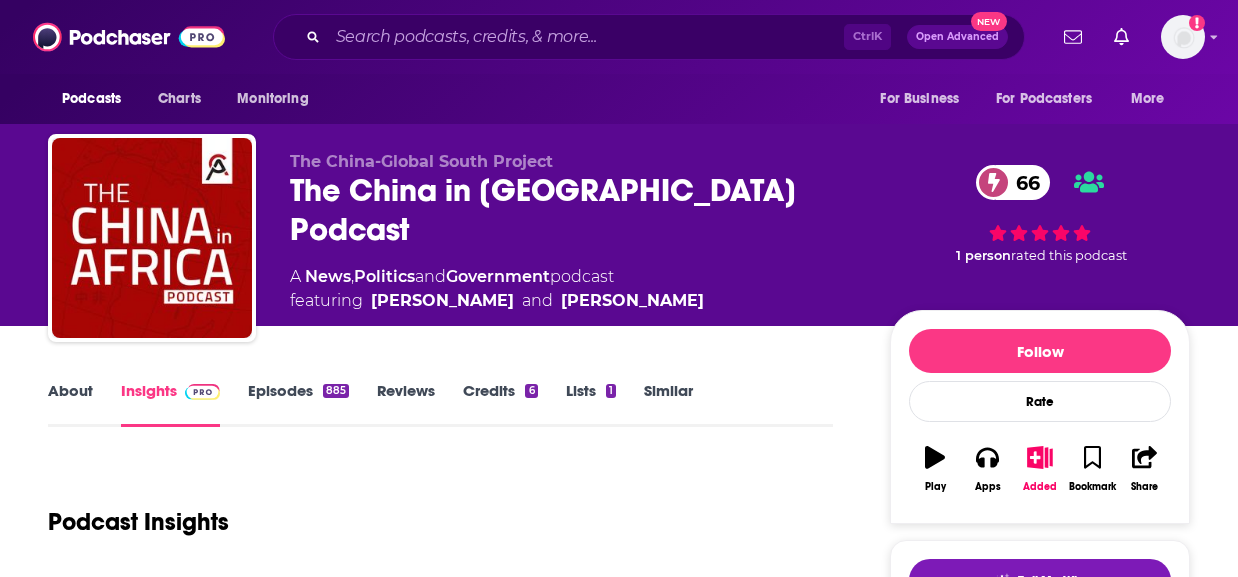 click on "The China-Global South Project" at bounding box center (421, 161) 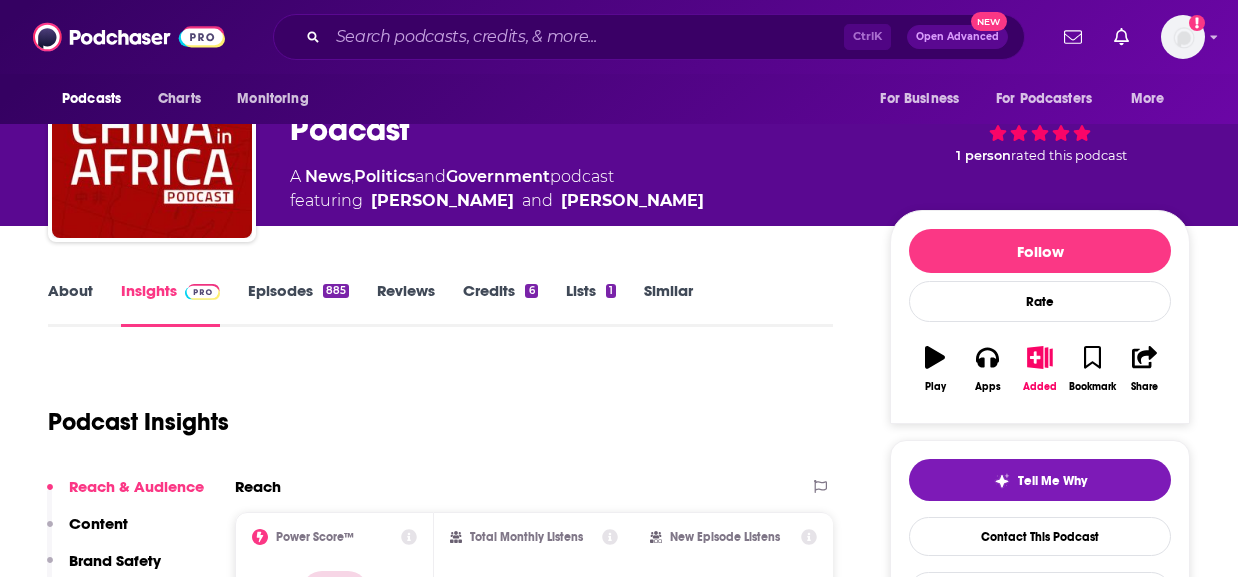 scroll, scrollTop: 200, scrollLeft: 0, axis: vertical 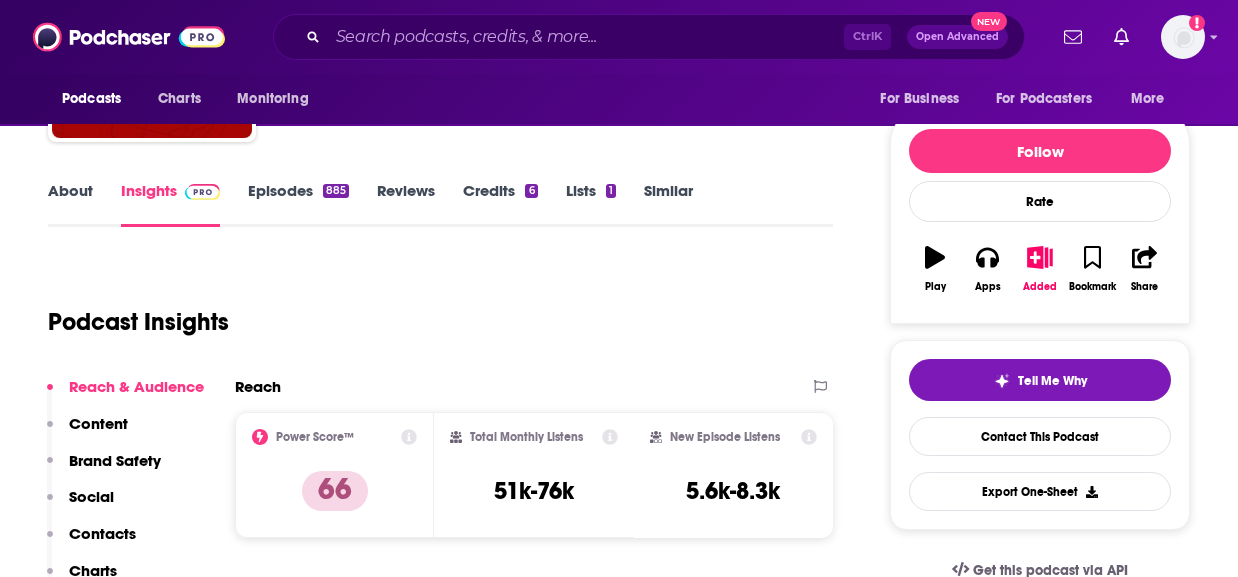 click on "Podcast Insights" at bounding box center (432, 310) 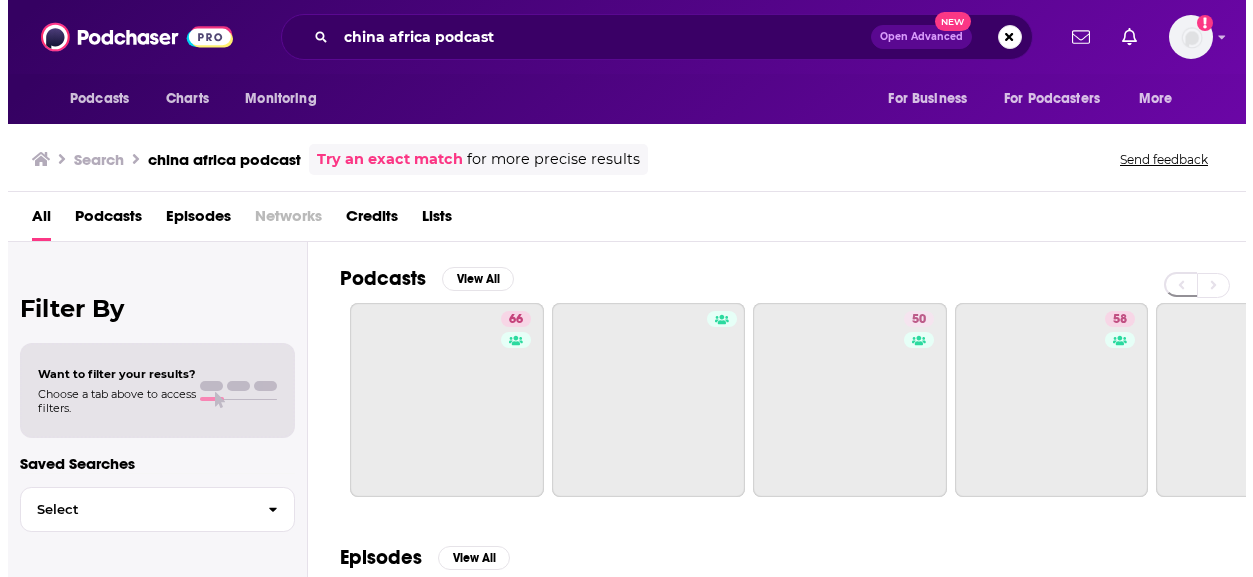 scroll, scrollTop: 0, scrollLeft: 0, axis: both 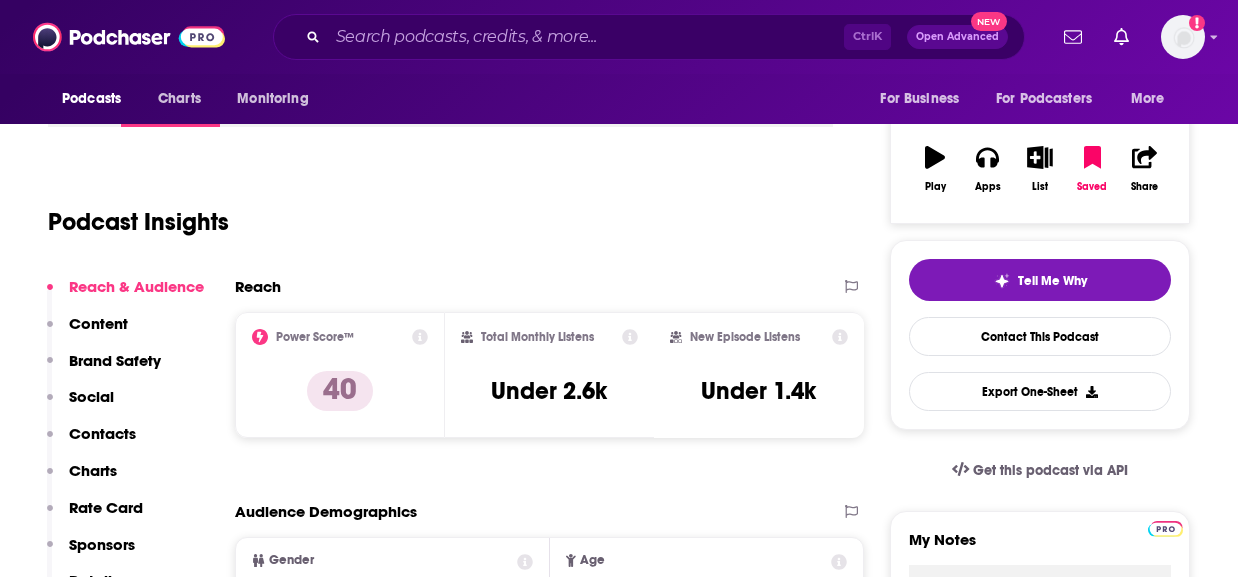 drag, startPoint x: 345, startPoint y: 182, endPoint x: 377, endPoint y: 173, distance: 33.24154 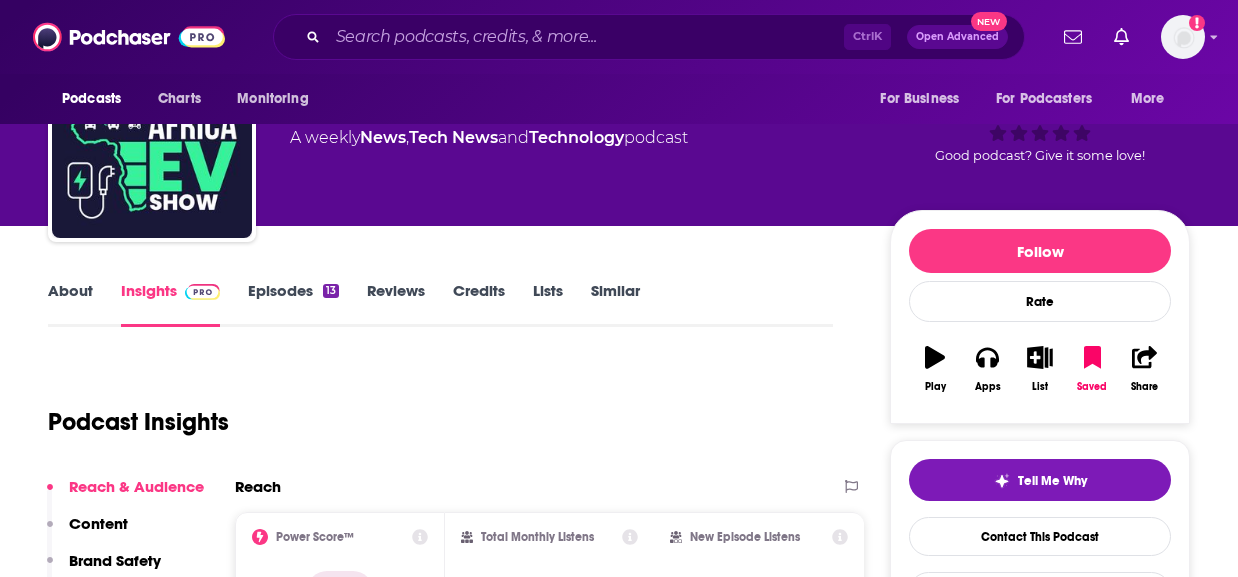 scroll, scrollTop: 0, scrollLeft: 0, axis: both 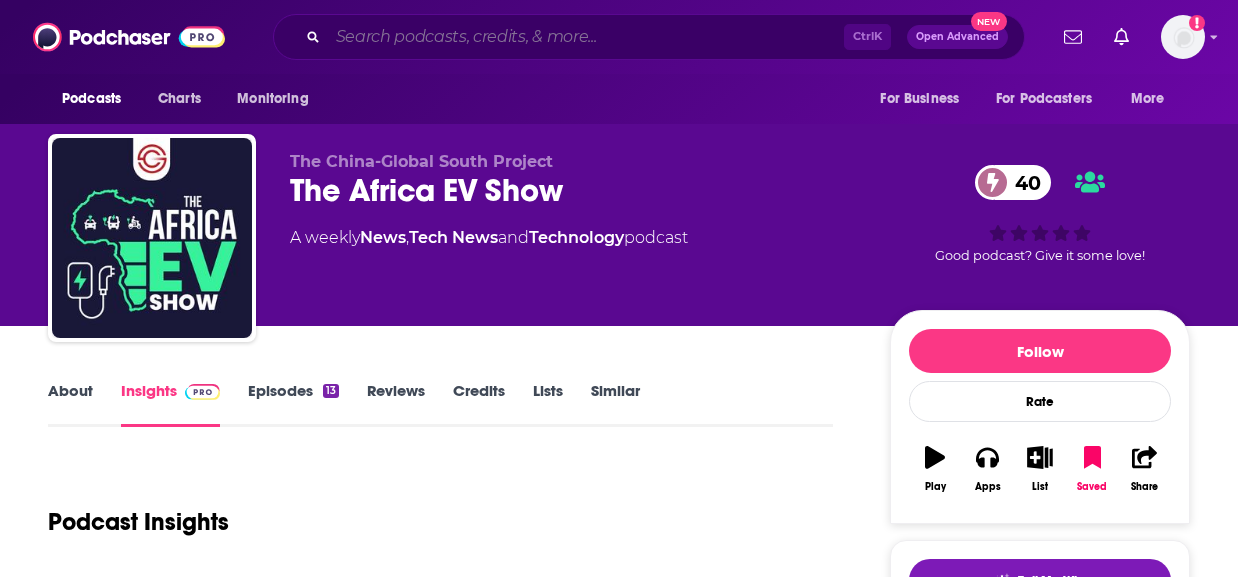 click at bounding box center [586, 37] 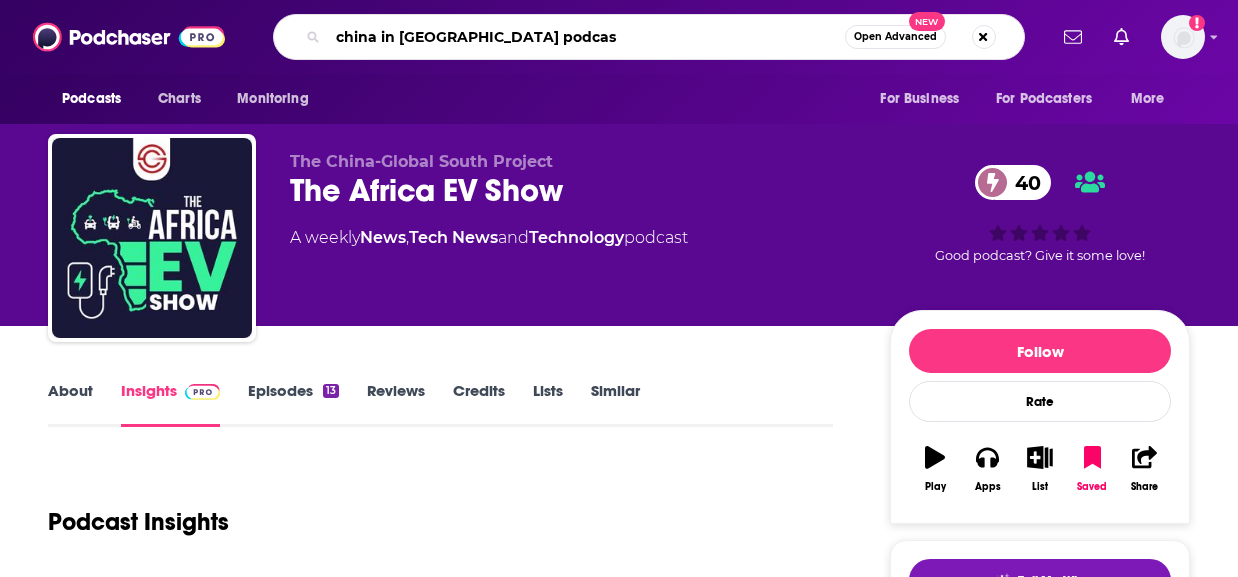 type on "china in [GEOGRAPHIC_DATA] podcast" 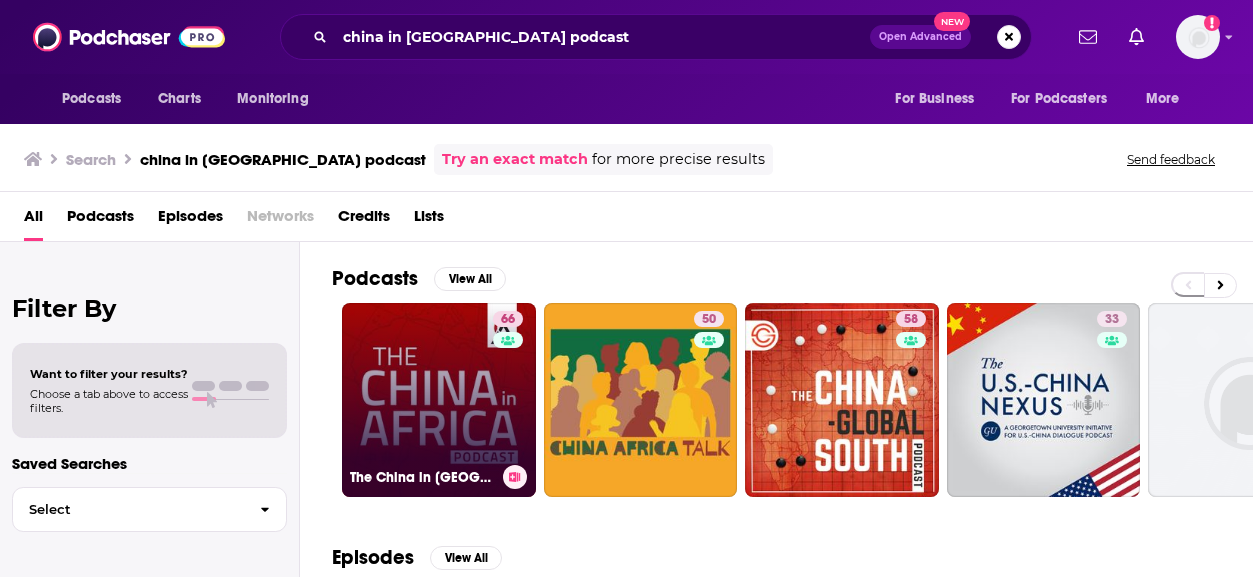 click on "66 The China in [GEOGRAPHIC_DATA] Podcast" at bounding box center [439, 400] 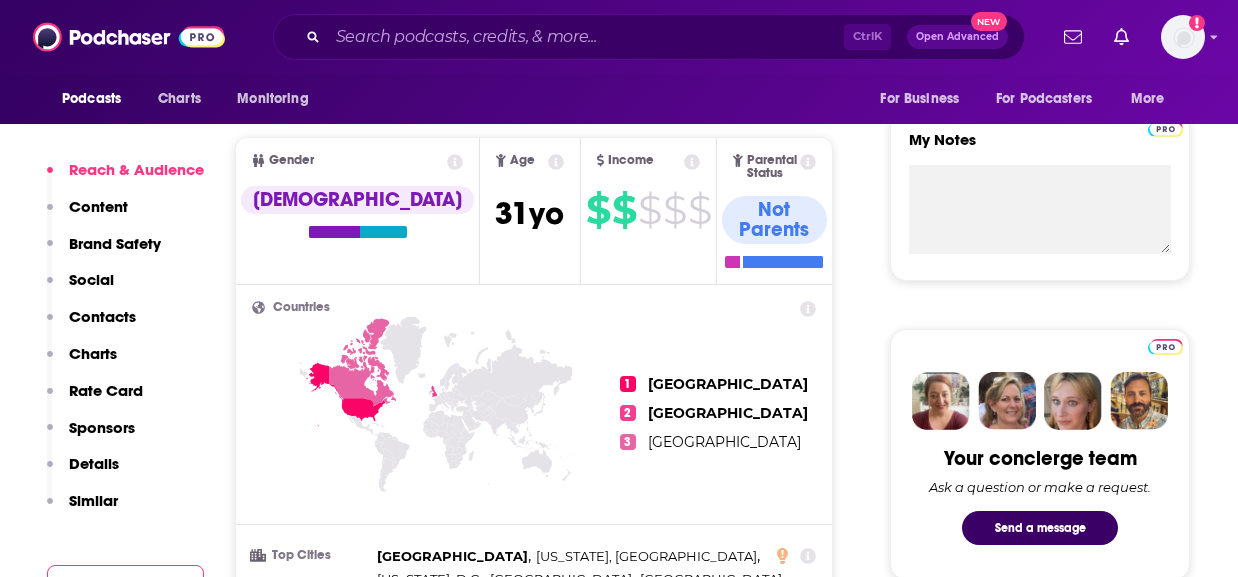 scroll, scrollTop: 800, scrollLeft: 0, axis: vertical 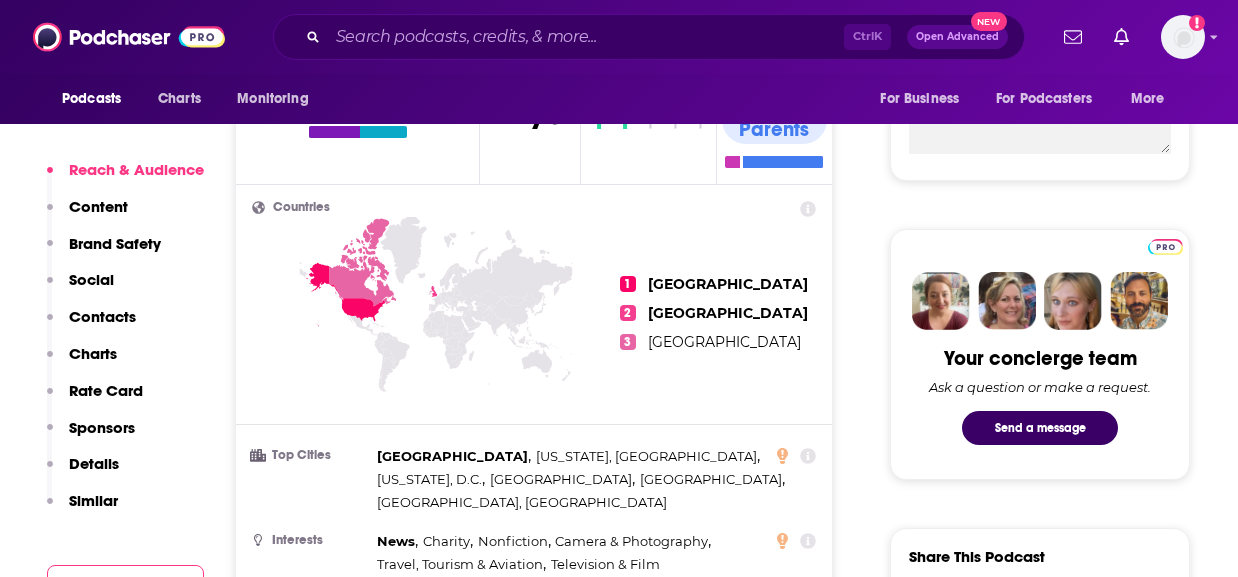 click on "Contacts" at bounding box center (102, 316) 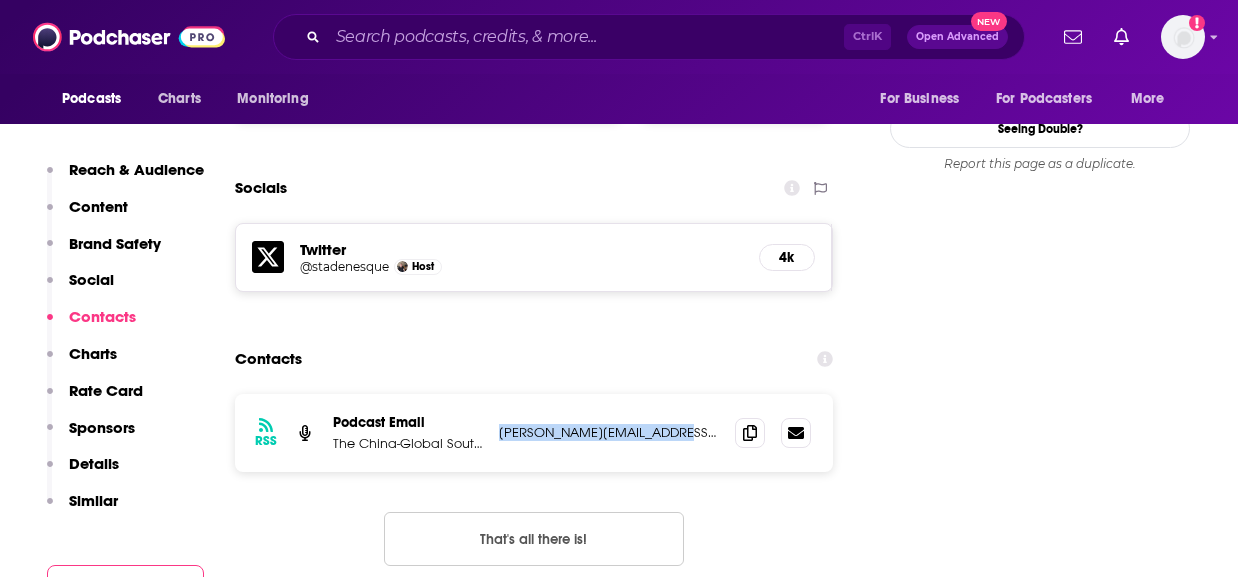 drag, startPoint x: 676, startPoint y: 375, endPoint x: 485, endPoint y: 372, distance: 191.02356 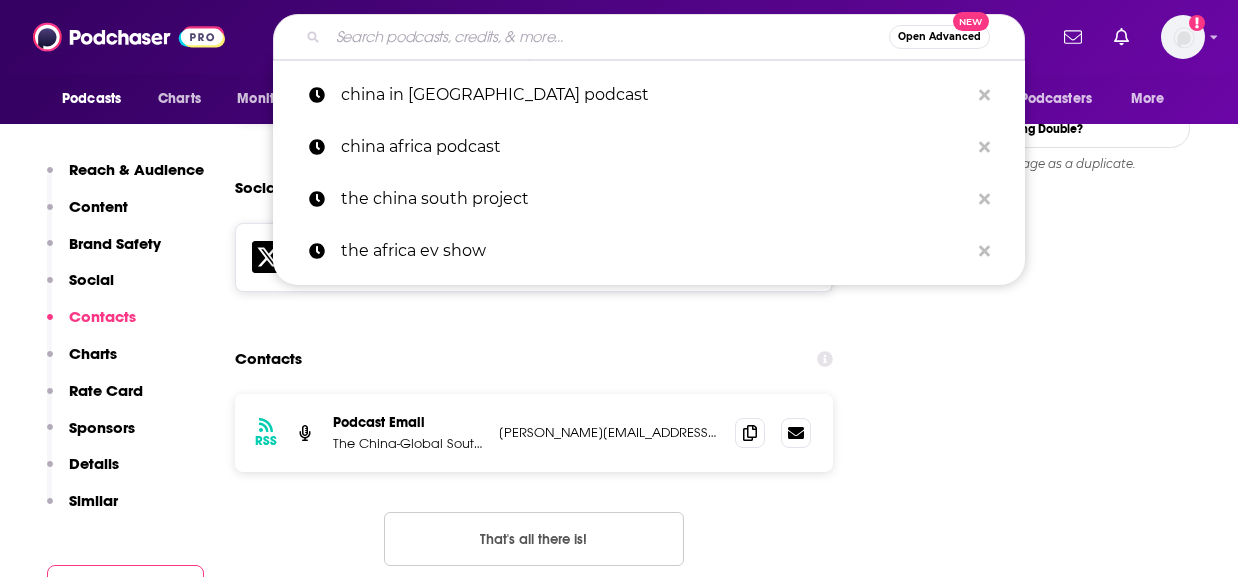 click at bounding box center (608, 37) 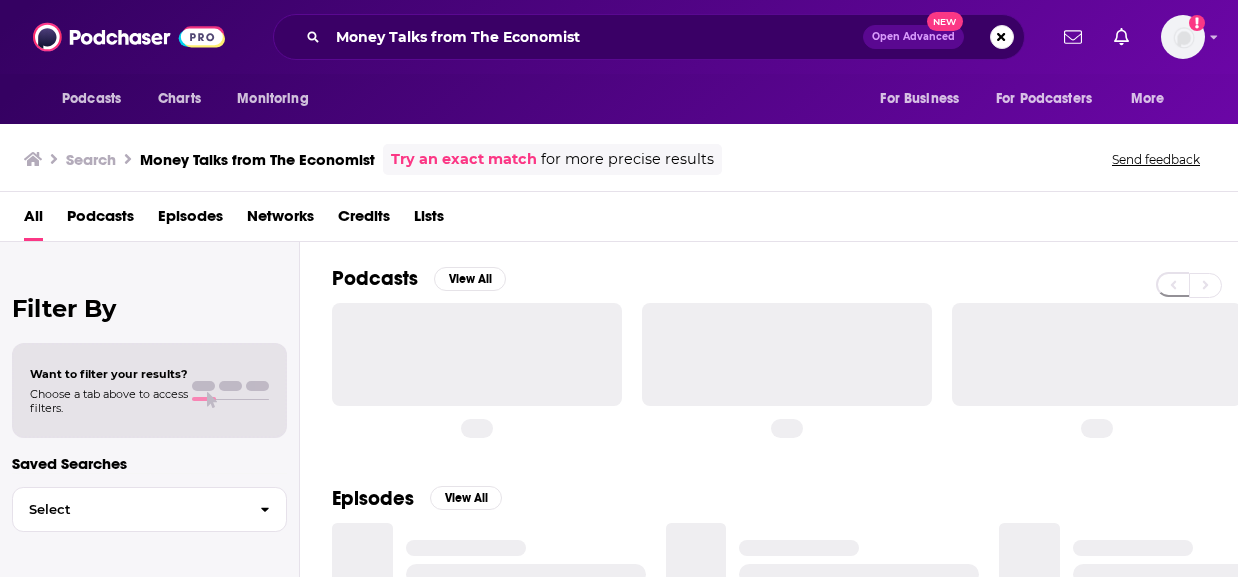 scroll, scrollTop: 0, scrollLeft: 0, axis: both 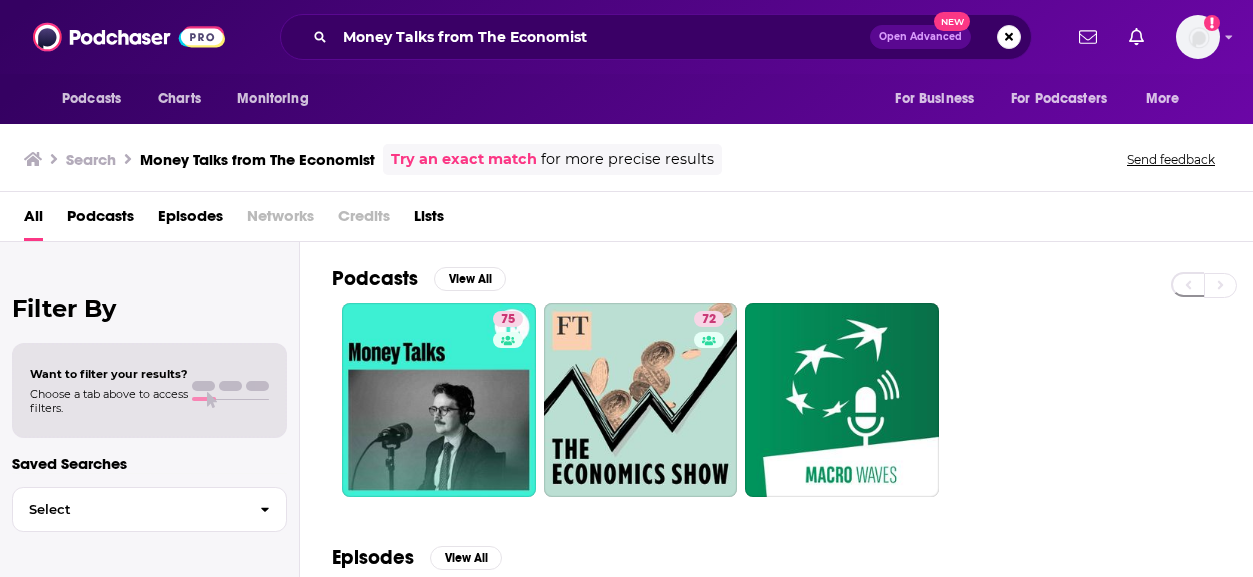 click on "All Podcasts Episodes Networks Credits Lists" at bounding box center [630, 220] 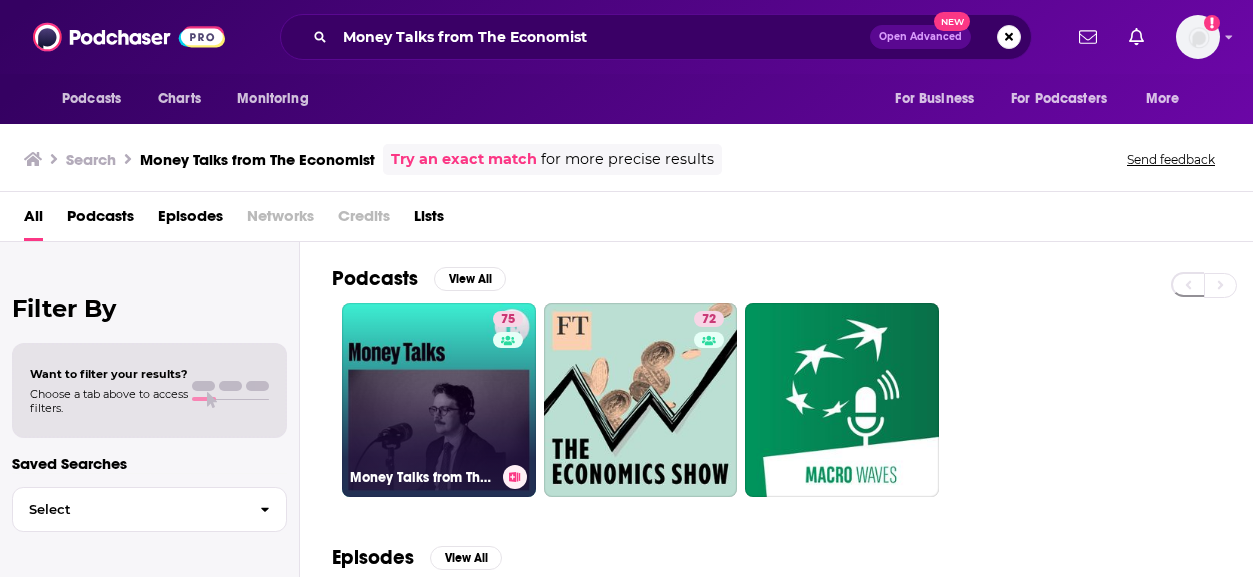 click on "75 Money Talks from The Economist" at bounding box center [439, 400] 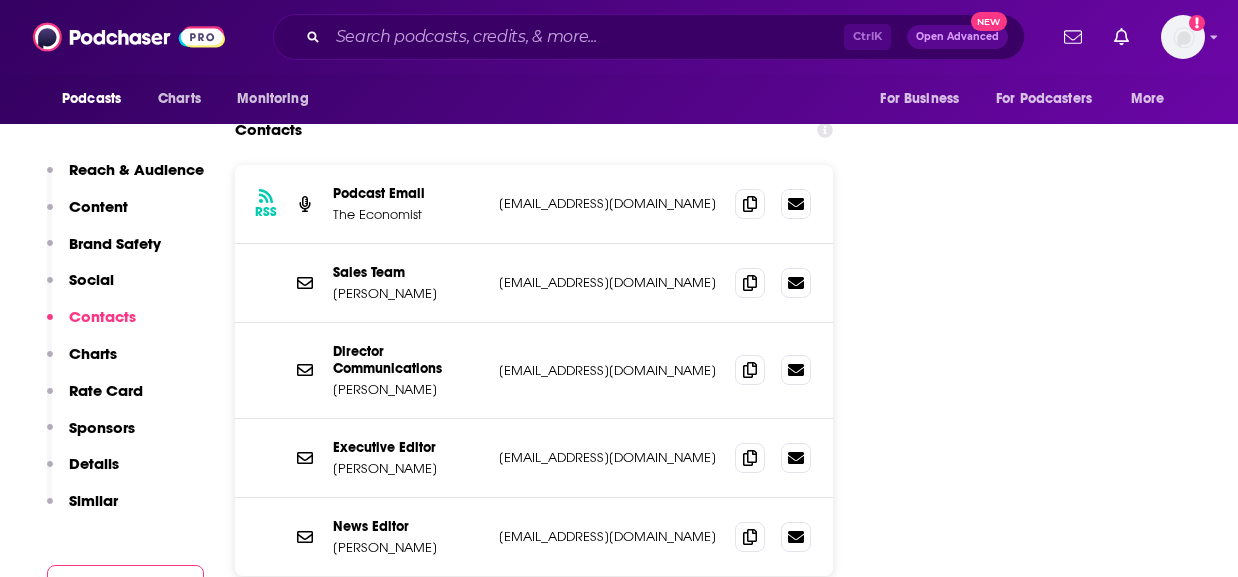 scroll, scrollTop: 2500, scrollLeft: 0, axis: vertical 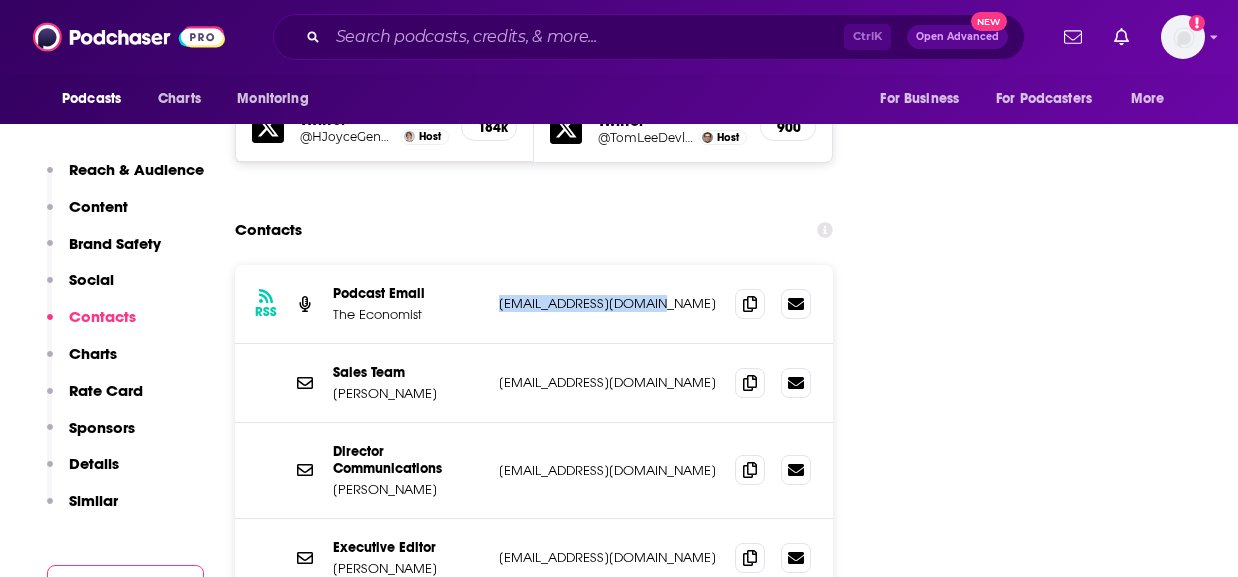drag, startPoint x: 681, startPoint y: 265, endPoint x: 497, endPoint y: 267, distance: 184.01086 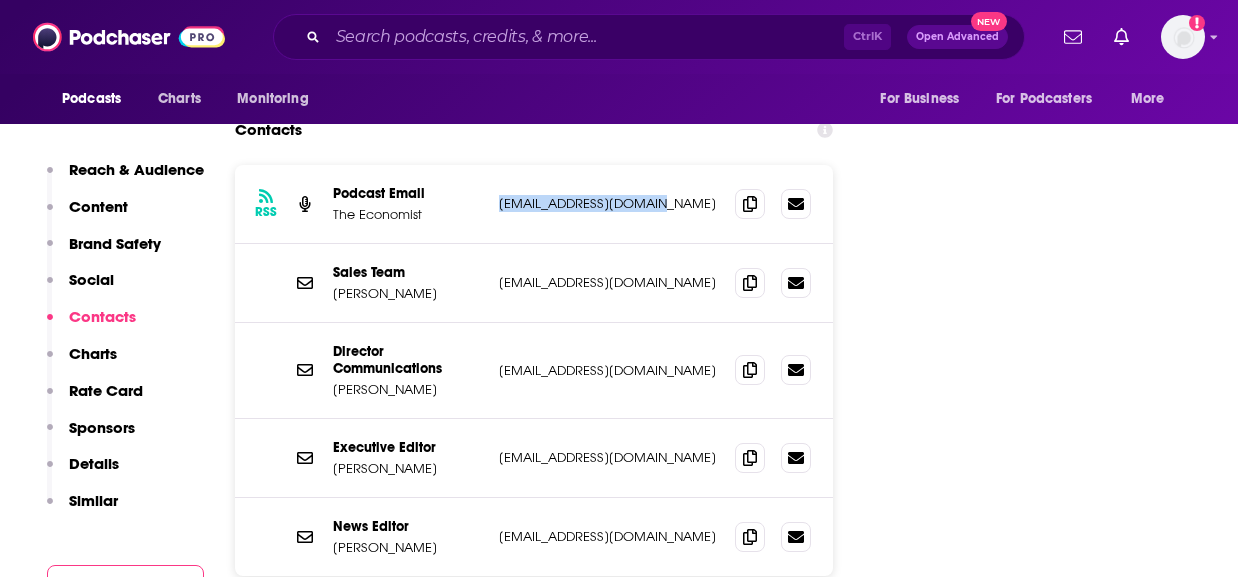 scroll, scrollTop: 2700, scrollLeft: 0, axis: vertical 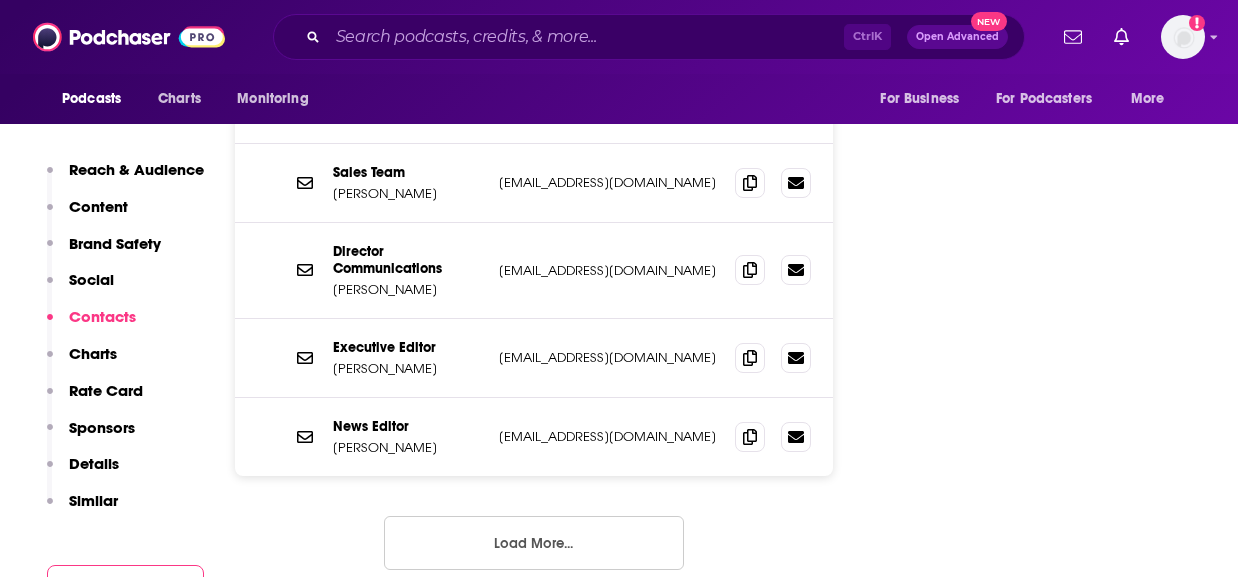 click on "Load More..." at bounding box center (534, 543) 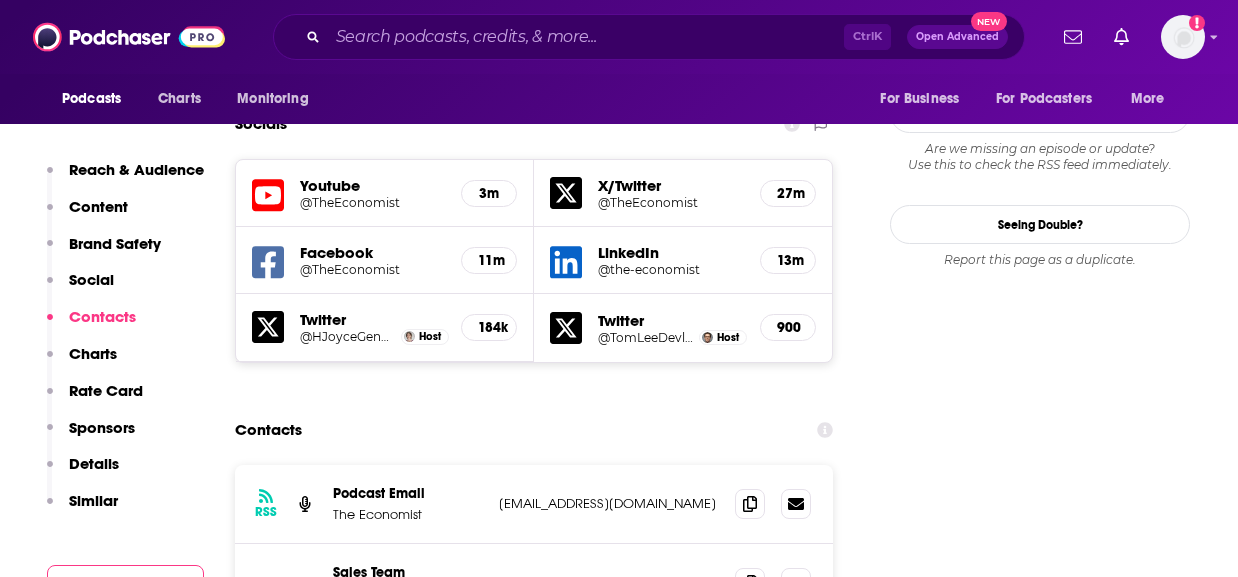 scroll, scrollTop: 2400, scrollLeft: 0, axis: vertical 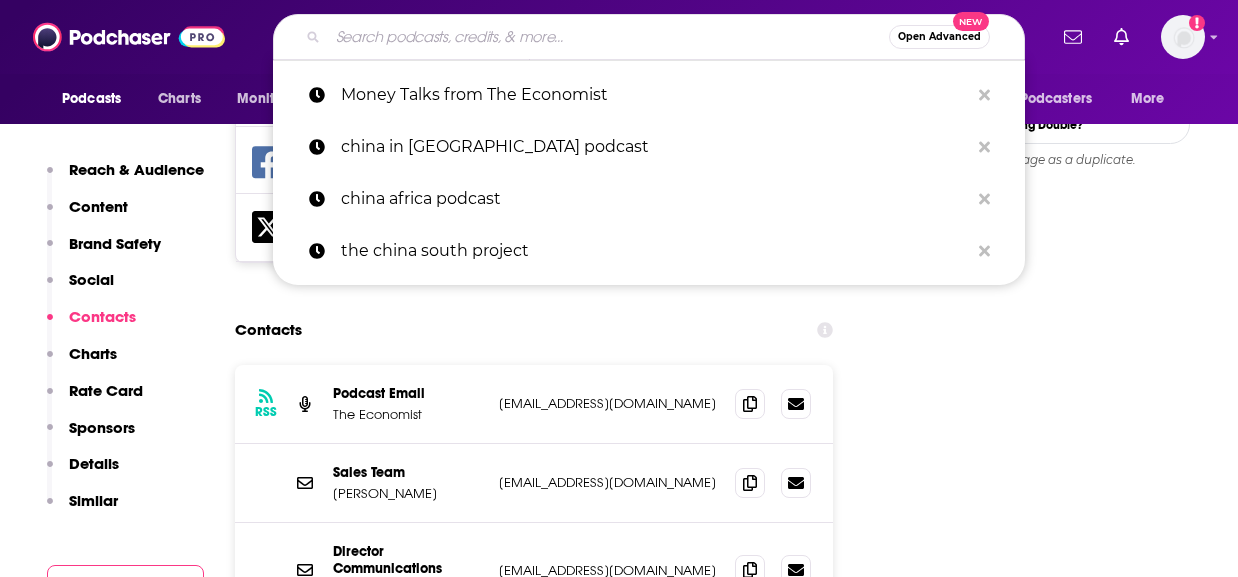 click at bounding box center [608, 37] 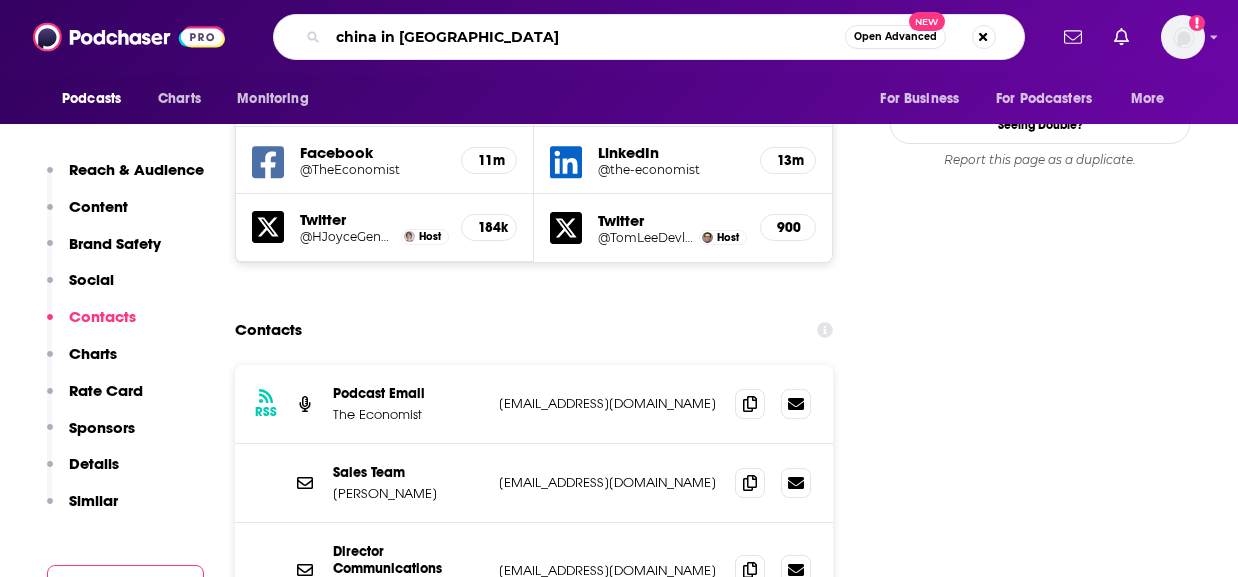 type on "china in [GEOGRAPHIC_DATA]" 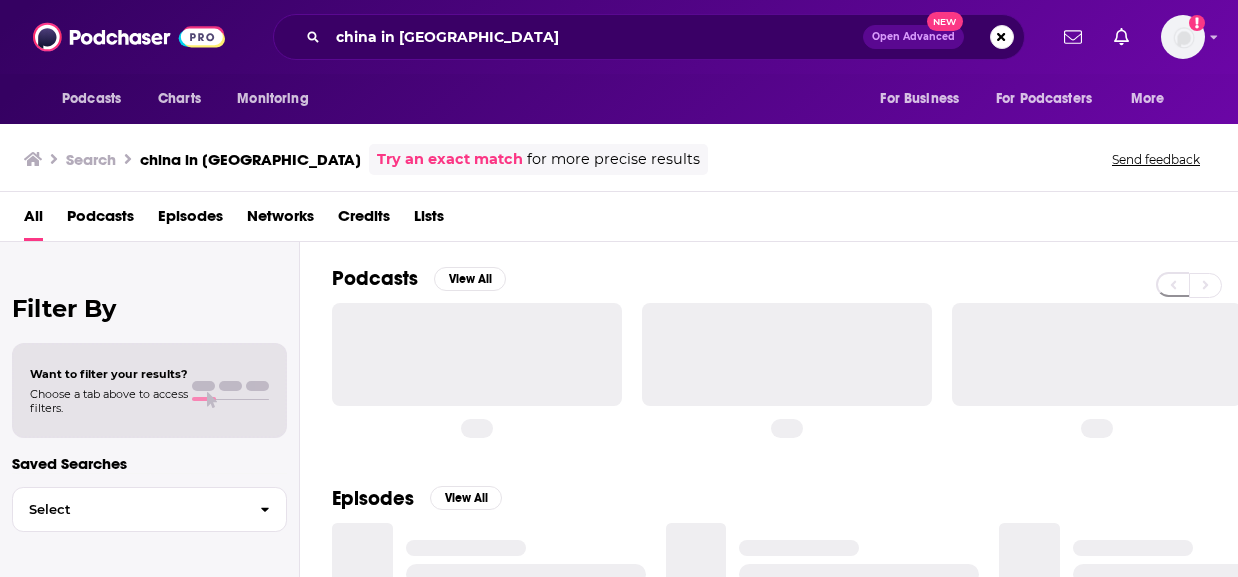 scroll, scrollTop: 0, scrollLeft: 0, axis: both 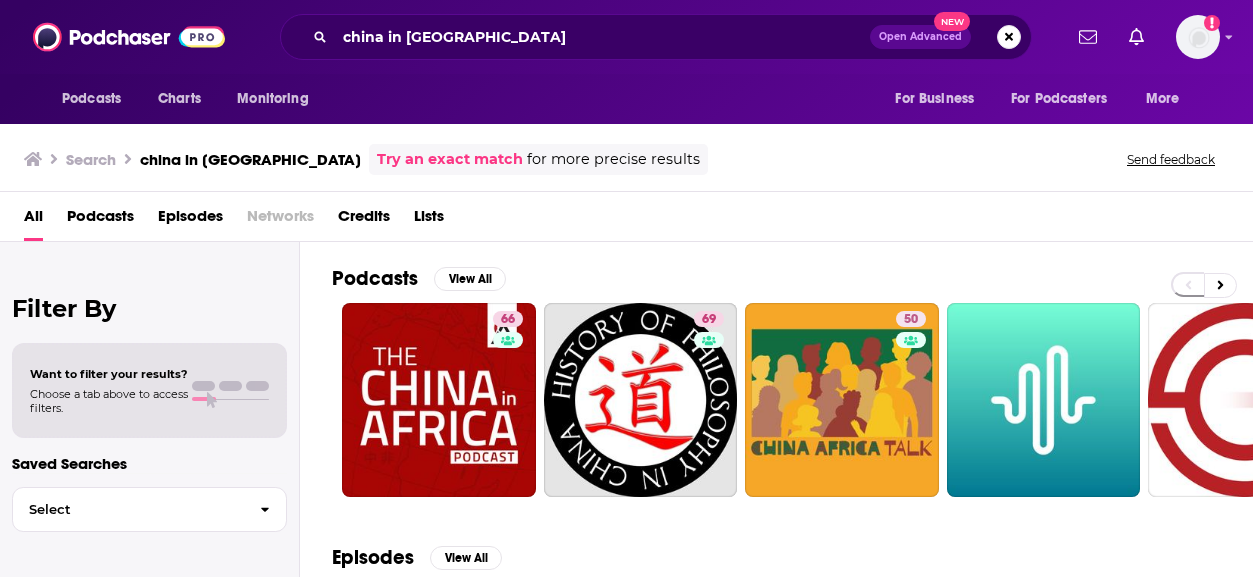 click on "All Podcasts Episodes Networks Credits Lists" at bounding box center [630, 220] 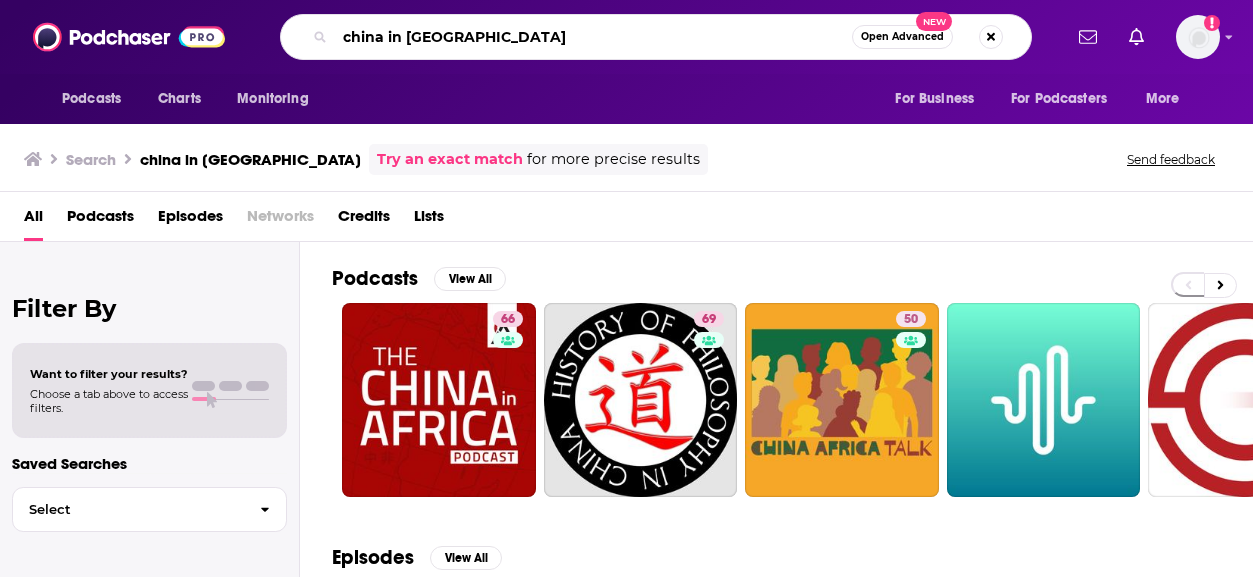 click on "china in [GEOGRAPHIC_DATA]" at bounding box center [593, 37] 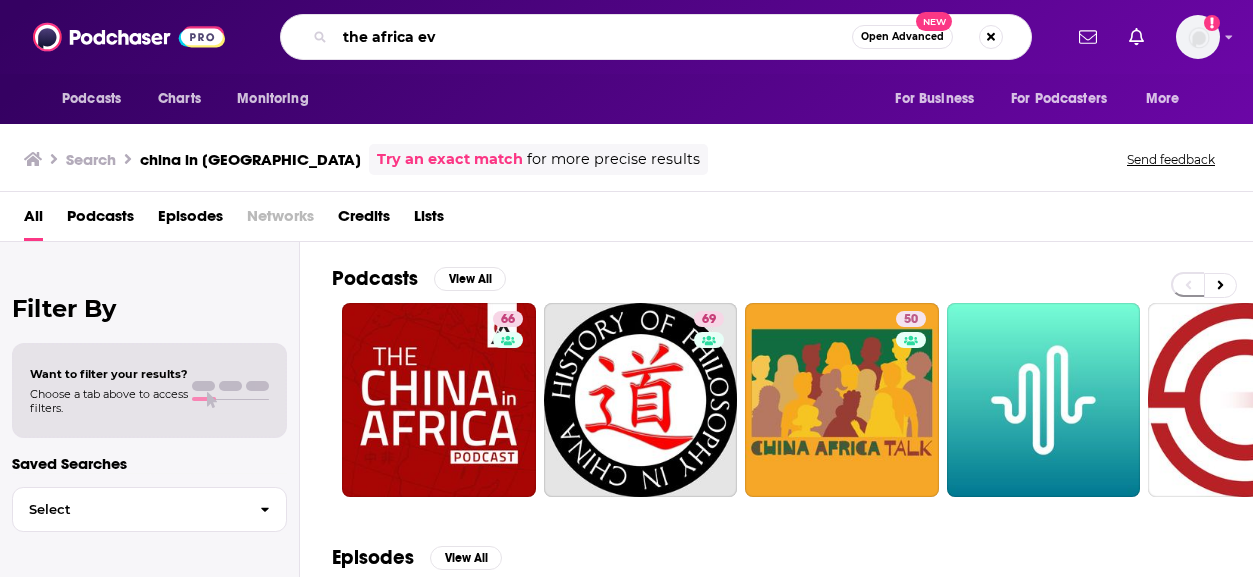 type on "the africa ev" 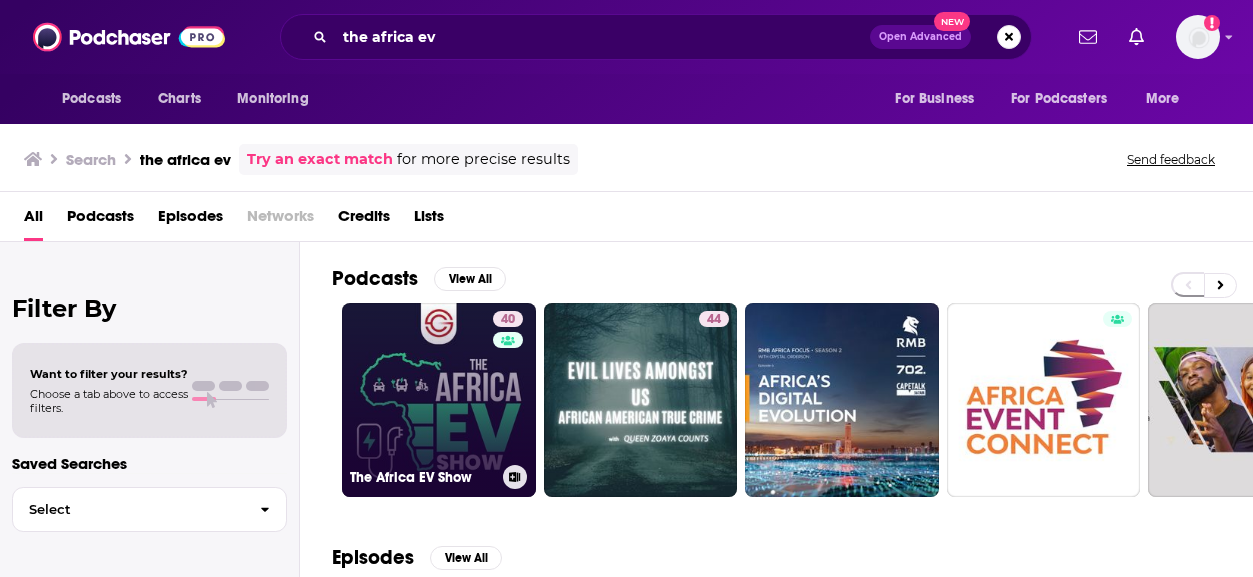 click on "40 The Africa EV Show" at bounding box center [439, 400] 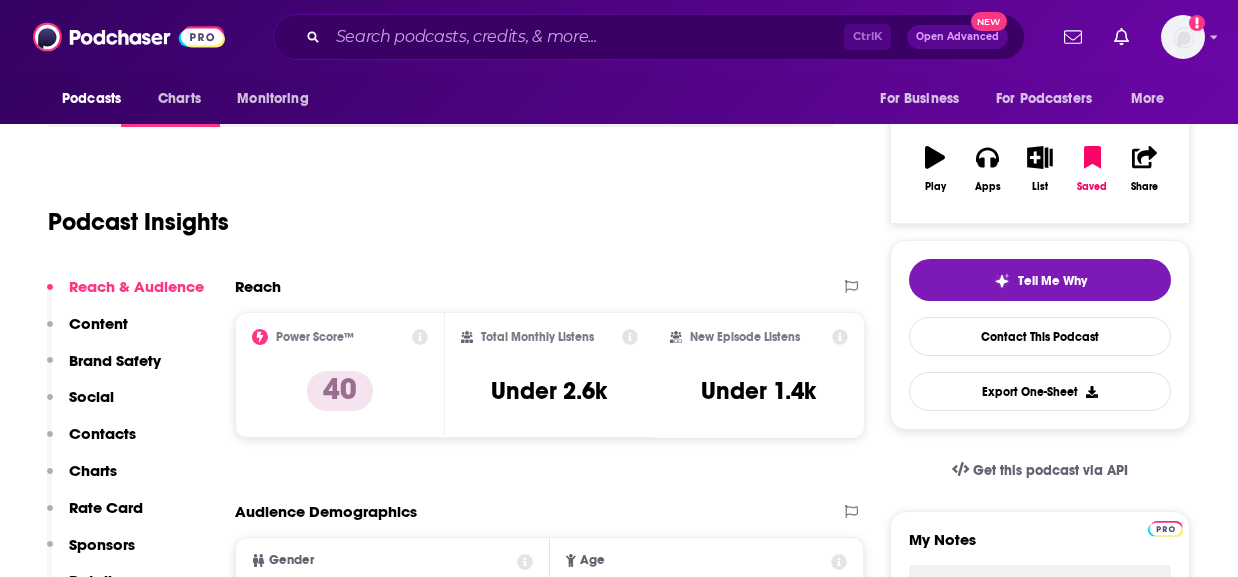 scroll, scrollTop: 100, scrollLeft: 0, axis: vertical 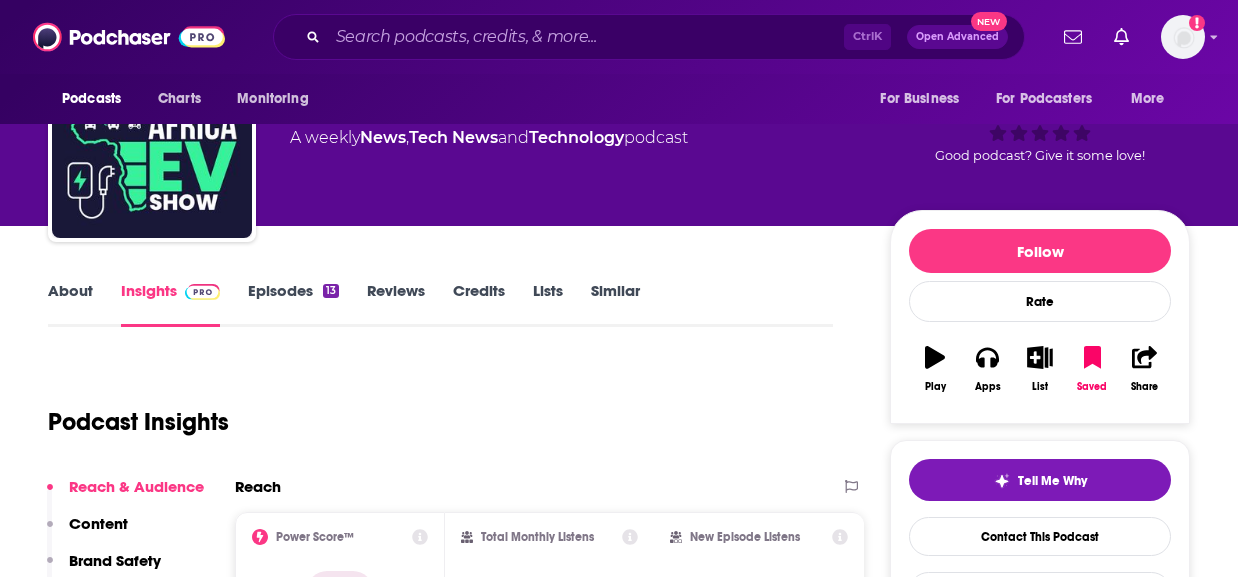 click on "Episodes 13" at bounding box center [293, 304] 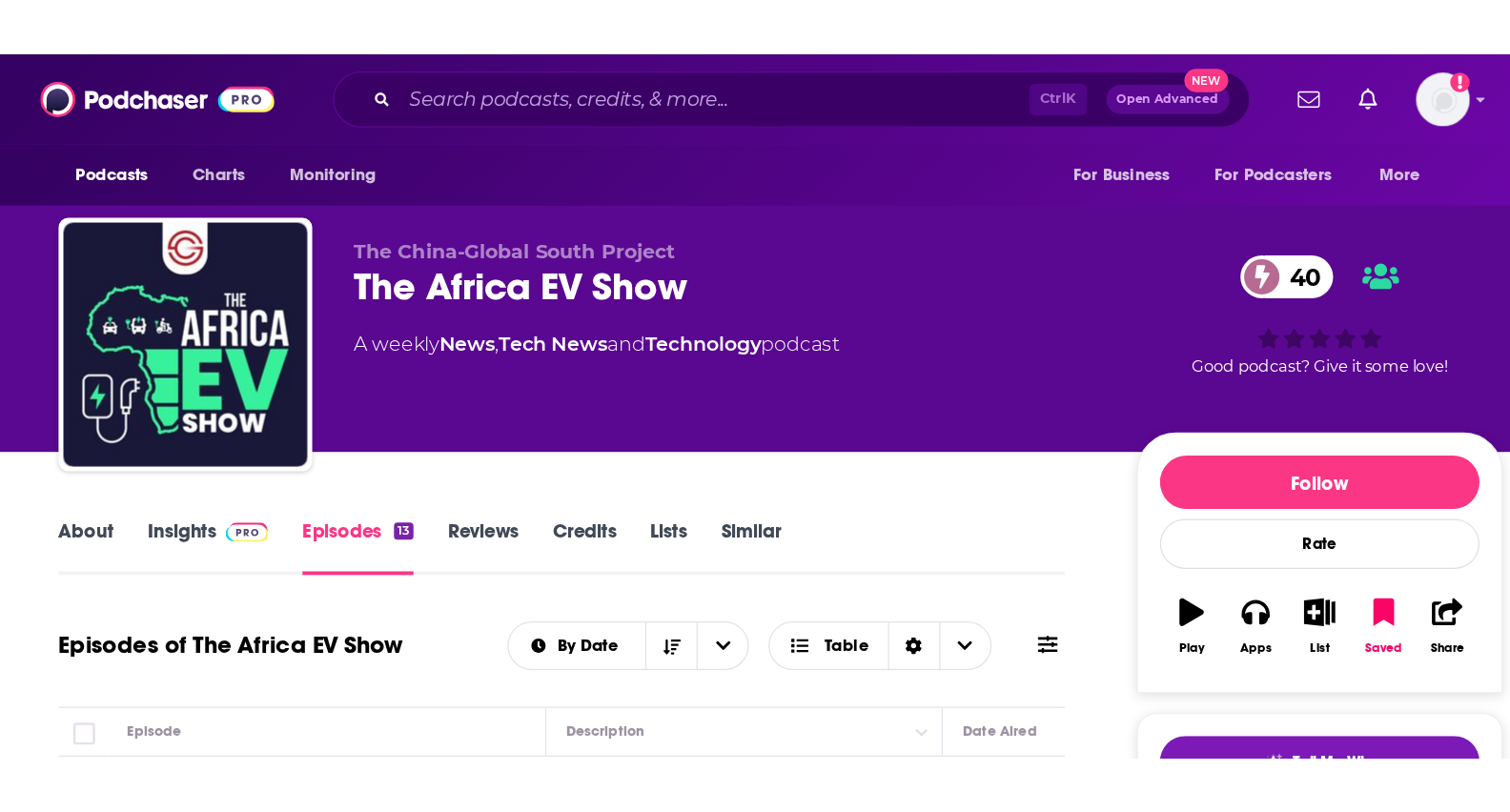 scroll, scrollTop: 381, scrollLeft: 0, axis: vertical 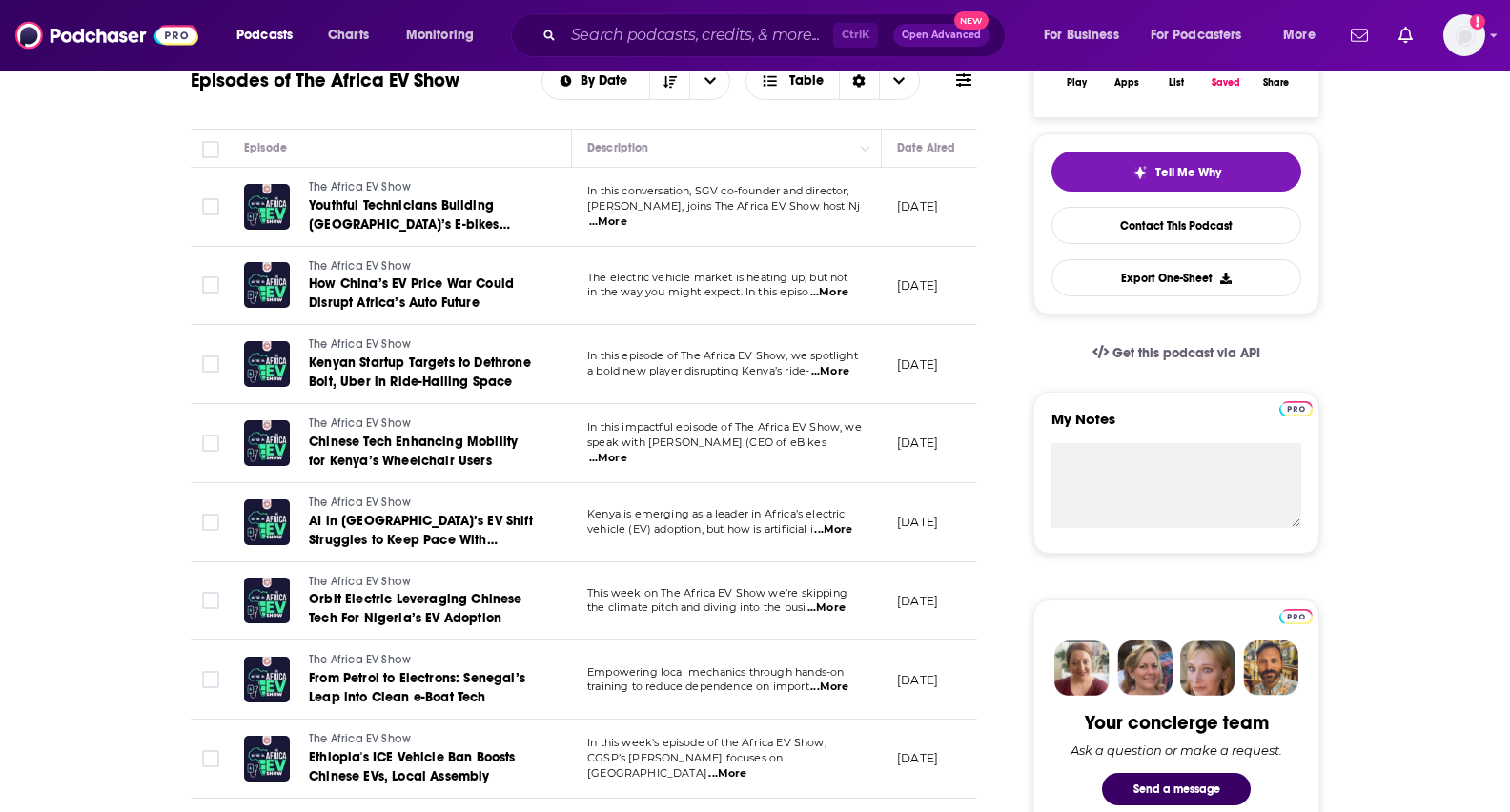 click on "...More" at bounding box center (608, 222) 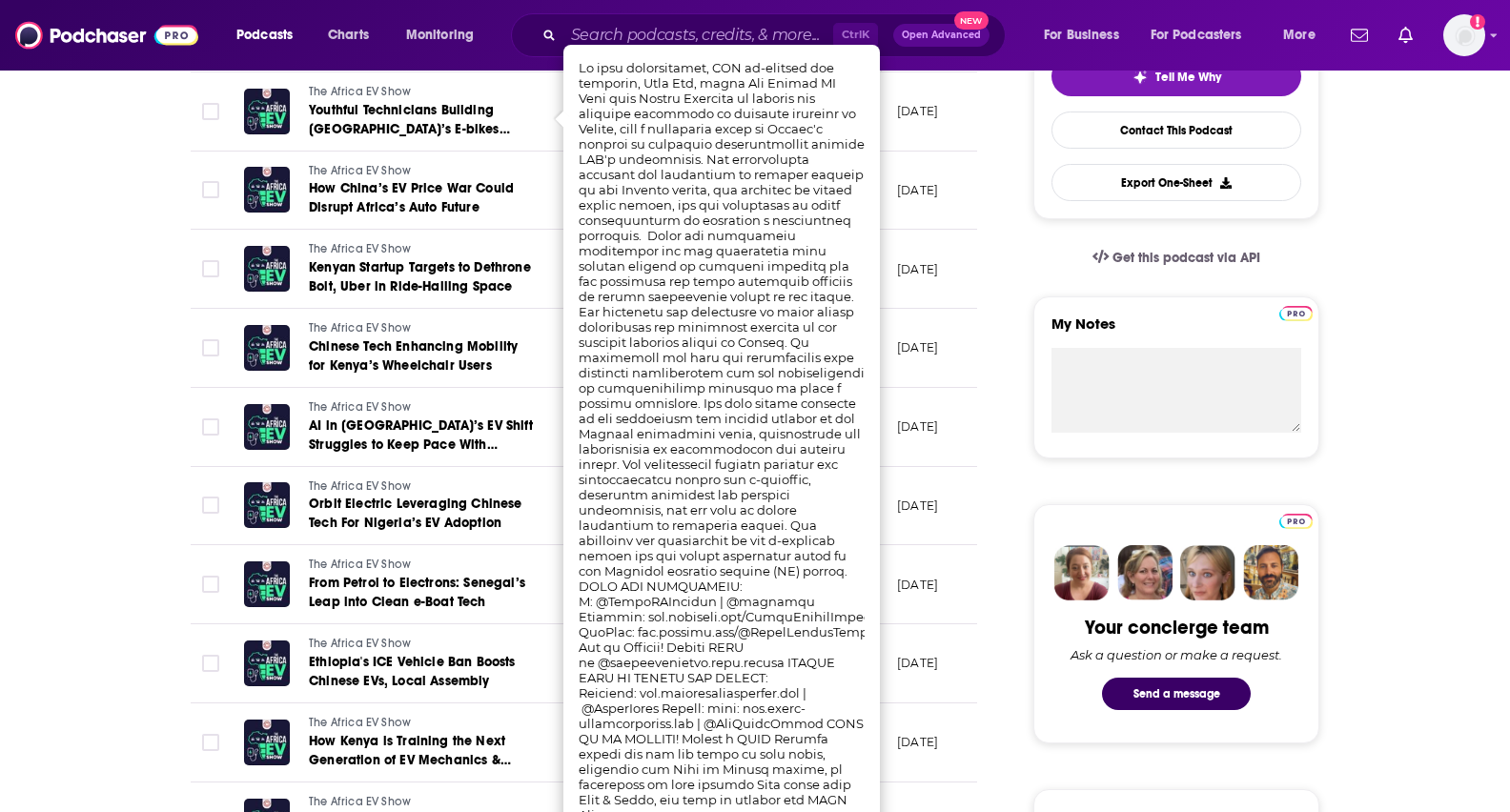 scroll, scrollTop: 572, scrollLeft: 0, axis: vertical 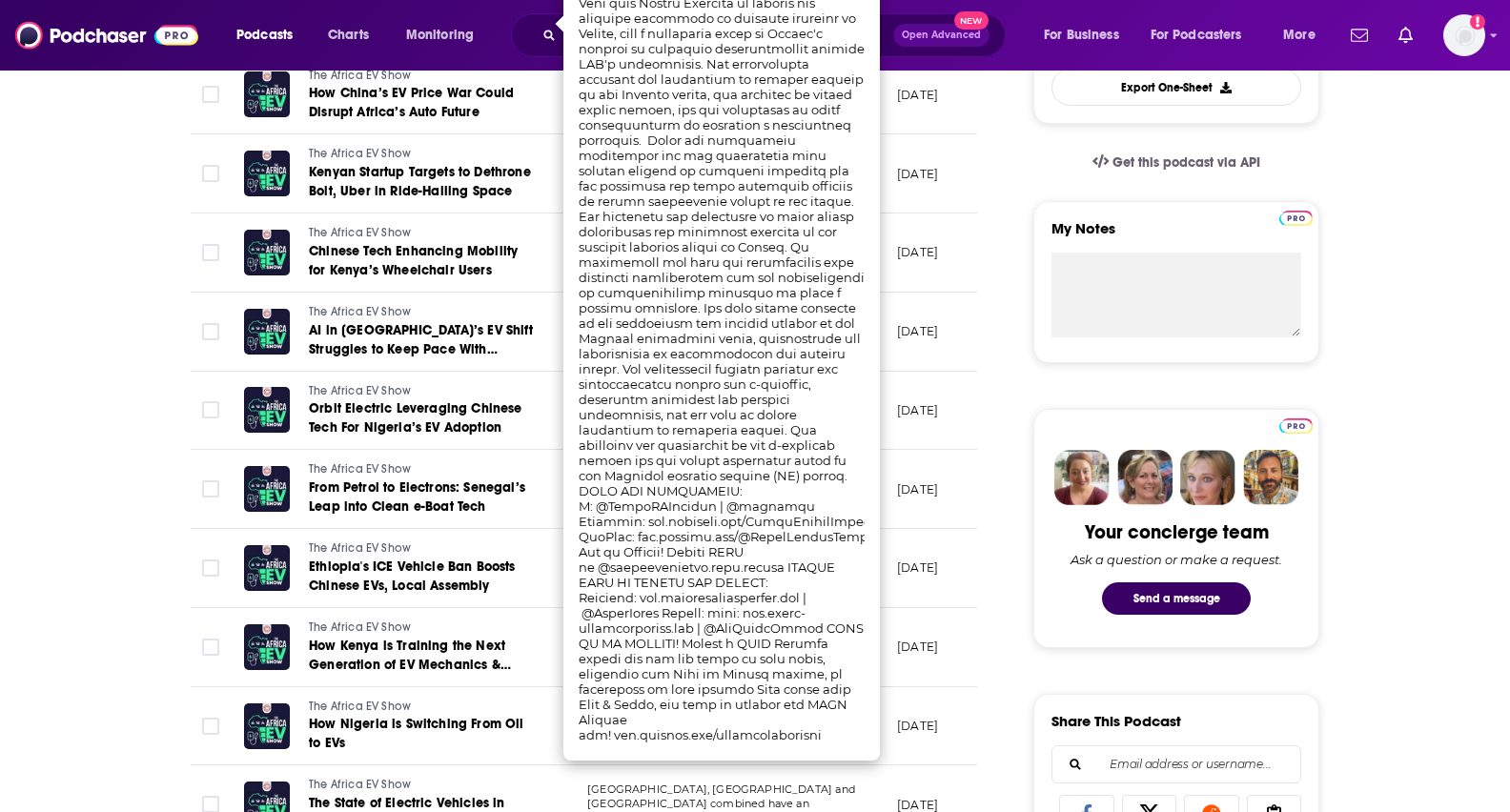 click on "About Insights Episodes 13 Reviews Credits Lists Similar Episodes of The Africa EV Show By Date Table Episode Description Date Aired Reach Episode Guests Length The Africa EV Show Youthful Technicians Building [GEOGRAPHIC_DATA]’s E-bikes Driven by Chinese Tech In this conversation, SGV co-founder and director, [PERSON_NAME], joins The Africa EV Show host Nj  ...More [DATE] Under 1.3k -- 53:57 s The Africa EV Show How China’s EV Price War Could Disrupt Africa’s Auto Future The electric vehicle market is heating up, but not in the way you might expect. In this episo  ...More [DATE] Under 1.3k -- 40:05 s The Africa EV Show Kenyan Startup Targets to Dethrone Bolt, Uber in Ride-Hailing Space In this episode of The Africa EV Show, we spotlight a bold new player disrupting Kenya’s ride-  ...More [DATE] Under 1.5k -- 18:56 s The Africa EV Show Chinese Tech Enhancing Mobility for Kenya’s Wheelchair Users In this impactful episode of The Africa EV Show, we speak with [PERSON_NAME] (CEO of eBikes   ...More" at bounding box center (755, 1014) 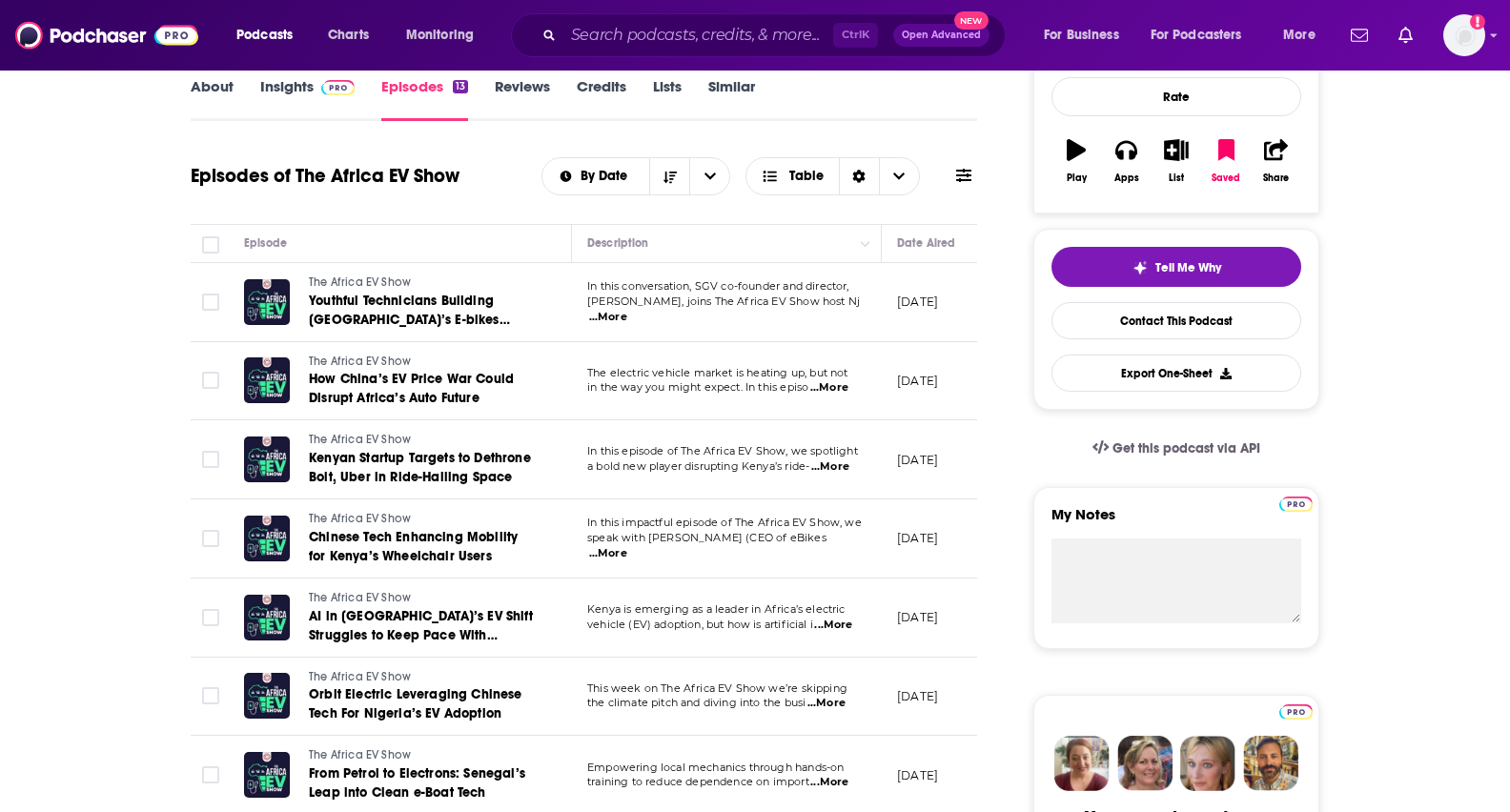 scroll, scrollTop: 191, scrollLeft: 0, axis: vertical 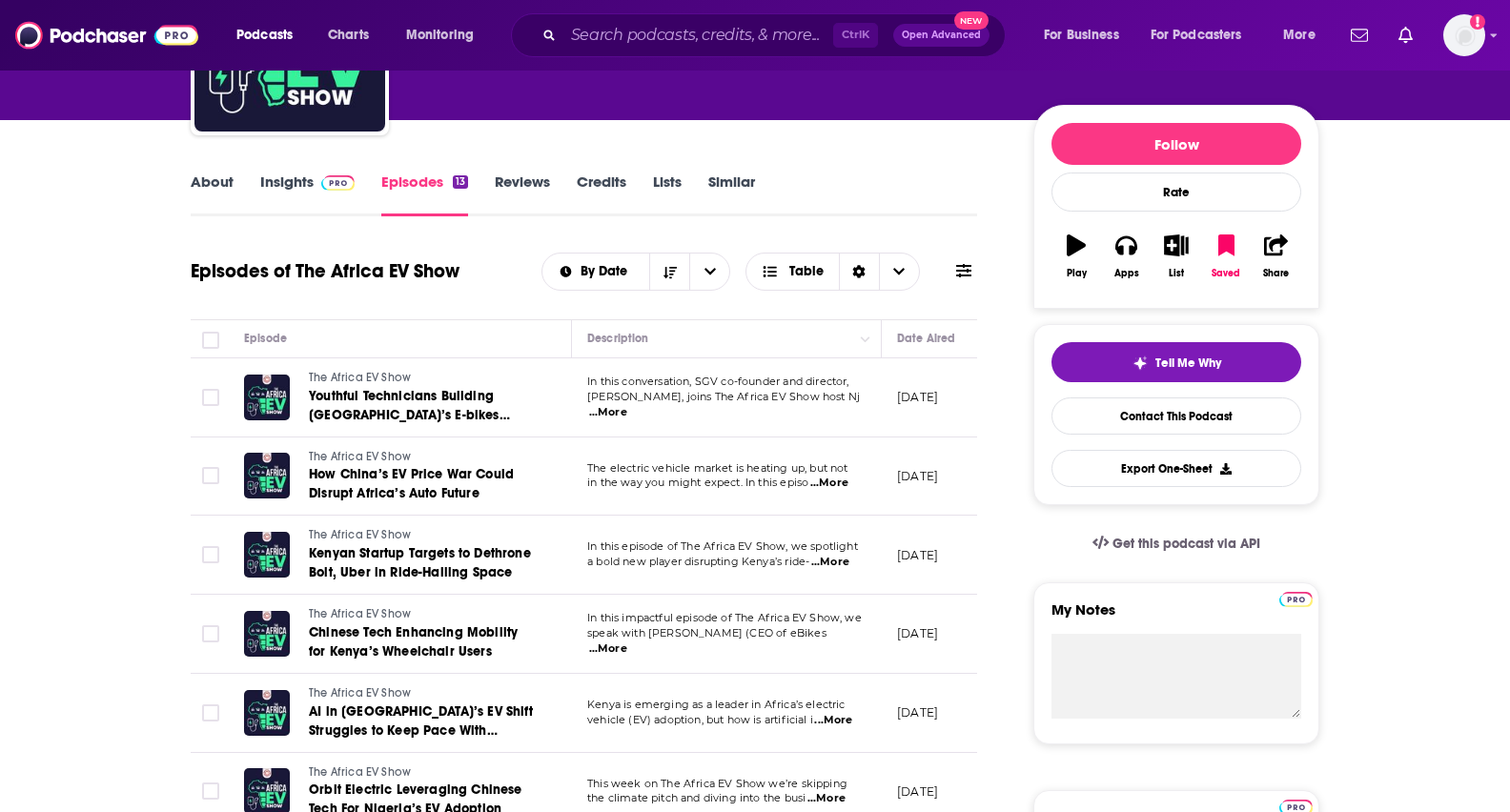 click on "...More" at bounding box center [829, 483] 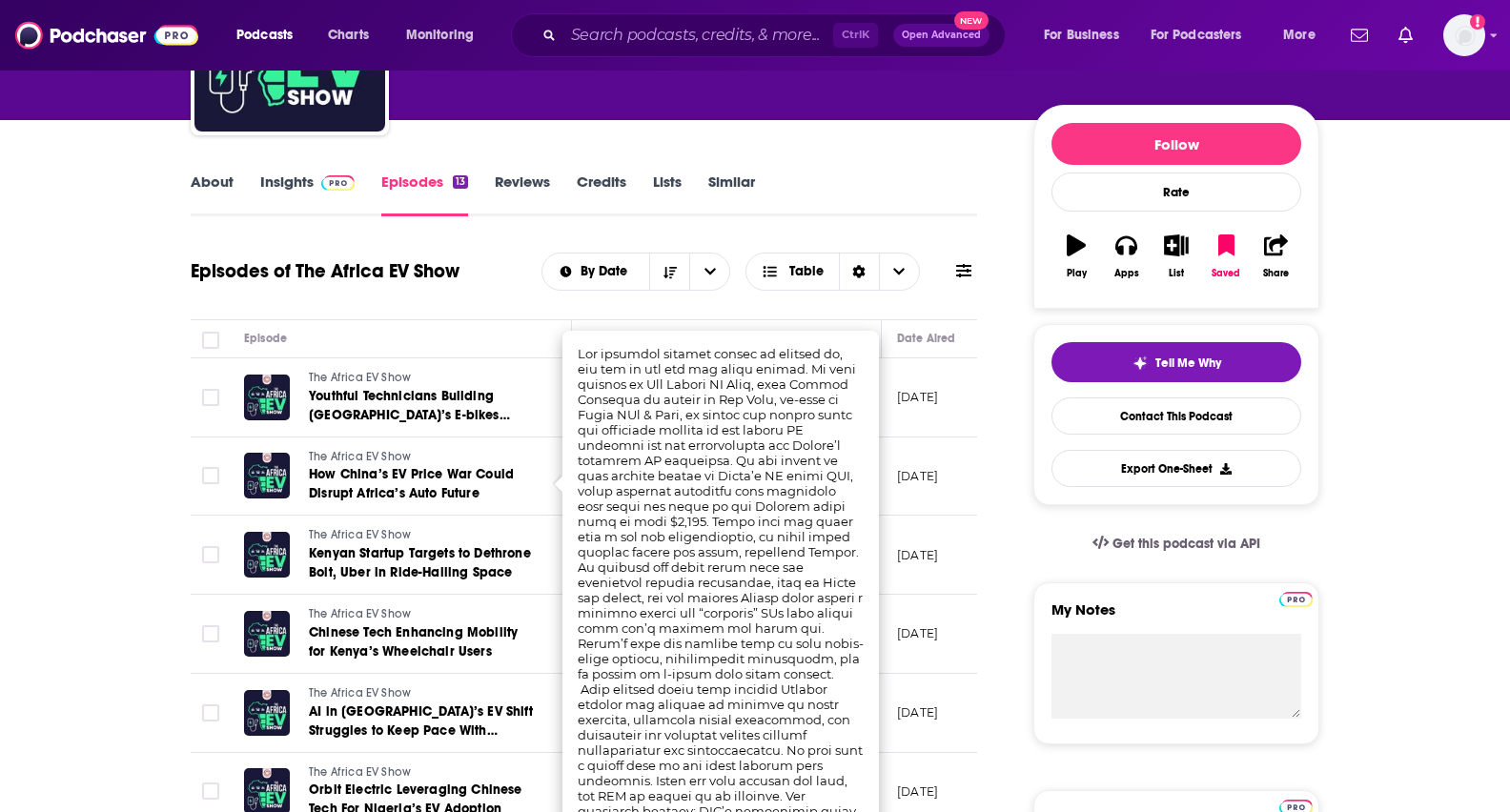 click on "About Insights Episodes 13 Reviews Credits Lists Similar Episodes of The Africa EV Show By Date Table Episode Description Date Aired Reach Episode Guests Length The Africa EV Show Youthful Technicians Building [GEOGRAPHIC_DATA]’s E-bikes Driven by Chinese Tech In this conversation, SGV co-founder and director, [PERSON_NAME], joins The Africa EV Show host Nj  ...More [DATE] Under 1.3k -- 53:57 s The Africa EV Show How China’s EV Price War Could Disrupt Africa’s Auto Future The electric vehicle market is heating up, but not in the way you might expect. In this episo  ...More [DATE] Under 1.3k -- 40:05 s The Africa EV Show Kenyan Startup Targets to Dethrone Bolt, Uber in Ride-Hailing Space In this episode of The Africa EV Show, we spotlight a bold new player disrupting Kenya’s ride-  ...More [DATE] Under 1.5k -- 18:56 s The Africa EV Show Chinese Tech Enhancing Mobility for Kenya’s Wheelchair Users In this impactful episode of The Africa EV Show, we speak with [PERSON_NAME] (CEO of eBikes   ...More" at bounding box center (755, 1395) 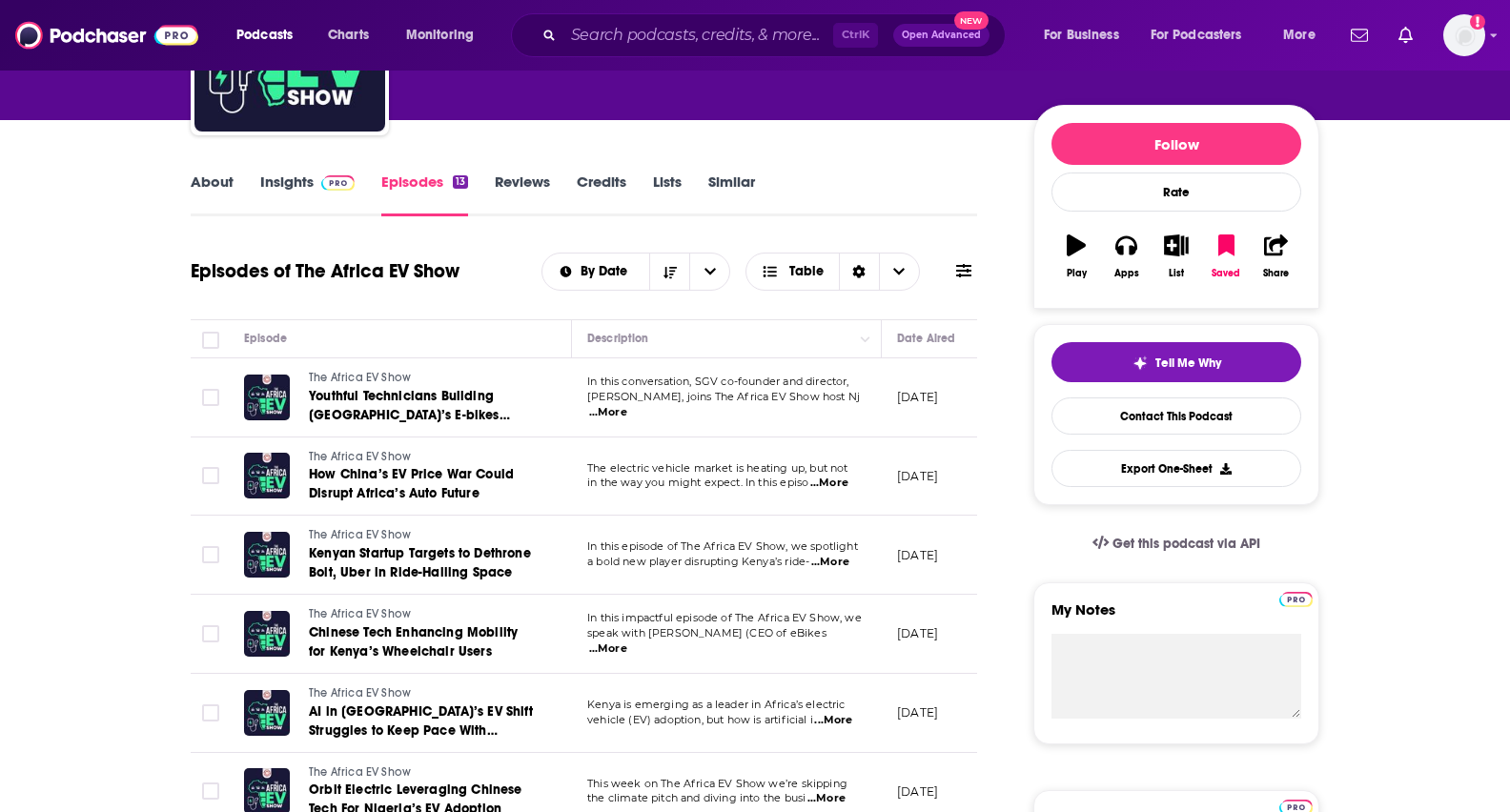 click on "...More" at bounding box center [830, 562] 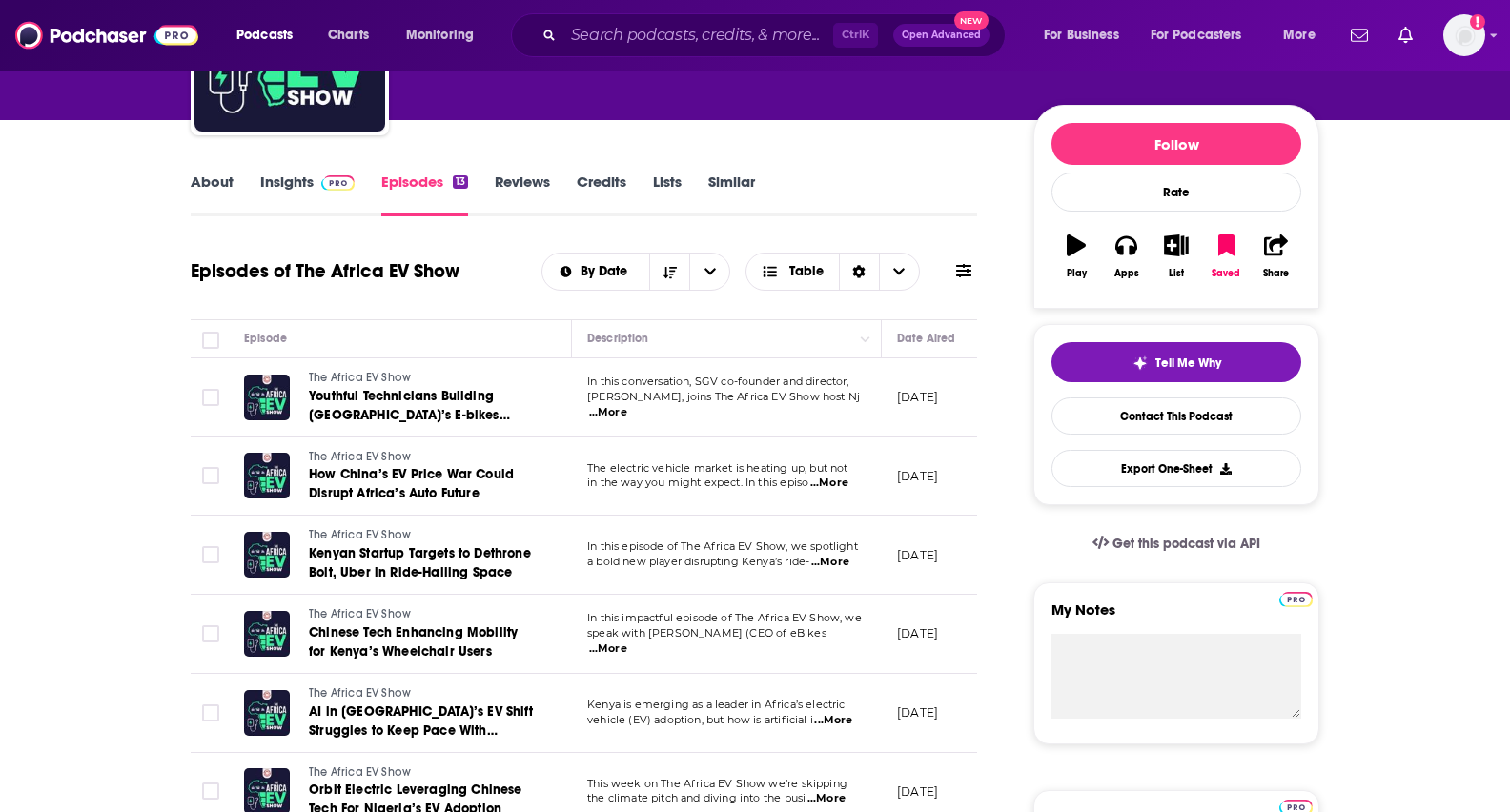 click on "About Insights Episodes 13 Reviews Credits Lists Similar Episodes of The Africa EV Show By Date Table Episode Description Date Aired Reach Episode Guests Length The Africa EV Show Youthful Technicians Building [GEOGRAPHIC_DATA]’s E-bikes Driven by Chinese Tech In this conversation, SGV co-founder and director, [PERSON_NAME], joins The Africa EV Show host Nj  ...More [DATE] Under 1.3k -- 53:57 s The Africa EV Show How China’s EV Price War Could Disrupt Africa’s Auto Future The electric vehicle market is heating up, but not in the way you might expect. In this episo  ...More [DATE] Under 1.3k -- 40:05 s The Africa EV Show Kenyan Startup Targets to Dethrone Bolt, Uber in Ride-Hailing Space In this episode of The Africa EV Show, we spotlight a bold new player disrupting Kenya’s ride-  ...More [DATE] Under 1.5k -- 18:56 s The Africa EV Show Chinese Tech Enhancing Mobility for Kenya’s Wheelchair Users In this impactful episode of The Africa EV Show, we speak with [PERSON_NAME] (CEO of eBikes   ...More" at bounding box center [755, 1395] 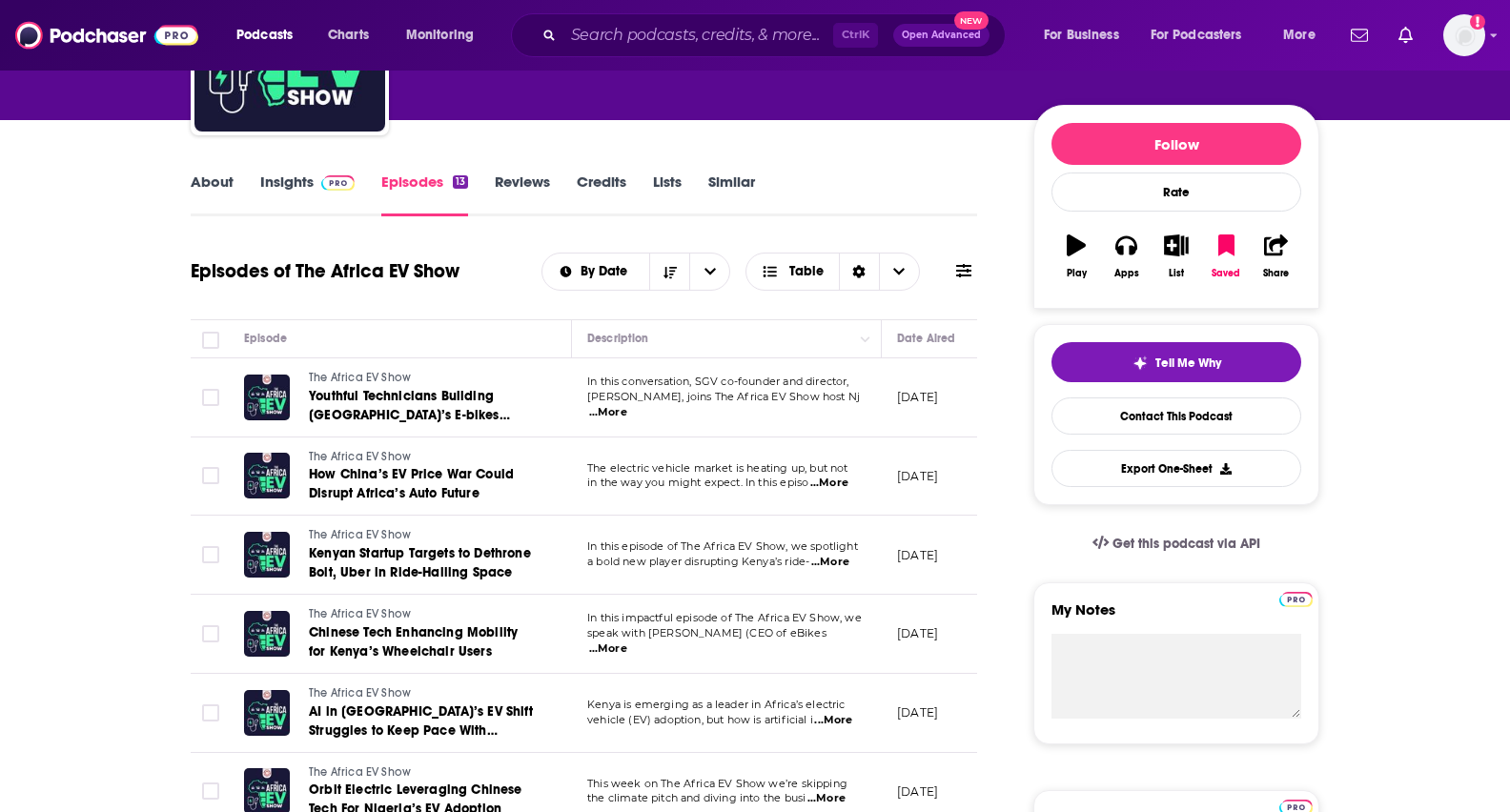 click on "...More" at bounding box center [833, 721] 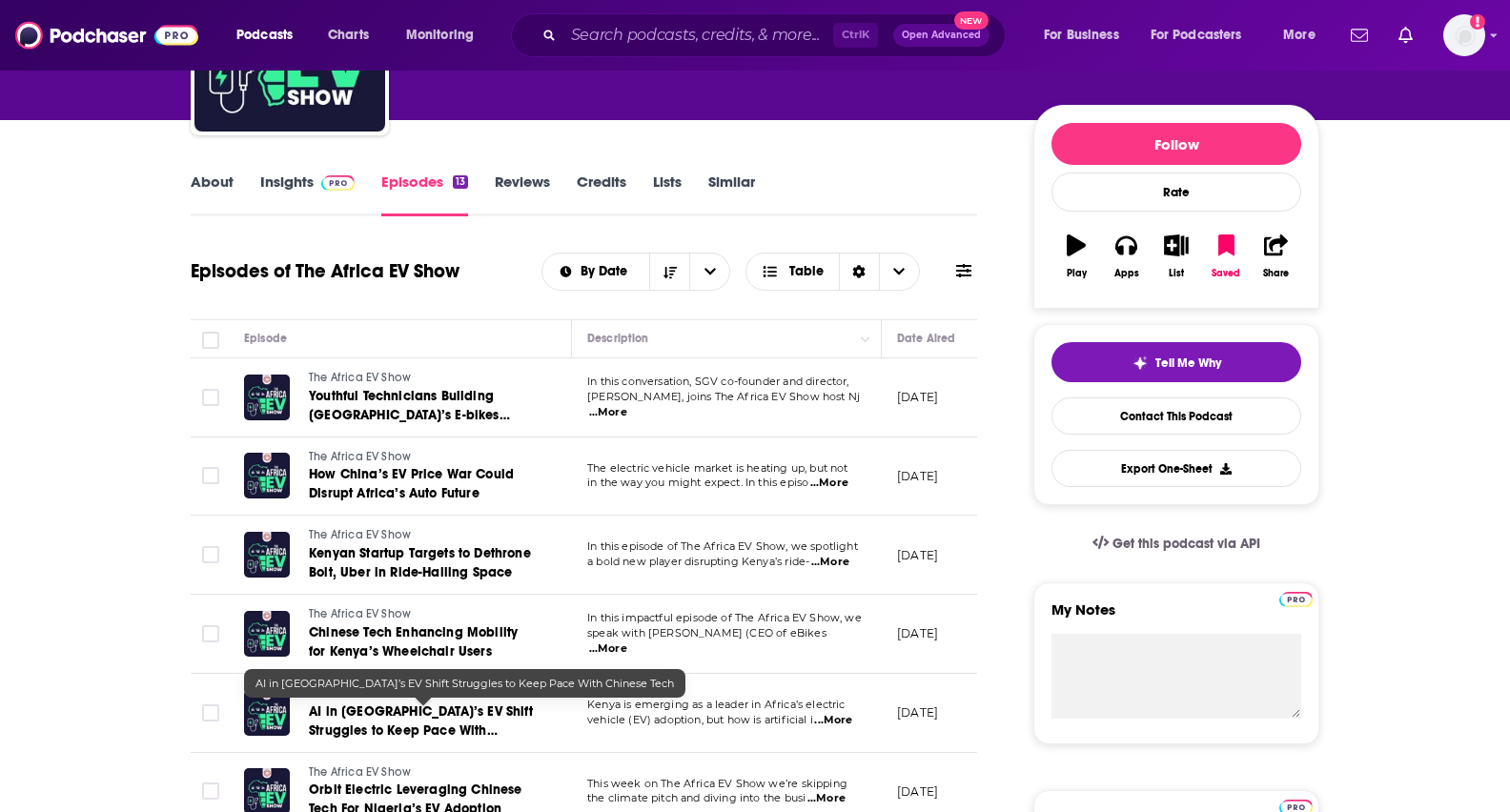scroll, scrollTop: 286, scrollLeft: 0, axis: vertical 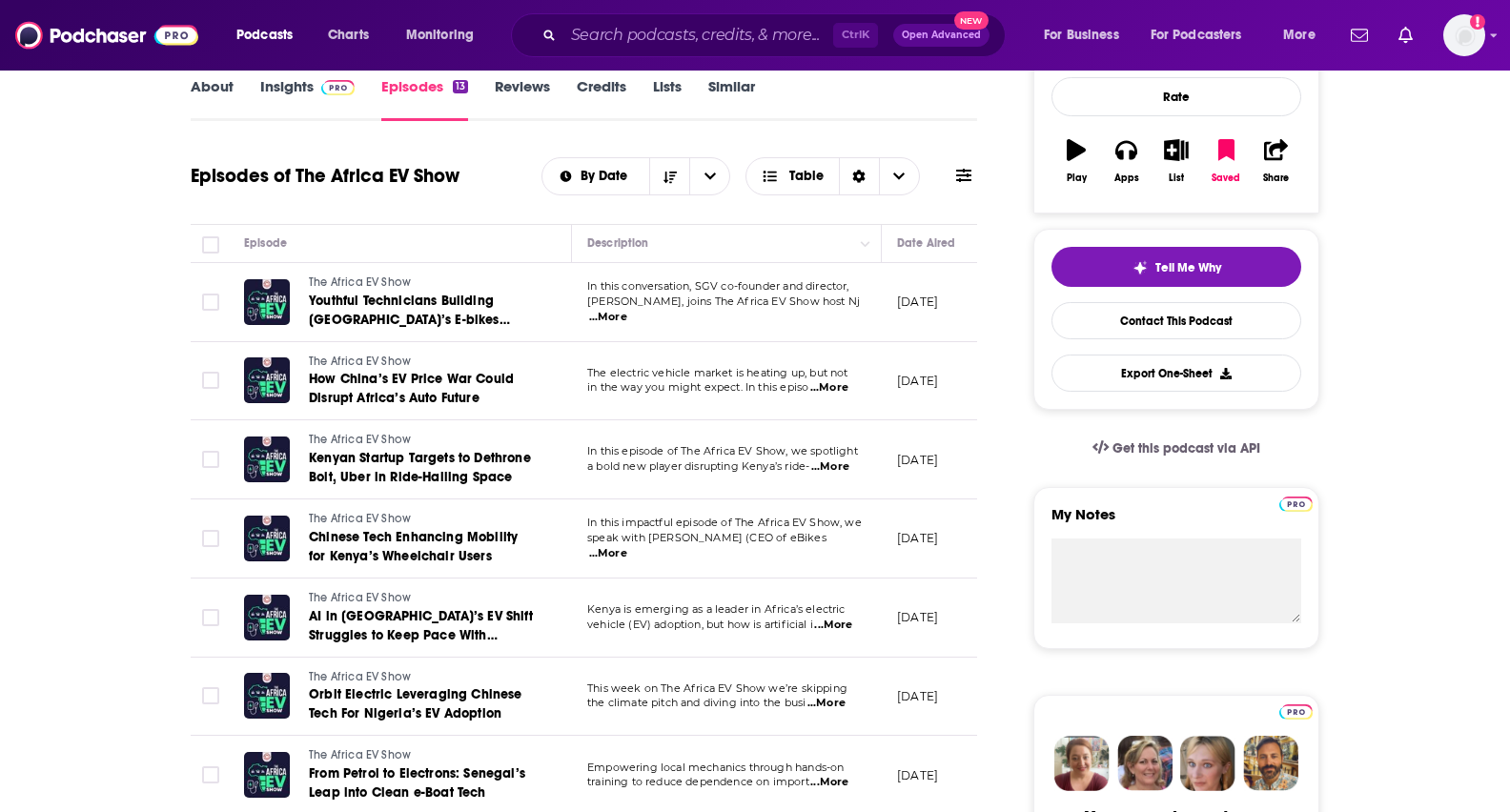 click on "...More" at bounding box center (826, 703) 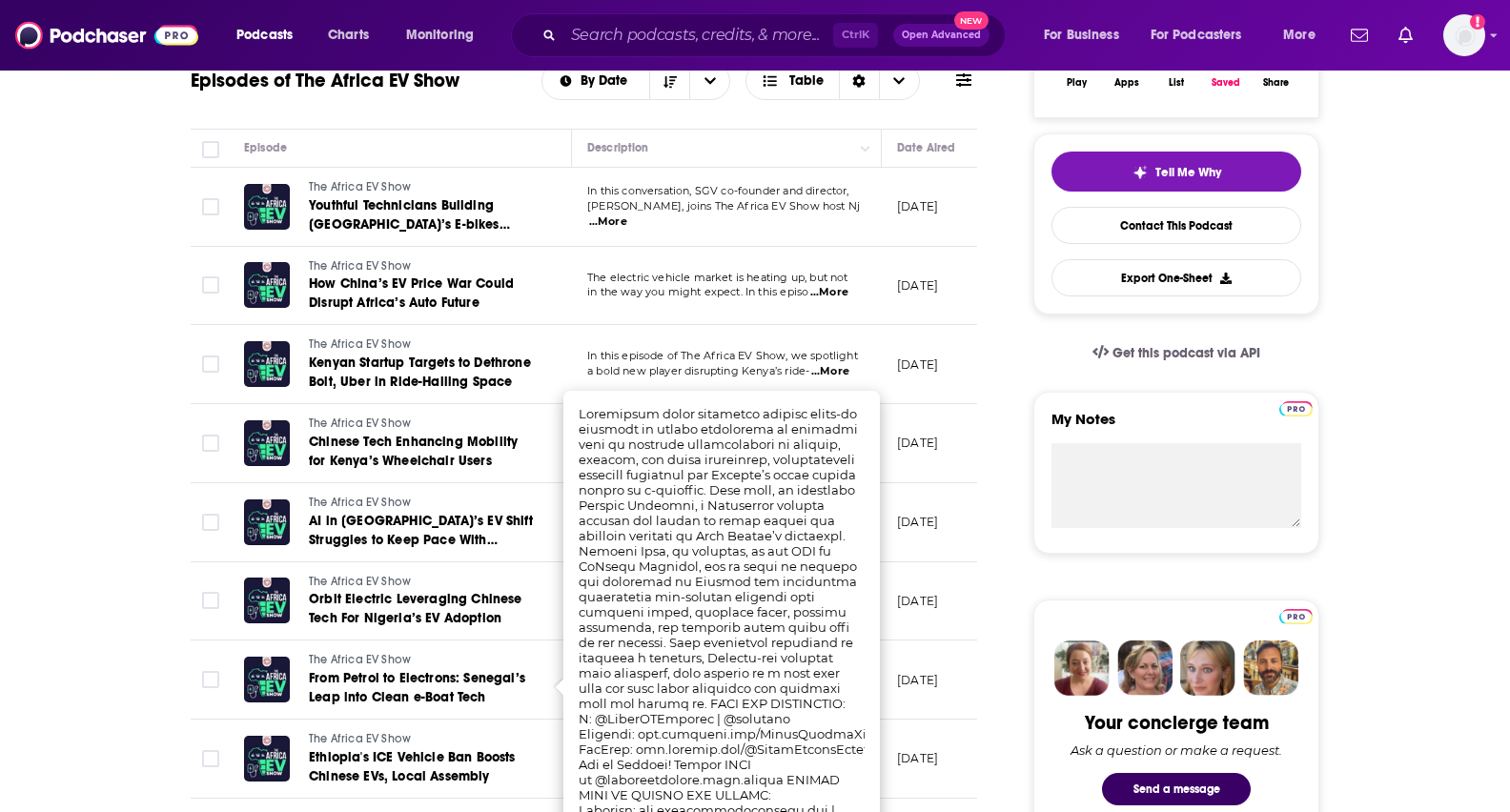 scroll, scrollTop: 477, scrollLeft: 0, axis: vertical 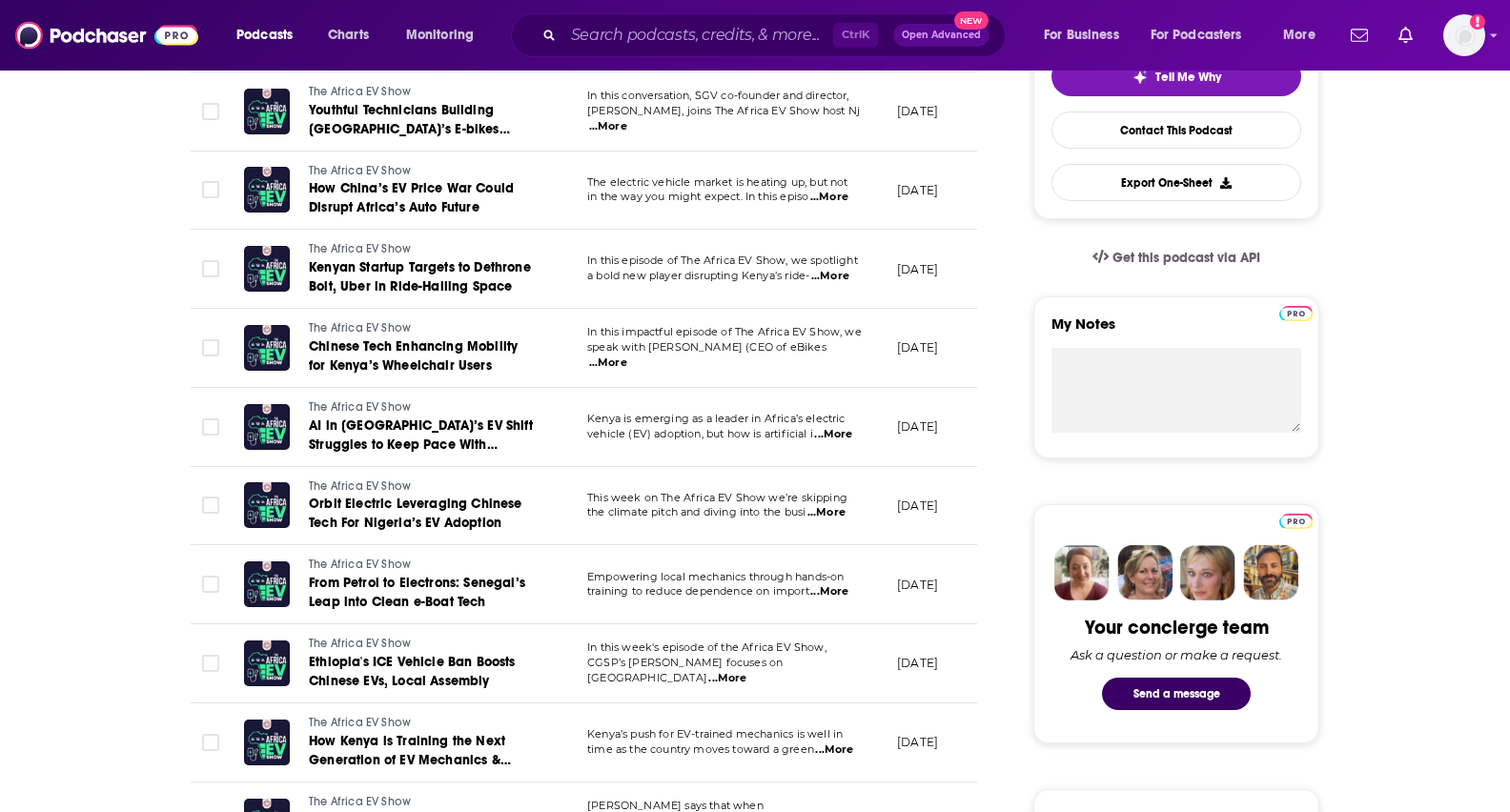 click on "About Insights Episodes 13 Reviews Credits Lists Similar Episodes of The Africa EV Show By Date Table Episode Description Date Aired Reach Episode Guests Length The Africa EV Show Youthful Technicians Building [GEOGRAPHIC_DATA]’s E-bikes Driven by Chinese Tech In this conversation, SGV co-founder and director, [PERSON_NAME], joins The Africa EV Show host Nj  ...More [DATE] Under 1.3k -- 53:57 s The Africa EV Show How China’s EV Price War Could Disrupt Africa’s Auto Future The electric vehicle market is heating up, but not in the way you might expect. In this episo  ...More [DATE] Under 1.3k -- 40:05 s The Africa EV Show Kenyan Startup Targets to Dethrone Bolt, Uber in Ride-Hailing Space In this episode of The Africa EV Show, we spotlight a bold new player disrupting Kenya’s ride-  ...More [DATE] Under 1.5k -- 18:56 s The Africa EV Show Chinese Tech Enhancing Mobility for Kenya’s Wheelchair Users In this impactful episode of The Africa EV Show, we speak with [PERSON_NAME] (CEO of eBikes   ...More" at bounding box center [755, 1109] 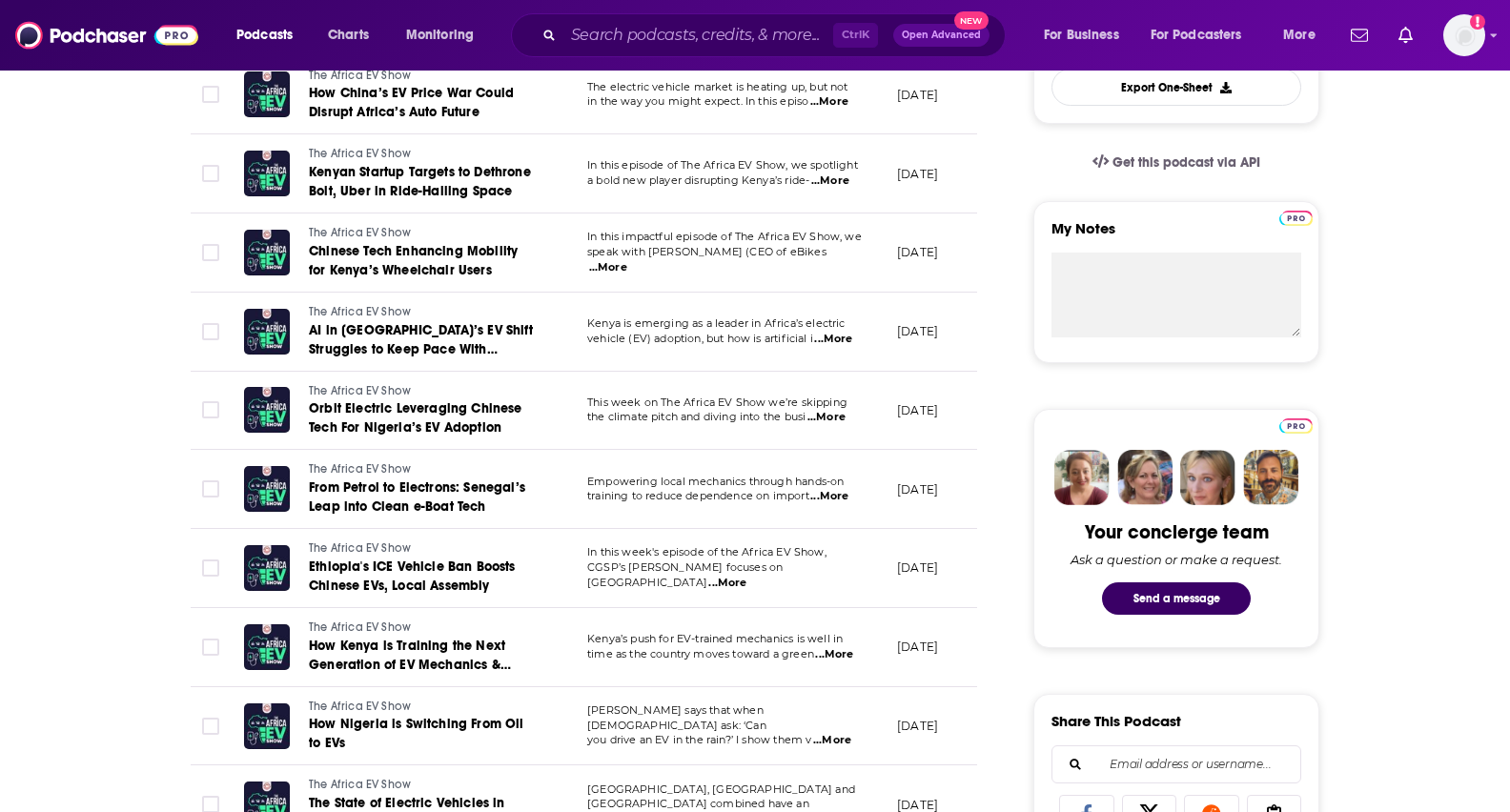 scroll, scrollTop: 667, scrollLeft: 0, axis: vertical 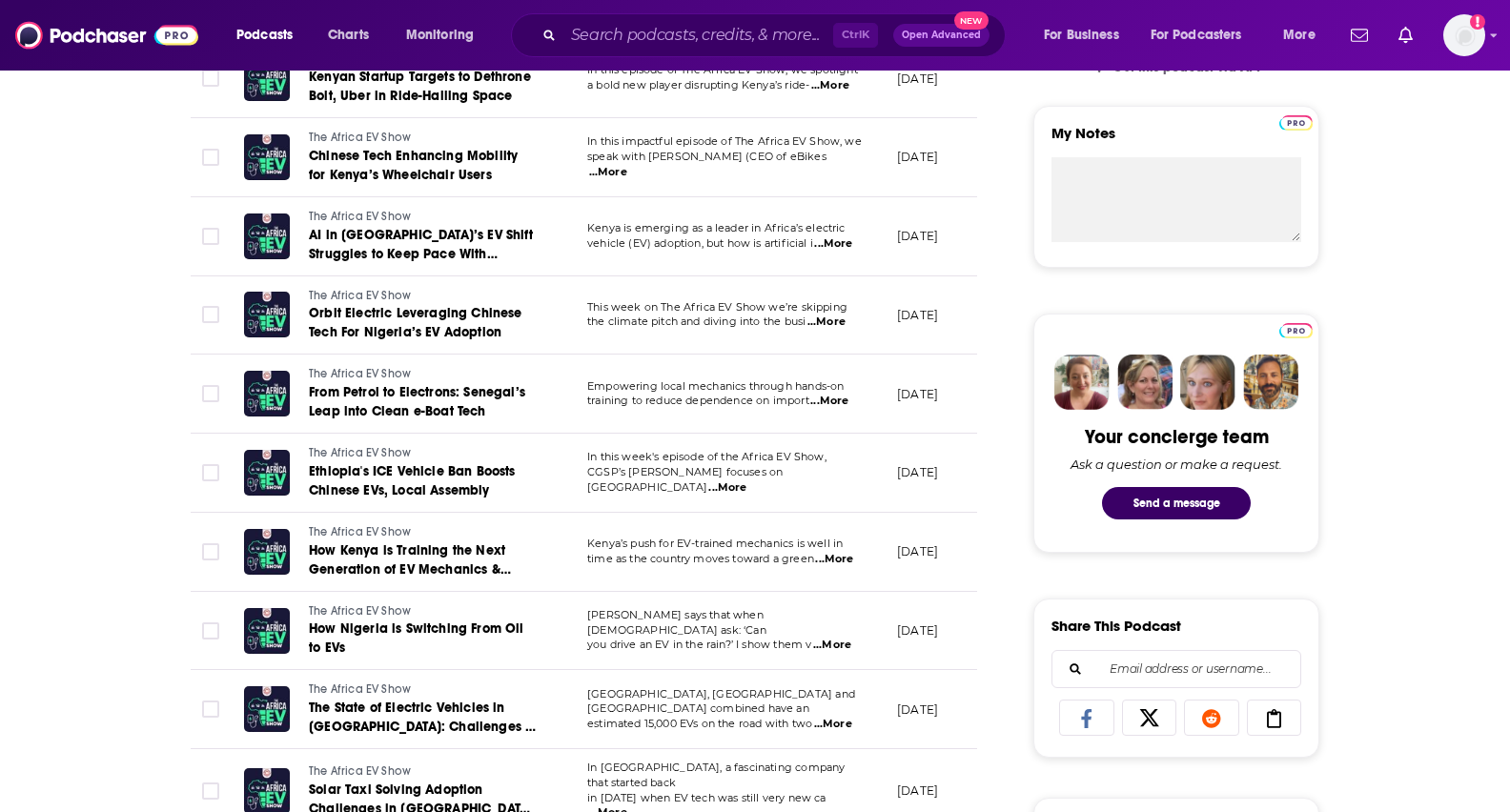 click on "...More" at bounding box center (833, 724) 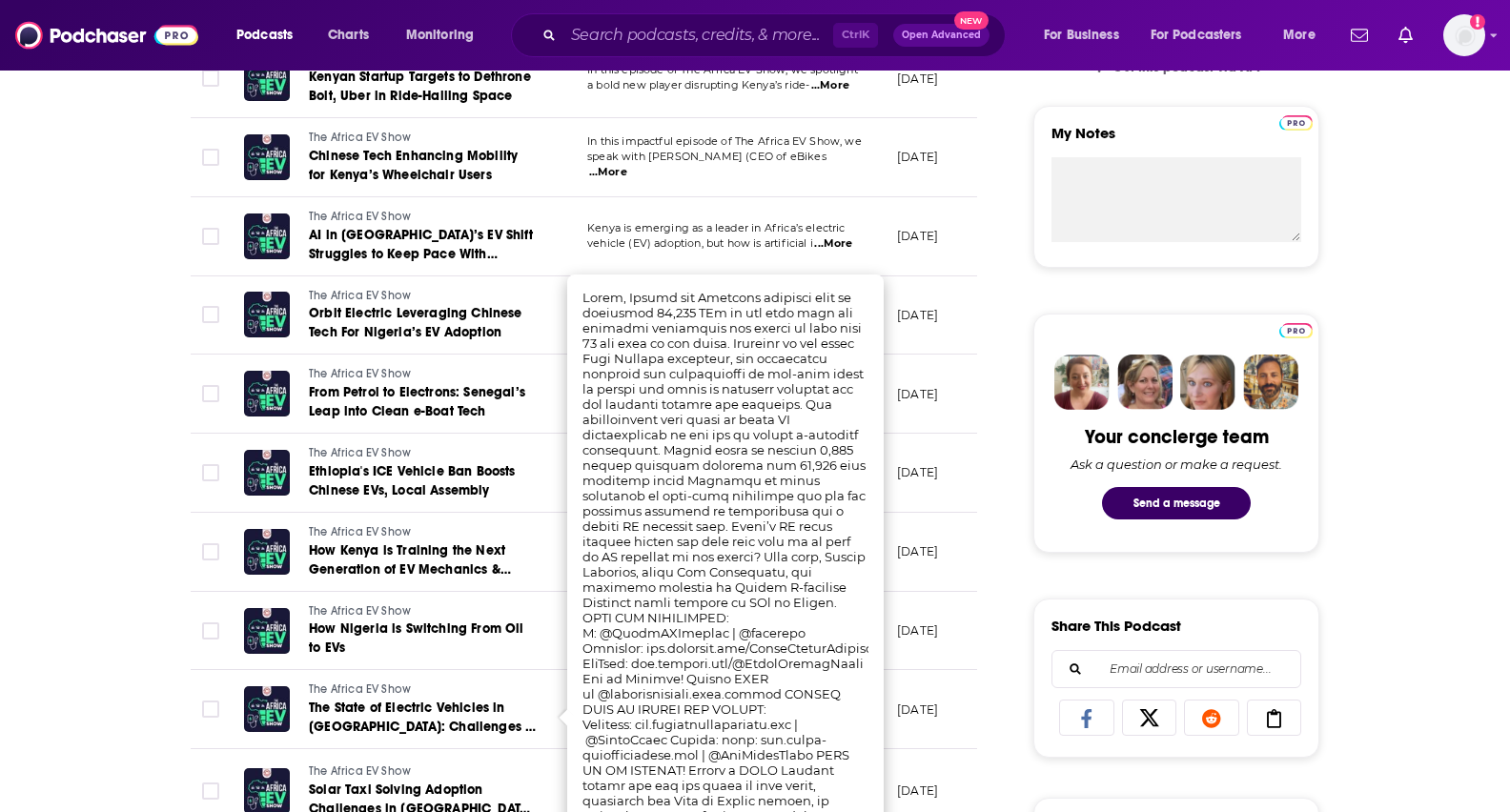 click on "About Insights Episodes 13 Reviews Credits Lists Similar Episodes of The Africa EV Show By Date Table Episode Description Date Aired Reach Episode Guests Length The Africa EV Show Youthful Technicians Building [GEOGRAPHIC_DATA]’s E-bikes Driven by Chinese Tech In this conversation, SGV co-founder and director, [PERSON_NAME], joins The Africa EV Show host Nj  ...More [DATE] Under 1.3k -- 53:57 s The Africa EV Show How China’s EV Price War Could Disrupt Africa’s Auto Future The electric vehicle market is heating up, but not in the way you might expect. In this episo  ...More [DATE] Under 1.3k -- 40:05 s The Africa EV Show Kenyan Startup Targets to Dethrone Bolt, Uber in Ride-Hailing Space In this episode of The Africa EV Show, we spotlight a bold new player disrupting Kenya’s ride-  ...More [DATE] Under 1.5k -- 18:56 s The Africa EV Show Chinese Tech Enhancing Mobility for Kenya’s Wheelchair Users In this impactful episode of The Africa EV Show, we speak with [PERSON_NAME] (CEO of eBikes   ...More" at bounding box center (755, 919) 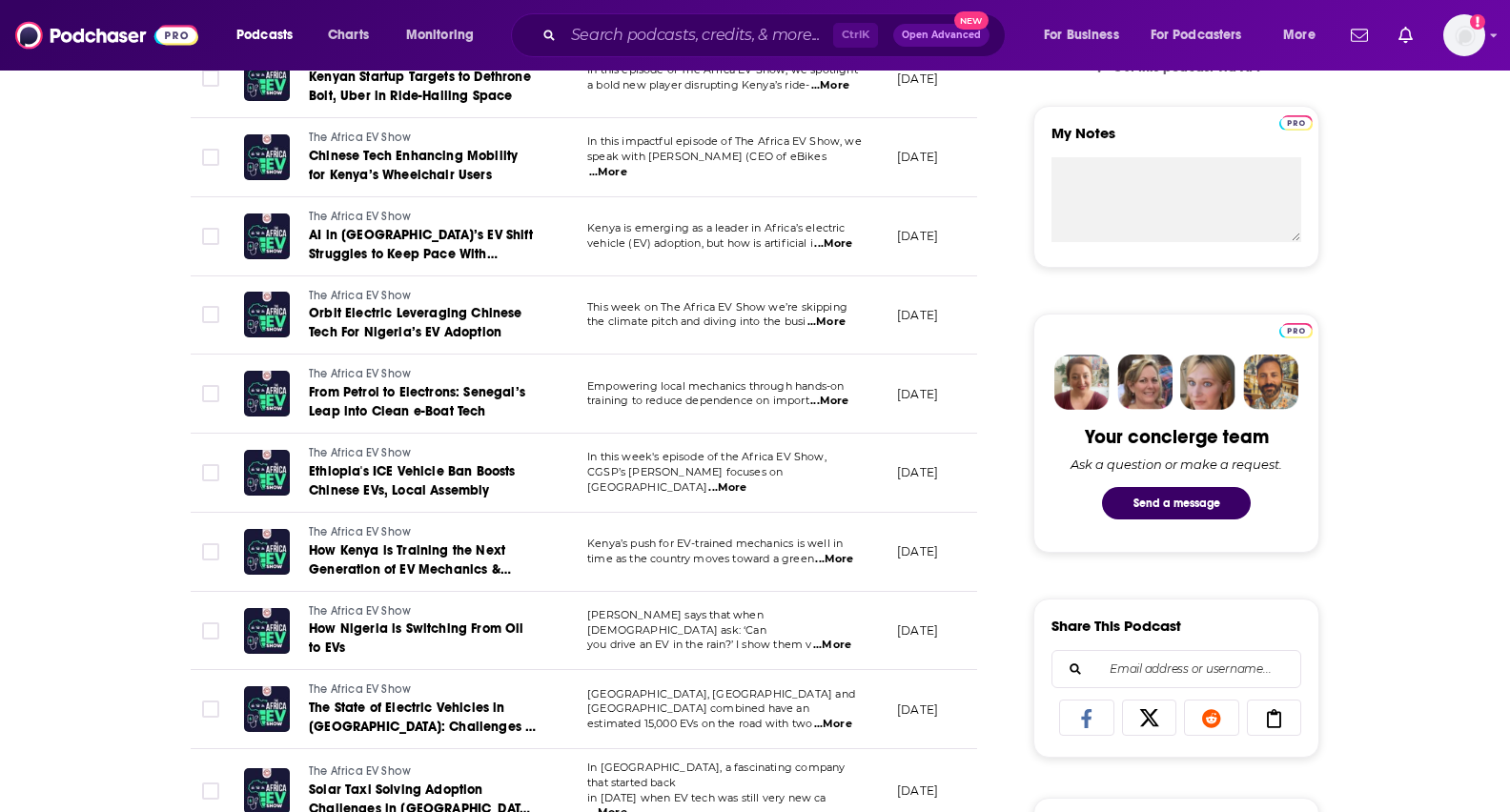 scroll, scrollTop: 762, scrollLeft: 0, axis: vertical 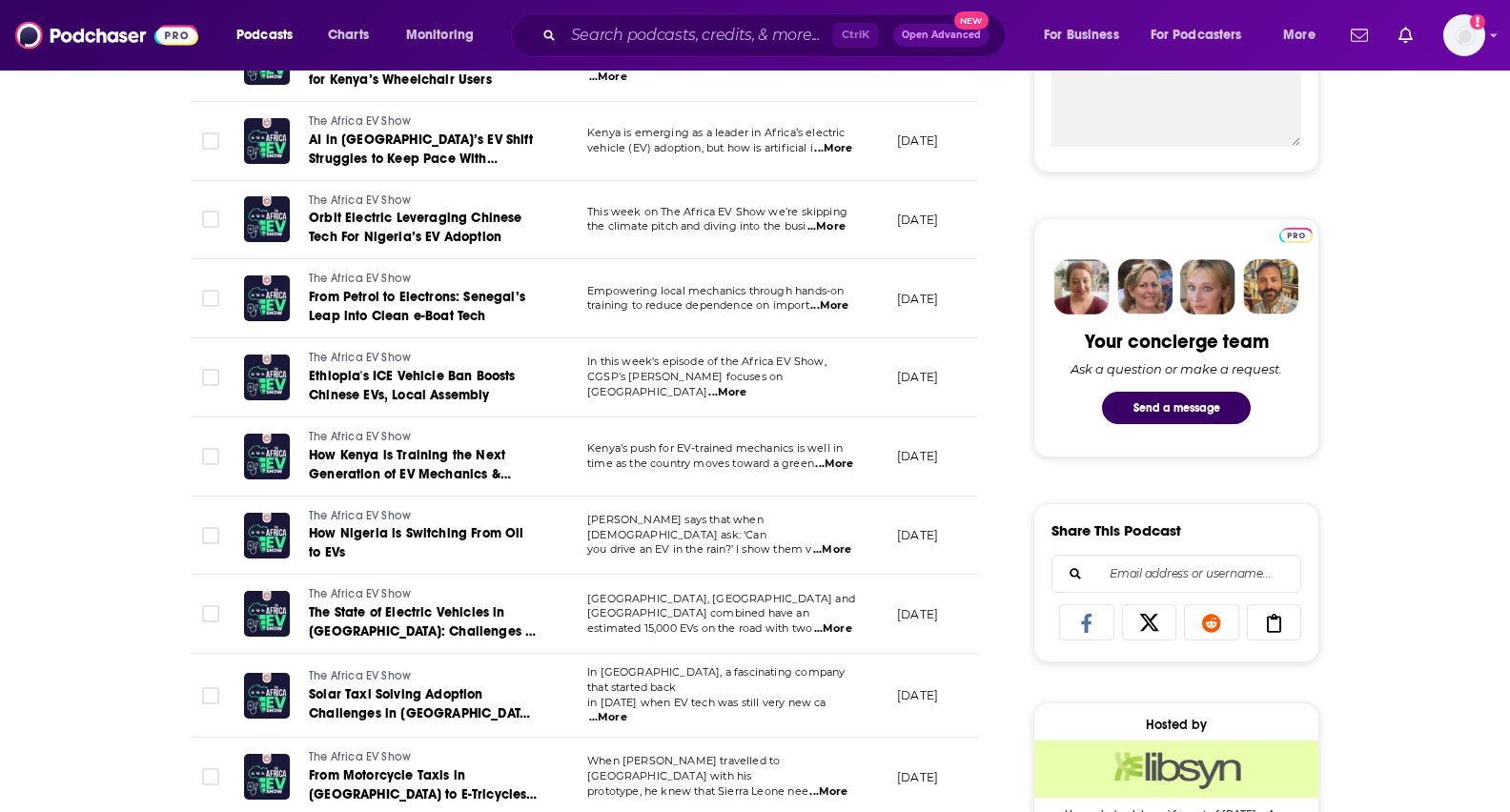 click on "...More" at bounding box center (608, 718) 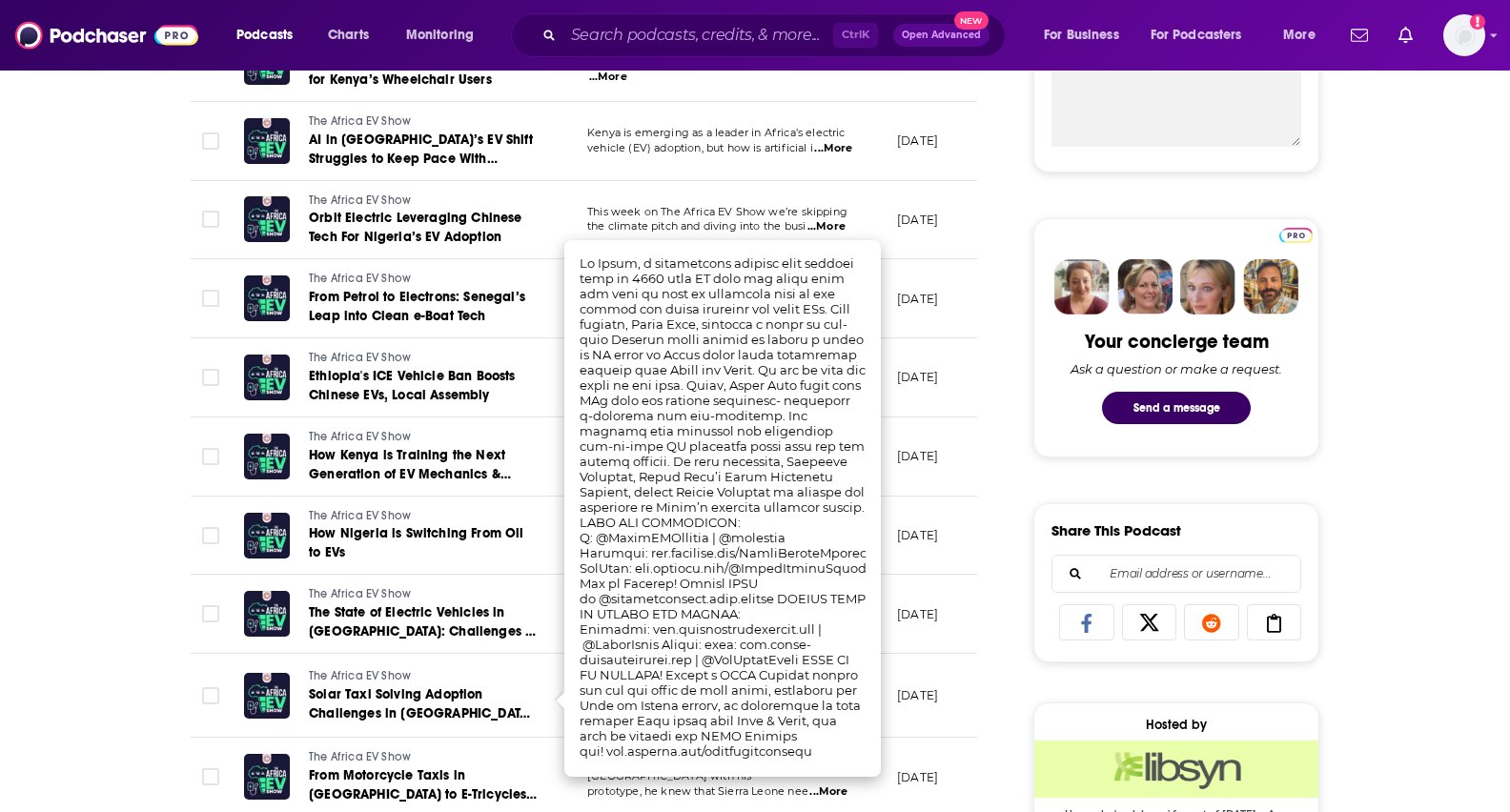 click on "About Insights Episodes 13 Reviews Credits Lists Similar Episodes of The Africa EV Show By Date Table Episode Description Date Aired Reach Episode Guests Length The Africa EV Show Youthful Technicians Building [GEOGRAPHIC_DATA]’s E-bikes Driven by Chinese Tech In this conversation, SGV co-founder and director, [PERSON_NAME], joins The Africa EV Show host Nj  ...More [DATE] Under 1.3k -- 53:57 s The Africa EV Show How China’s EV Price War Could Disrupt Africa’s Auto Future The electric vehicle market is heating up, but not in the way you might expect. In this episo  ...More [DATE] Under 1.3k -- 40:05 s The Africa EV Show Kenyan Startup Targets to Dethrone Bolt, Uber in Ride-Hailing Space In this episode of The Africa EV Show, we spotlight a bold new player disrupting Kenya’s ride-  ...More [DATE] Under 1.5k -- 18:56 s The Africa EV Show Chinese Tech Enhancing Mobility for Kenya’s Wheelchair Users In this impactful episode of The Africa EV Show, we speak with [PERSON_NAME] (CEO of eBikes   ...More" at bounding box center (755, 823) 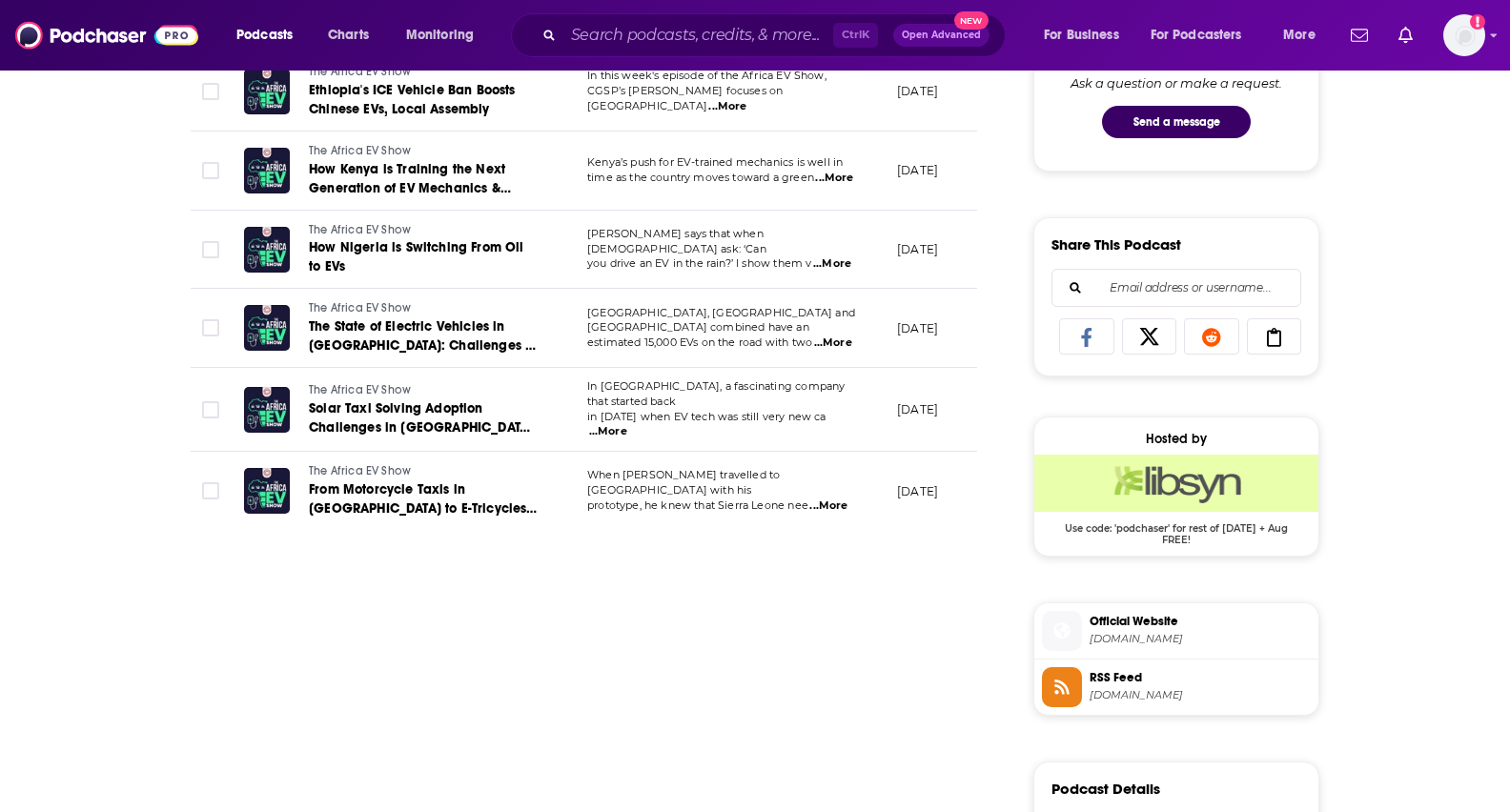 scroll, scrollTop: 1144, scrollLeft: 0, axis: vertical 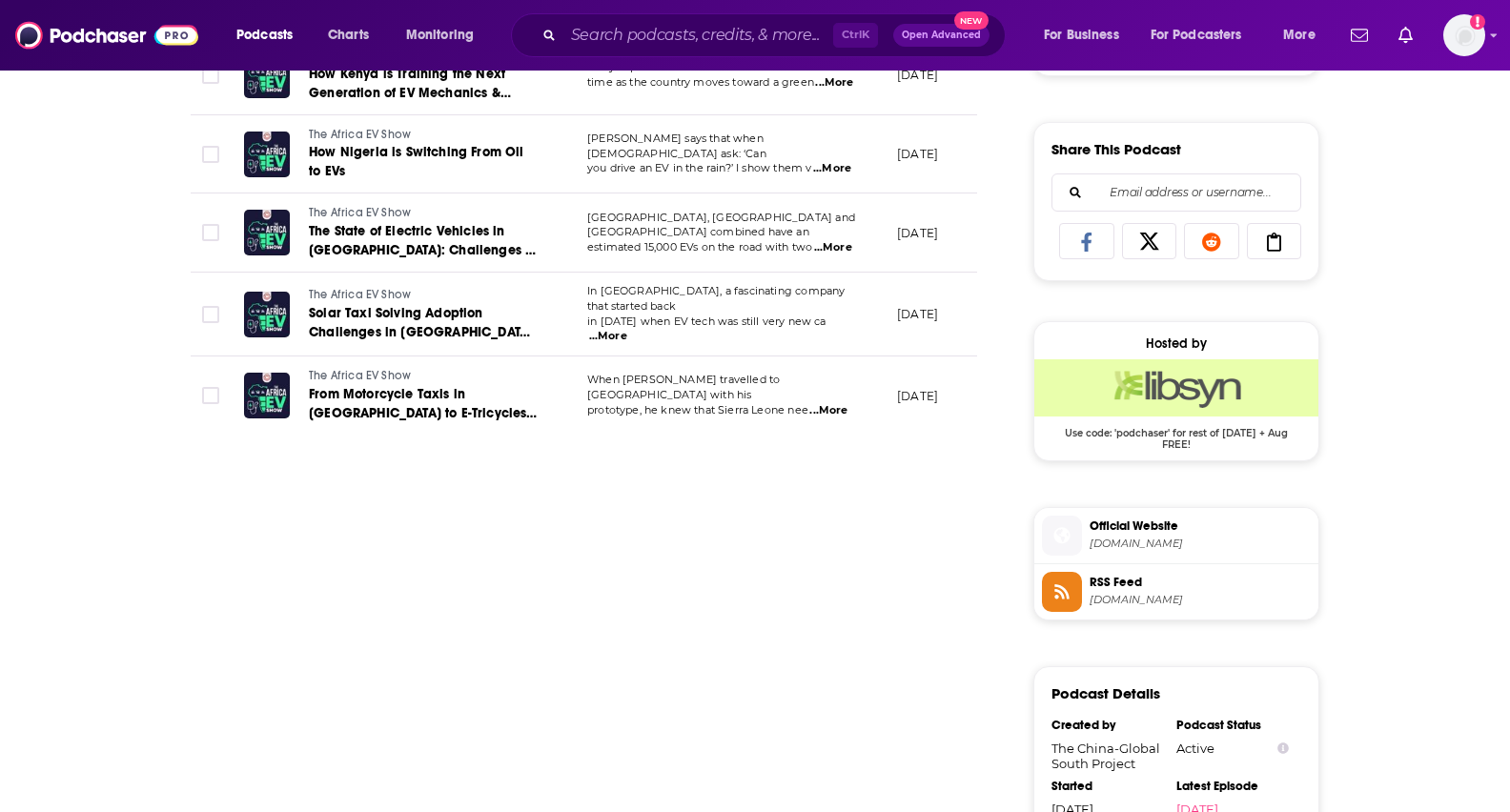 click on "...More" at bounding box center (828, 411) 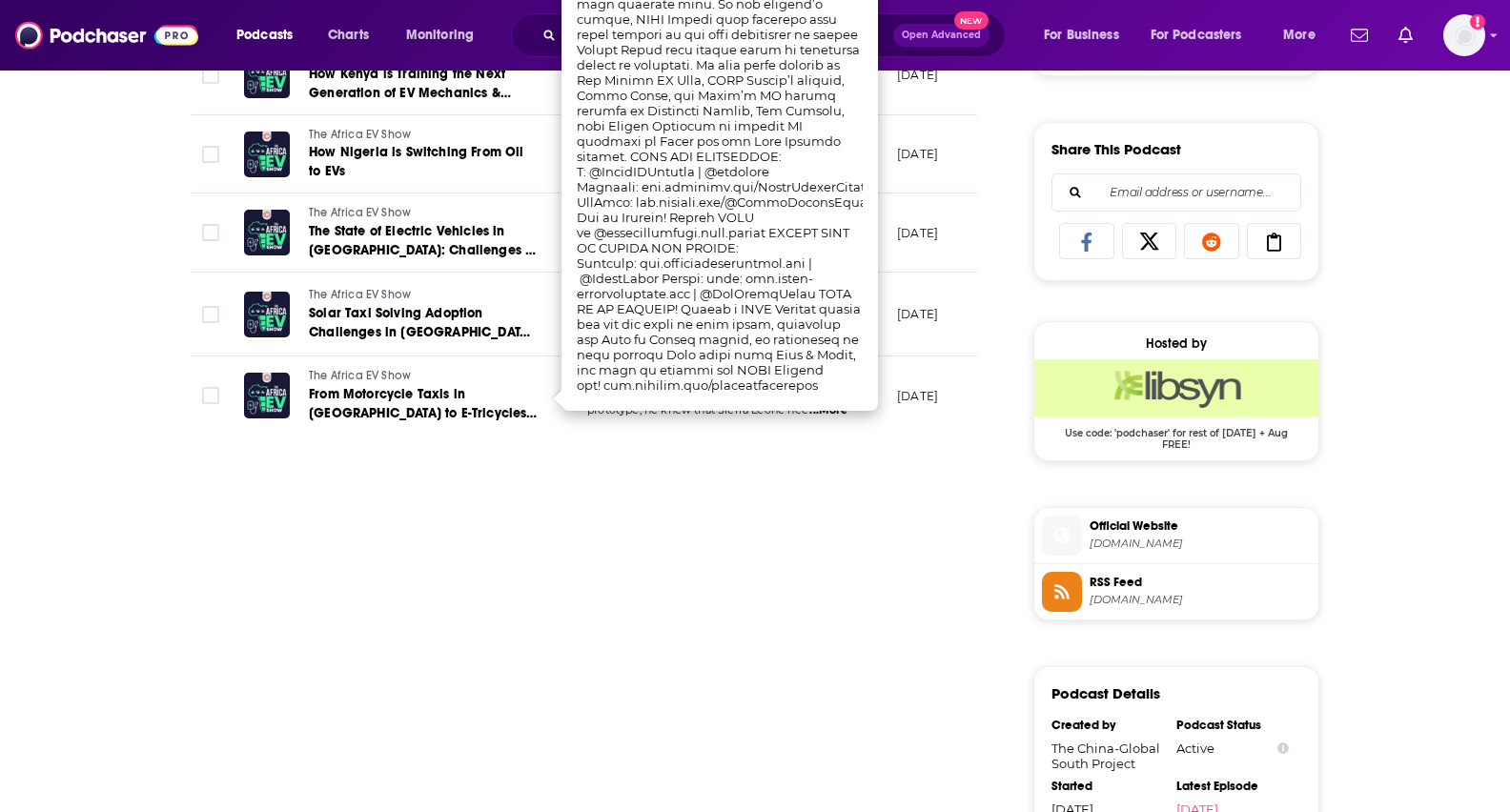scroll, scrollTop: 953, scrollLeft: 0, axis: vertical 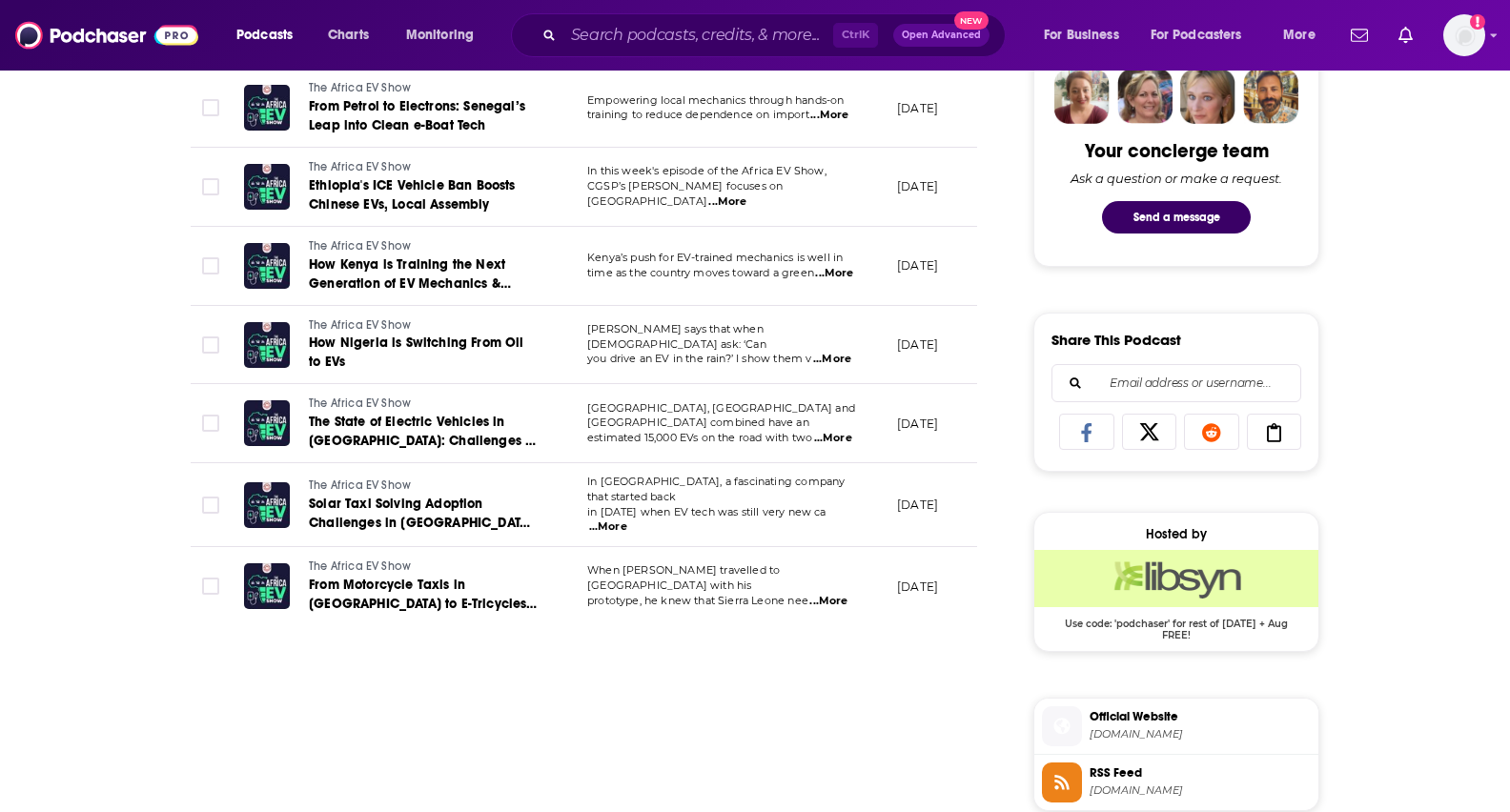 click on "About Insights Episodes 13 Reviews Credits Lists Similar Episodes of The Africa EV Show By Date Table Episode Description Date Aired Reach Episode Guests Length The Africa EV Show Youthful Technicians Building [GEOGRAPHIC_DATA]’s E-bikes Driven by Chinese Tech In this conversation, SGV co-founder and director, [PERSON_NAME], joins The Africa EV Show host Nj  ...More [DATE] Under 1.3k -- 53:57 s The Africa EV Show How China’s EV Price War Could Disrupt Africa’s Auto Future The electric vehicle market is heating up, but not in the way you might expect. In this episo  ...More [DATE] Under 1.3k -- 40:05 s The Africa EV Show Kenyan Startup Targets to Dethrone Bolt, Uber in Ride-Hailing Space In this episode of The Africa EV Show, we spotlight a bold new player disrupting Kenya’s ride-  ...More [DATE] Under 1.5k -- 18:56 s The Africa EV Show Chinese Tech Enhancing Mobility for Kenya’s Wheelchair Users In this impactful episode of The Africa EV Show, we speak with [PERSON_NAME] (CEO of eBikes   ...More" at bounding box center (755, 633) 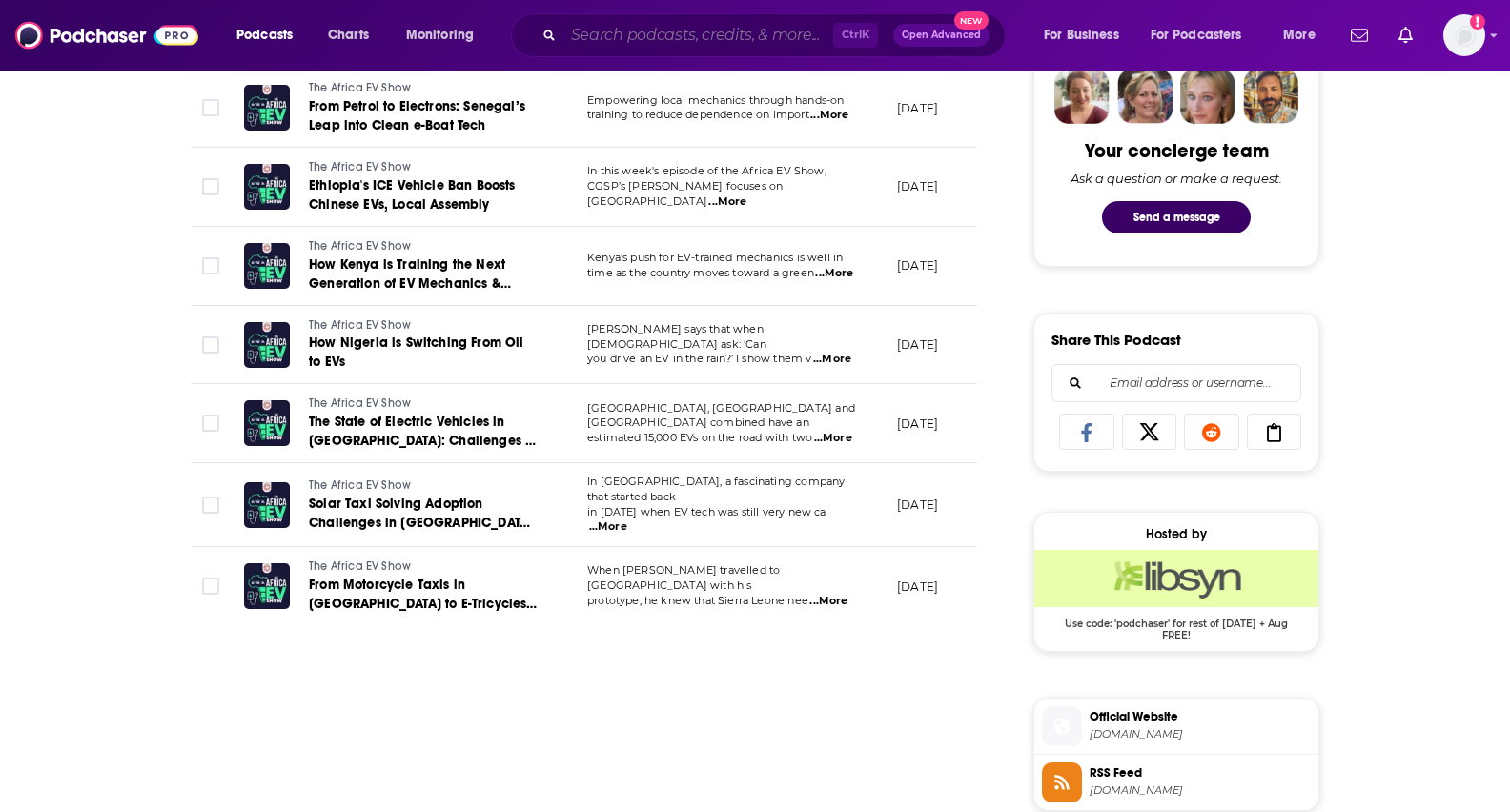 click at bounding box center (698, 35) 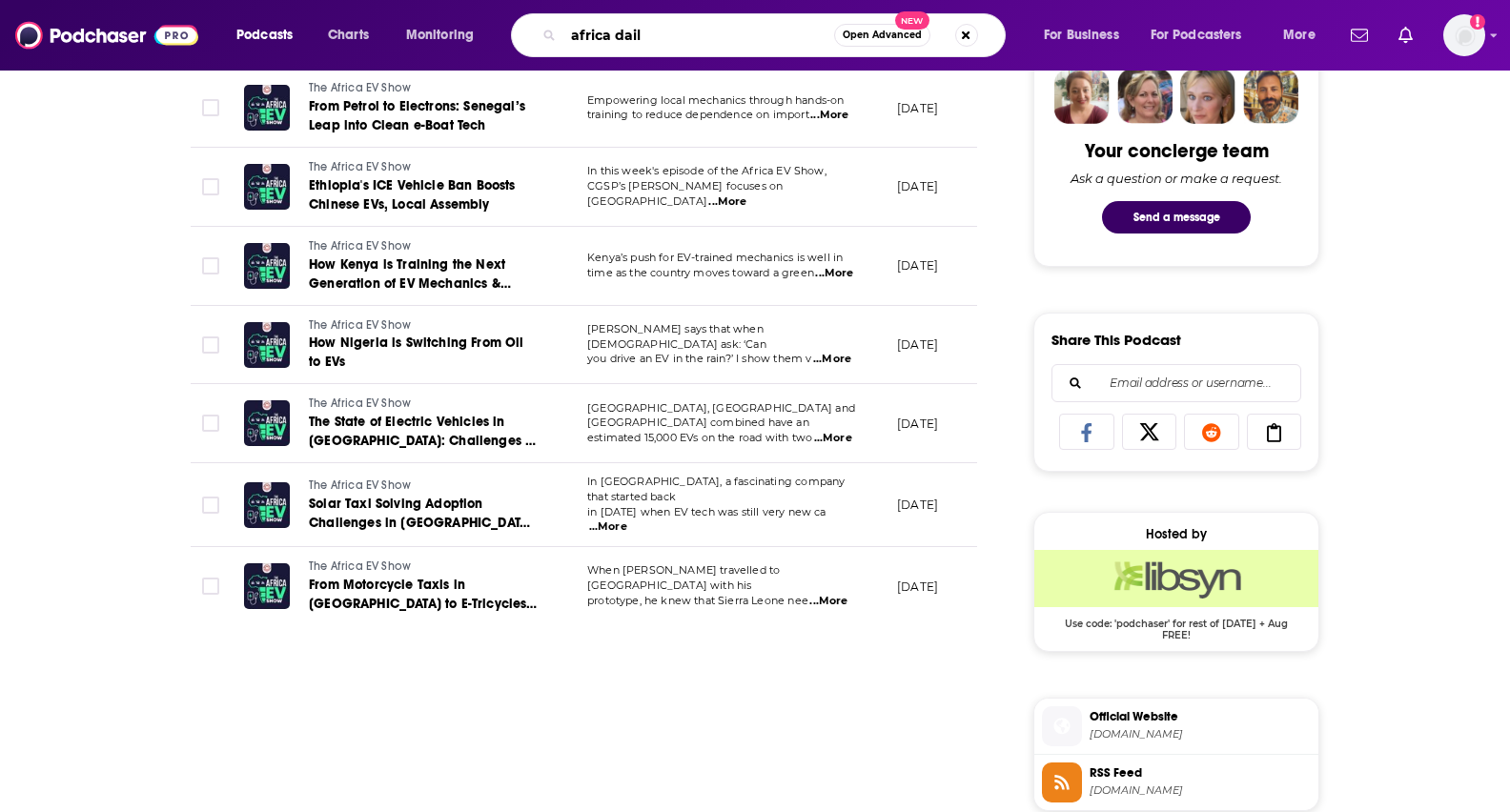 type on "africa daily" 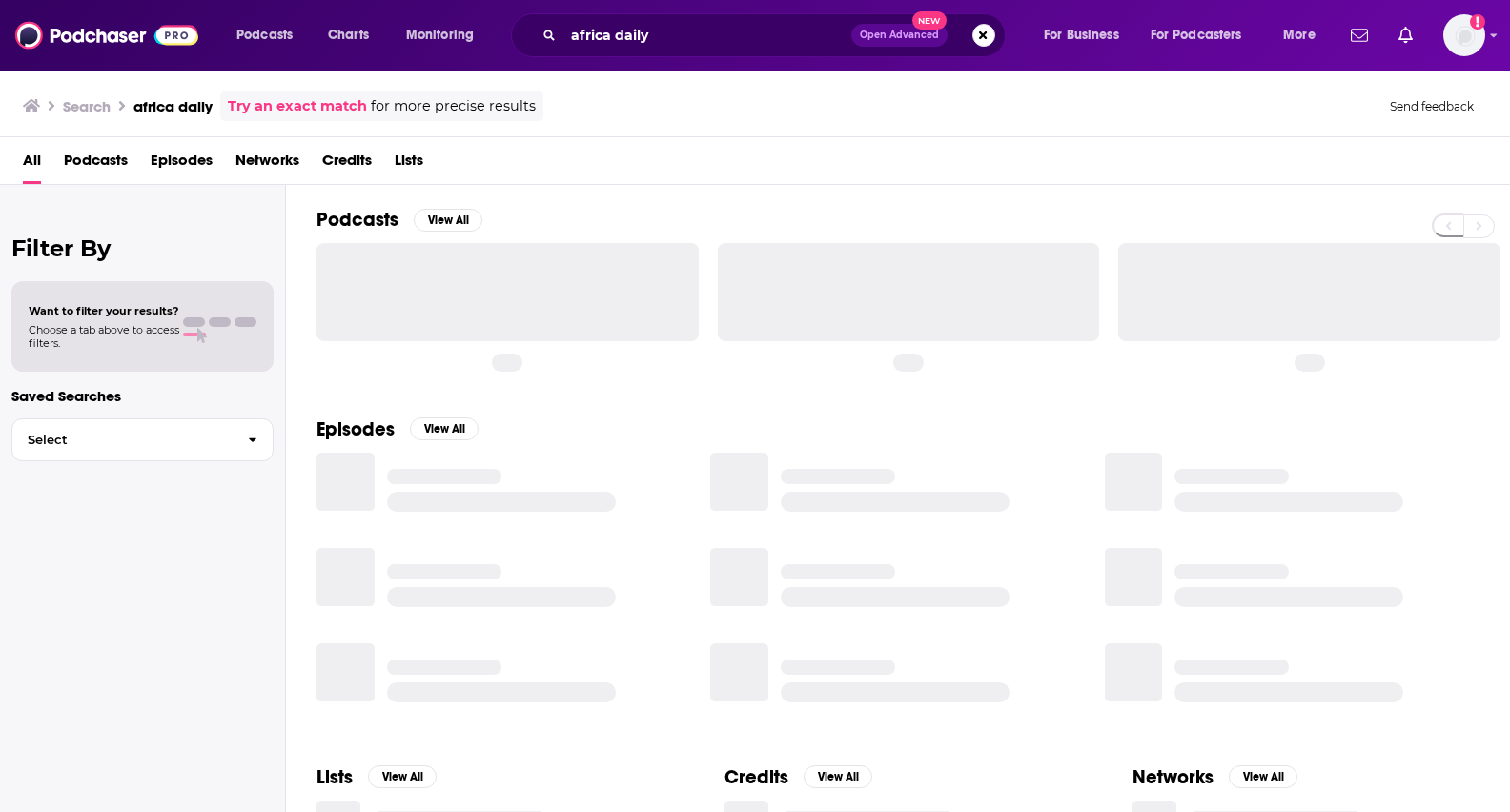 scroll, scrollTop: 0, scrollLeft: 0, axis: both 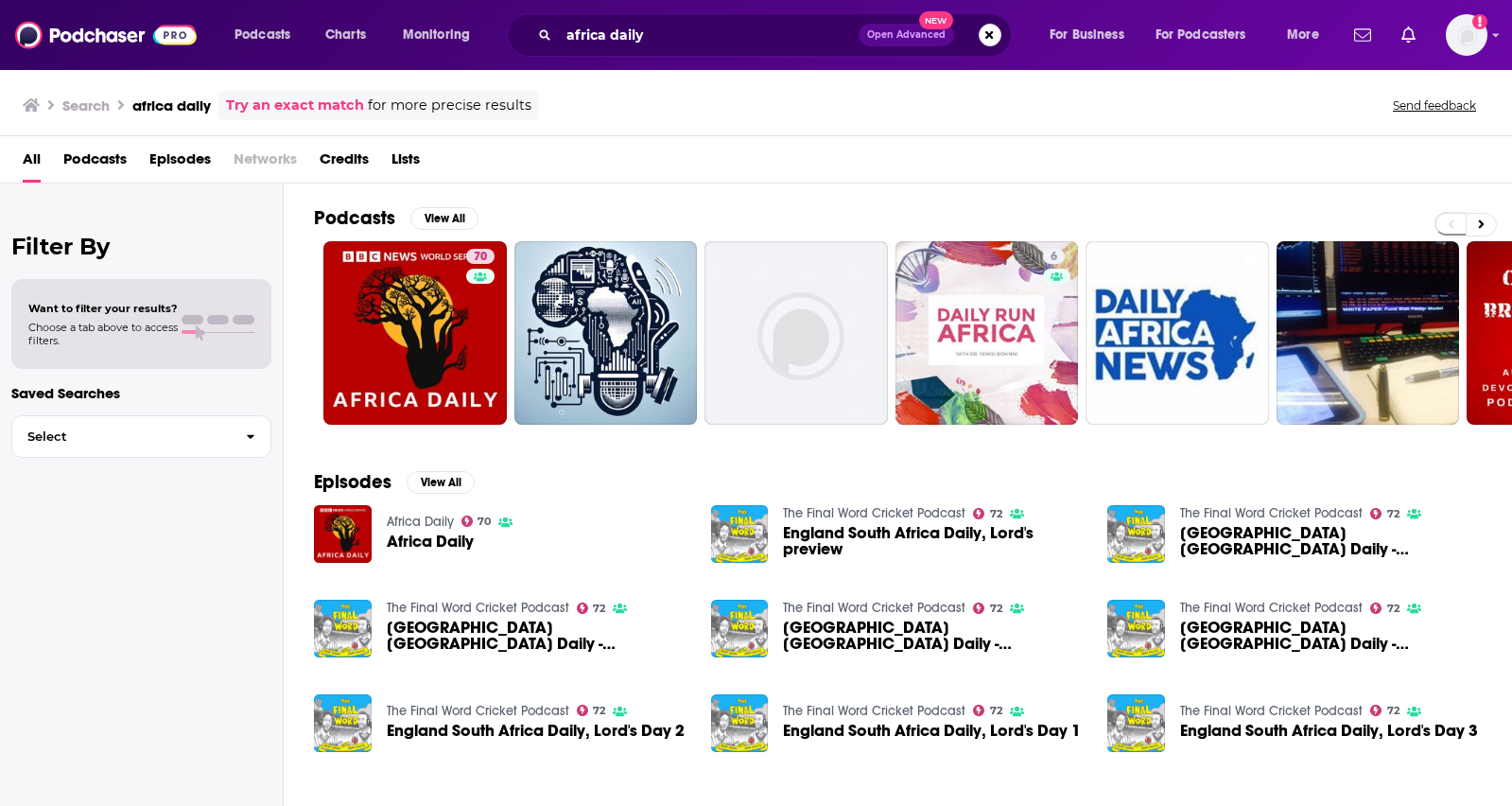 click on "Africa Daily" at bounding box center (430, 541) 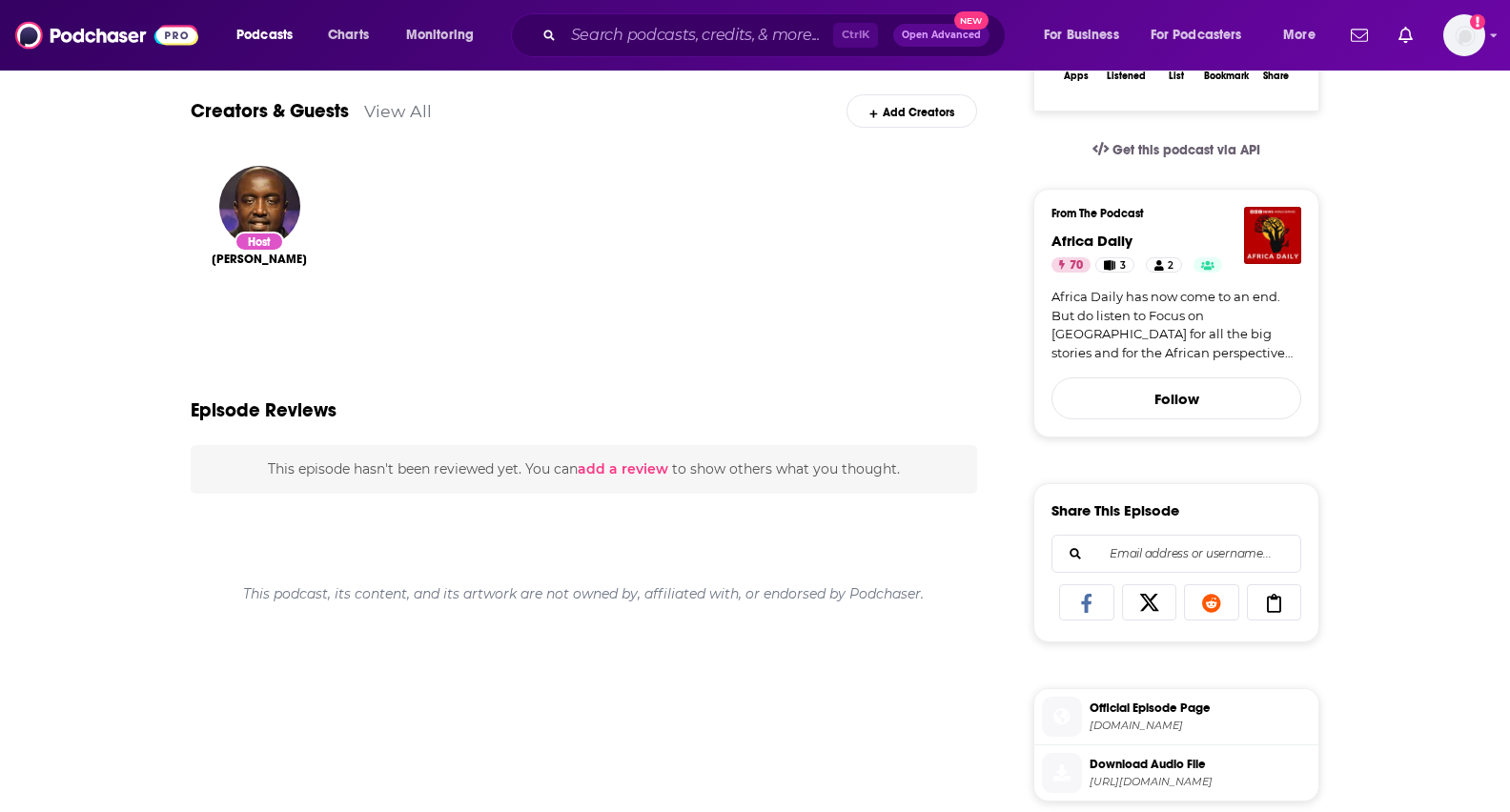 scroll, scrollTop: 0, scrollLeft: 0, axis: both 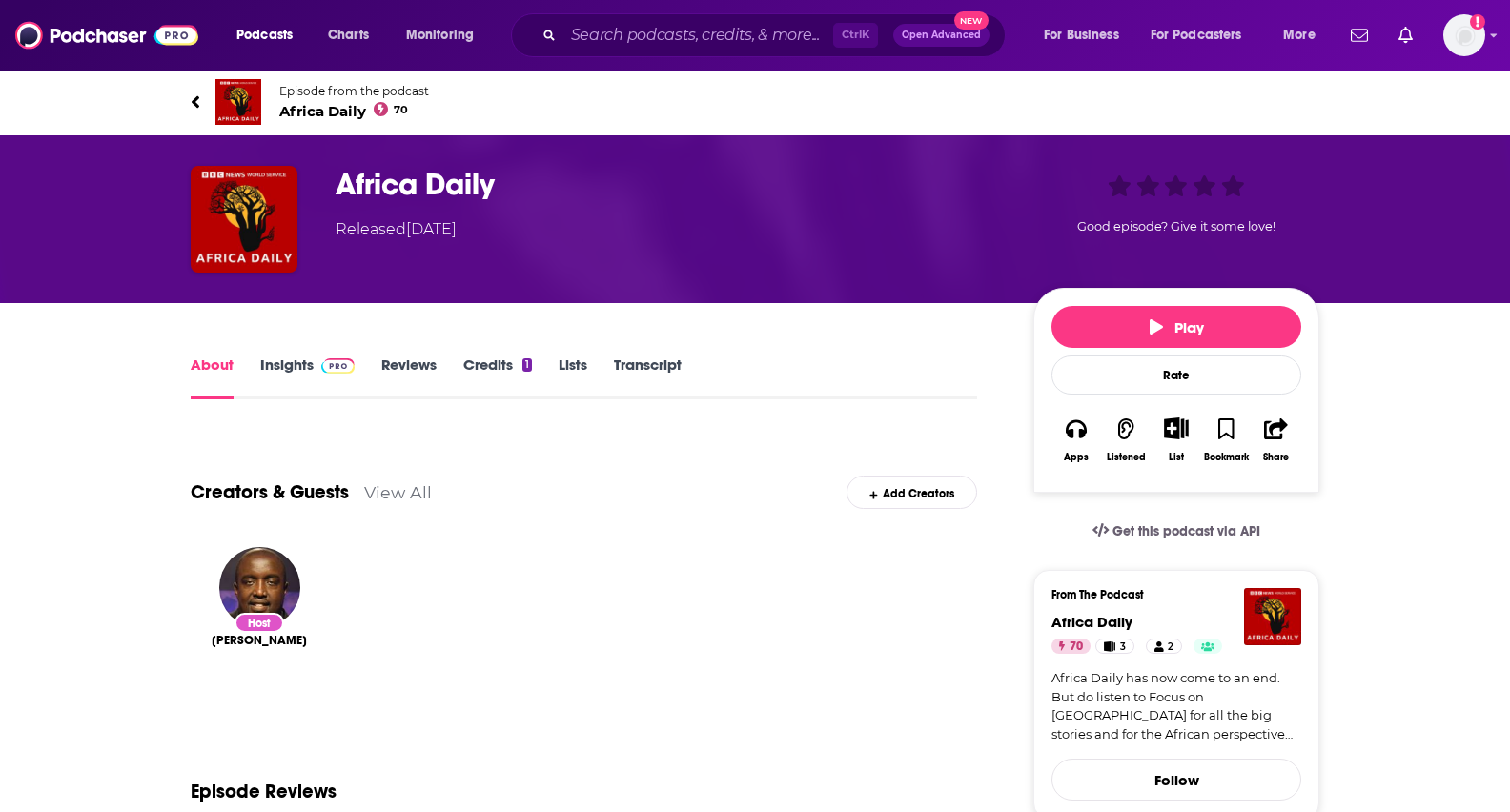 click on "Insights" at bounding box center (307, 377) 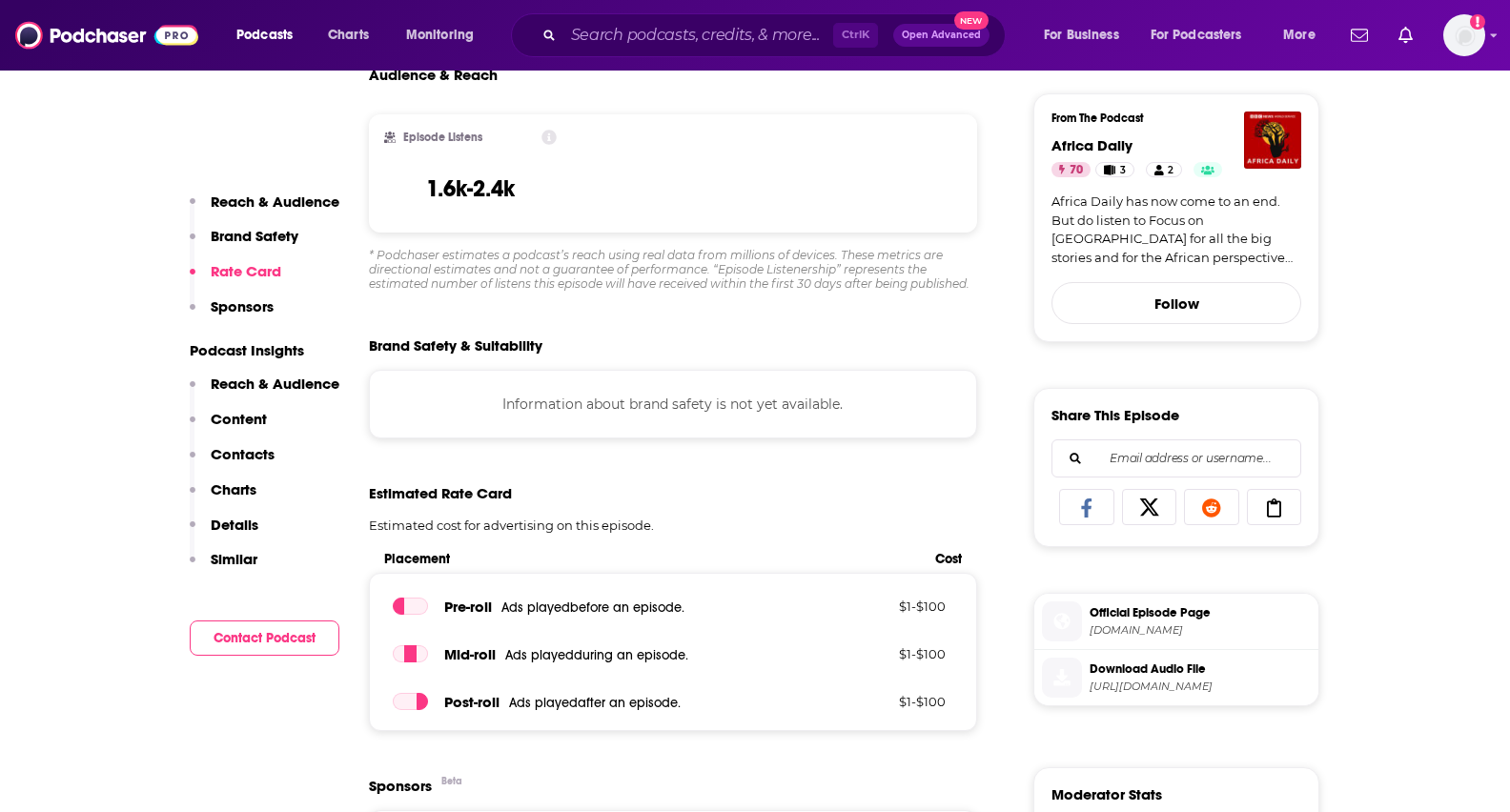 scroll, scrollTop: 667, scrollLeft: 0, axis: vertical 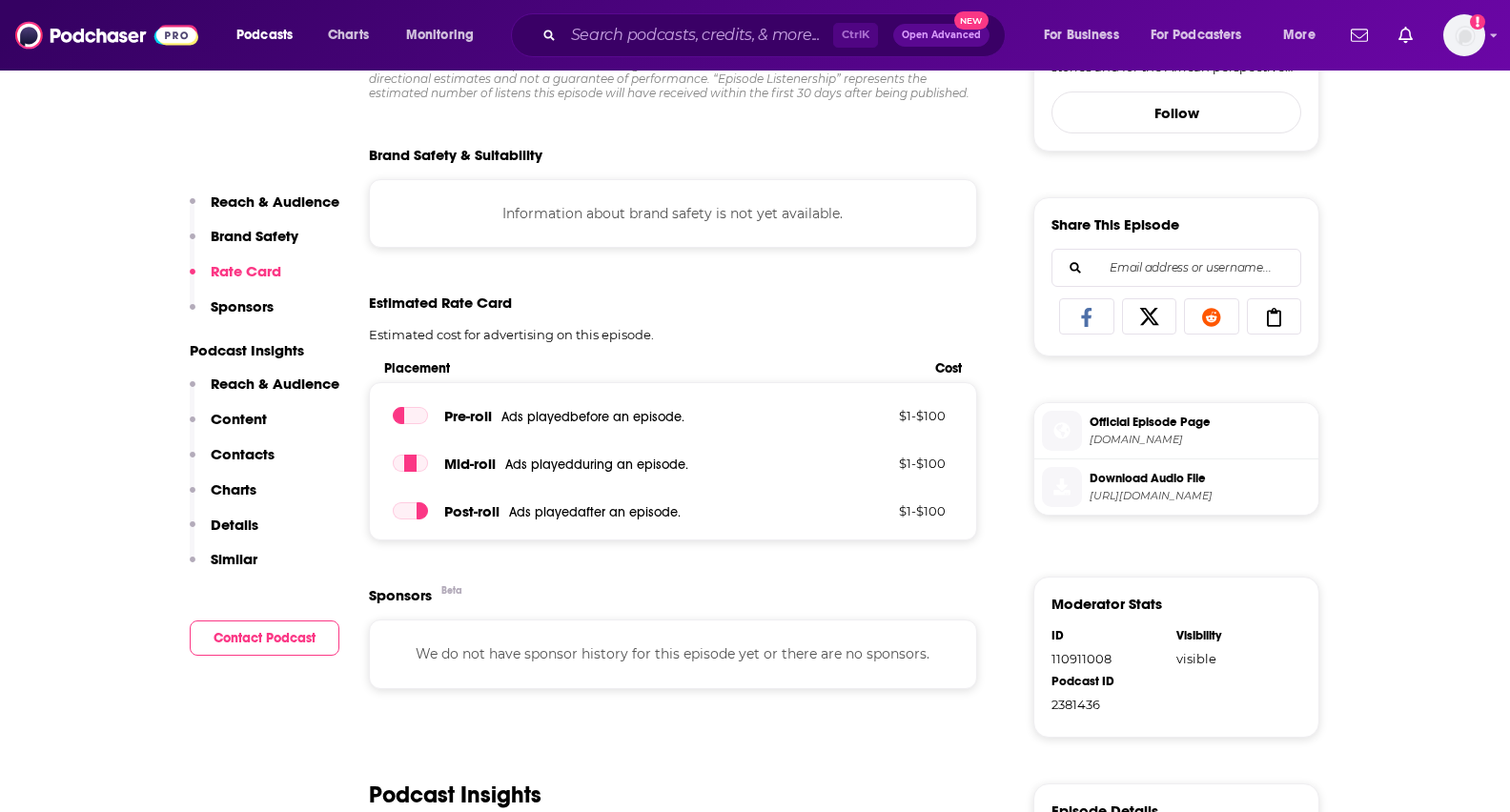 click on "Estimated Rate Card" at bounding box center (673, 302) 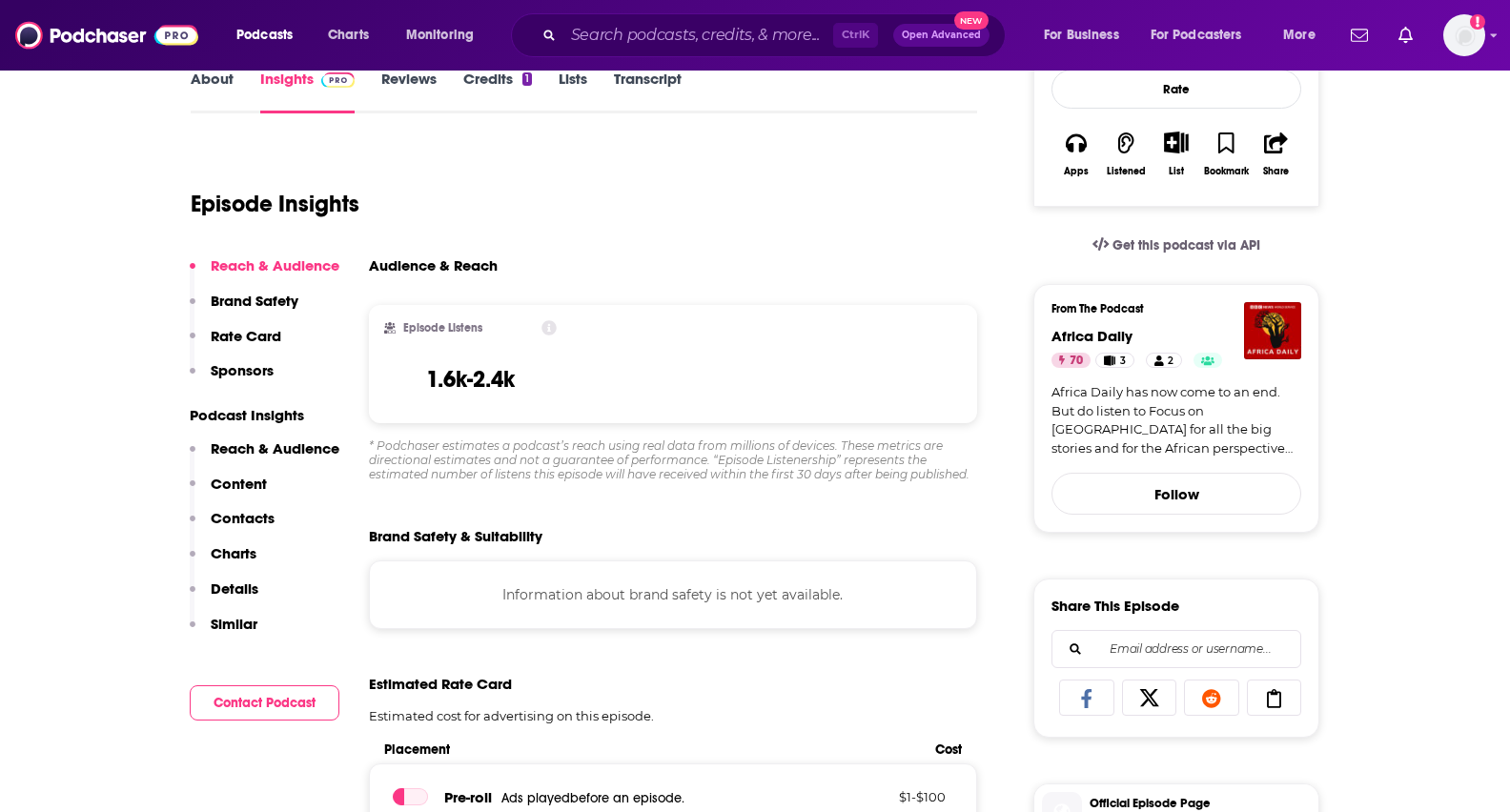 scroll, scrollTop: 95, scrollLeft: 0, axis: vertical 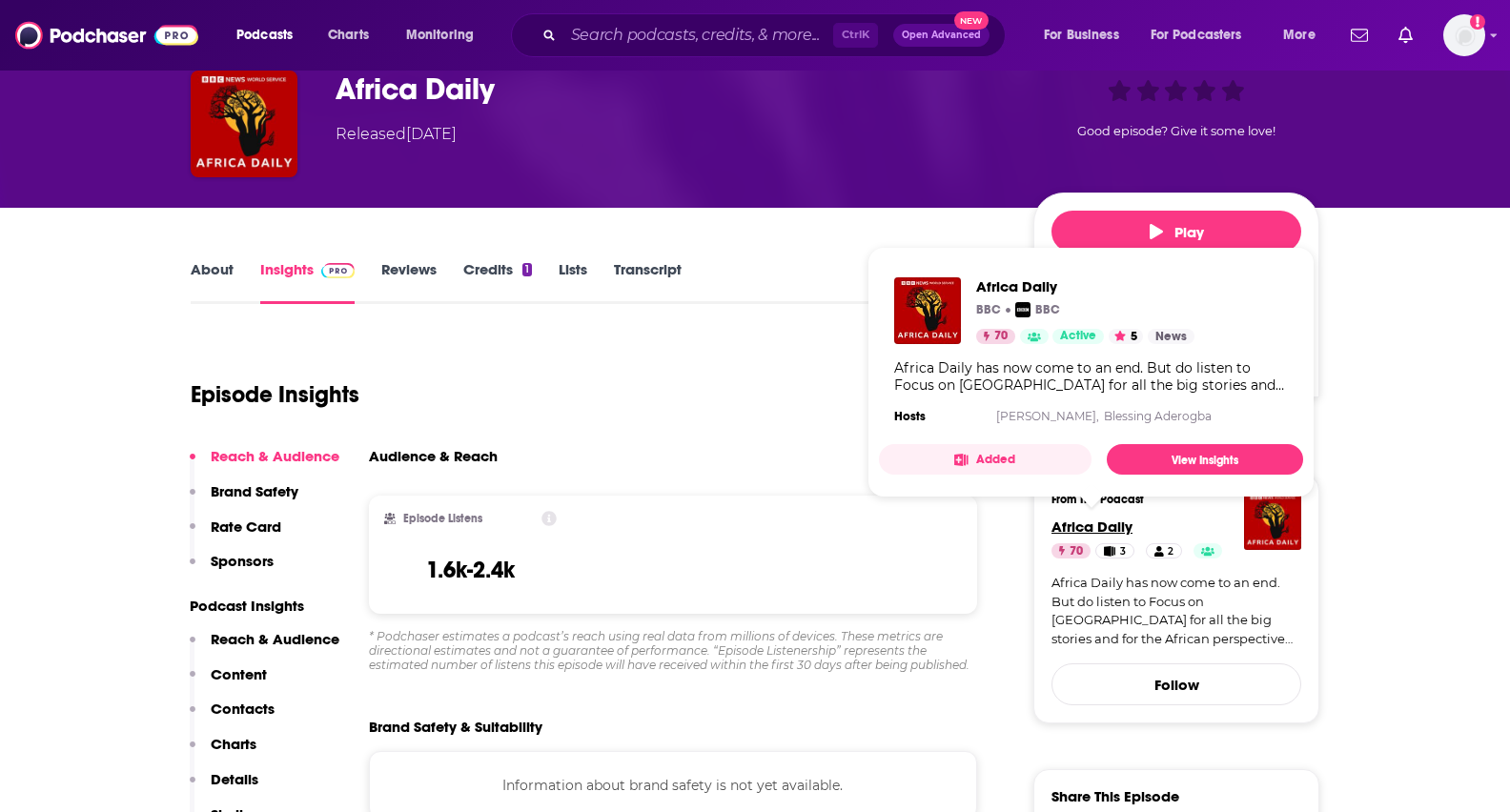 click on "Africa Daily" at bounding box center (1092, 526) 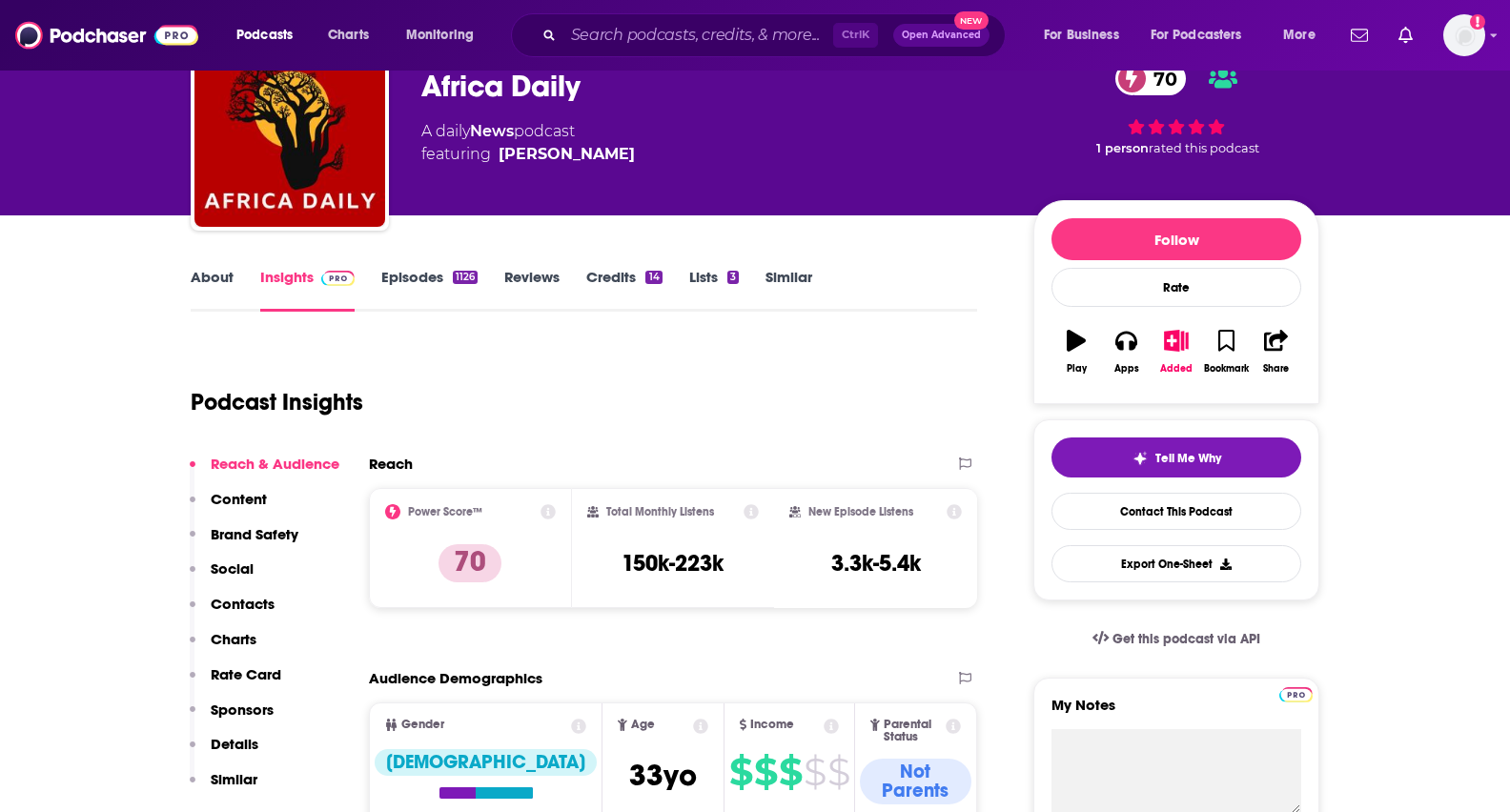 scroll, scrollTop: 0, scrollLeft: 0, axis: both 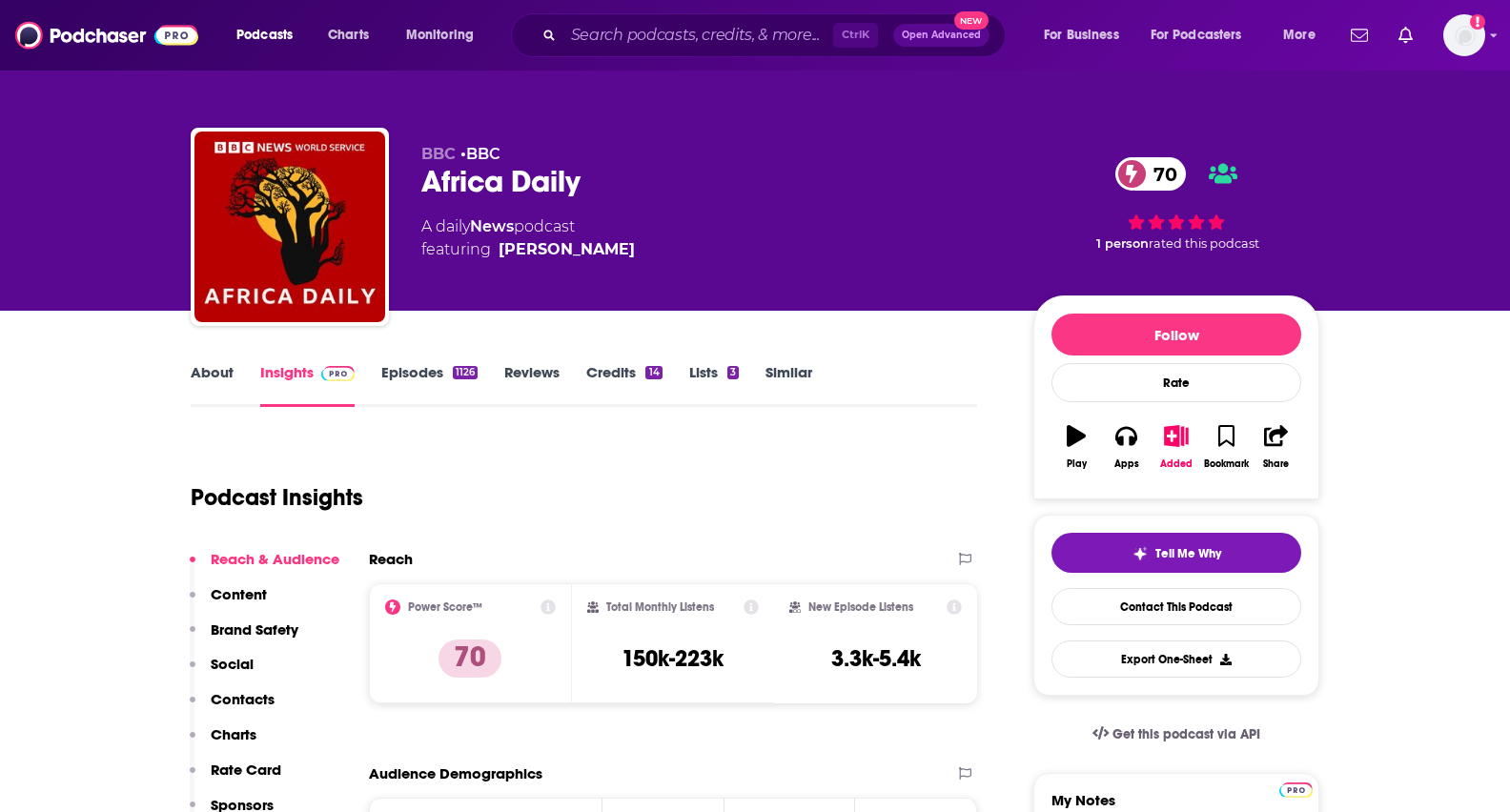click on "About Insights Episodes 1126 Reviews Credits 14 Lists 3 Similar Podcast Insights Reach & Audience Content Brand Safety Social Contacts Charts Rate Card Sponsors Details Similar Contact Podcast Open Website  Reach Power Score™ 70 Total Monthly Listens 150k-223k New Episode Listens 3.3k-5.4k Export One-Sheet Audience Demographics Gender [DEMOGRAPHIC_DATA] Age [DEMOGRAPHIC_DATA] yo Income $ $ $ $ $ Parental Status Not Parents Countries 1 [GEOGRAPHIC_DATA] 2 [GEOGRAPHIC_DATA] 3 [GEOGRAPHIC_DATA] 4 [GEOGRAPHIC_DATA] Top Cities [GEOGRAPHIC_DATA] , [GEOGRAPHIC_DATA] , [GEOGRAPHIC_DATA] , [GEOGRAPHIC_DATA] , [GEOGRAPHIC_DATA] , [GEOGRAPHIC_DATA], [GEOGRAPHIC_DATA] Interests Travel , Friends, Family & Relationships , Restaurants, Food & Grocery , Television & Film , News , Camera & Photography Jobs Journalists/Reporters , Directors , Principals/Owners , Authors/Writers , Nurses , Machinists/Operators Ethnicities White / Caucasian , [DEMOGRAPHIC_DATA] , [DEMOGRAPHIC_DATA] , Asian Show More Content Political Skew Neutral/Mixed Brand Safety & Suitability Adult Graphic Profanity Drugs Weapons Criminal Political Inflammatory 0 15 30 45 60 75 100 Safety Summary" at bounding box center [755, 4986] 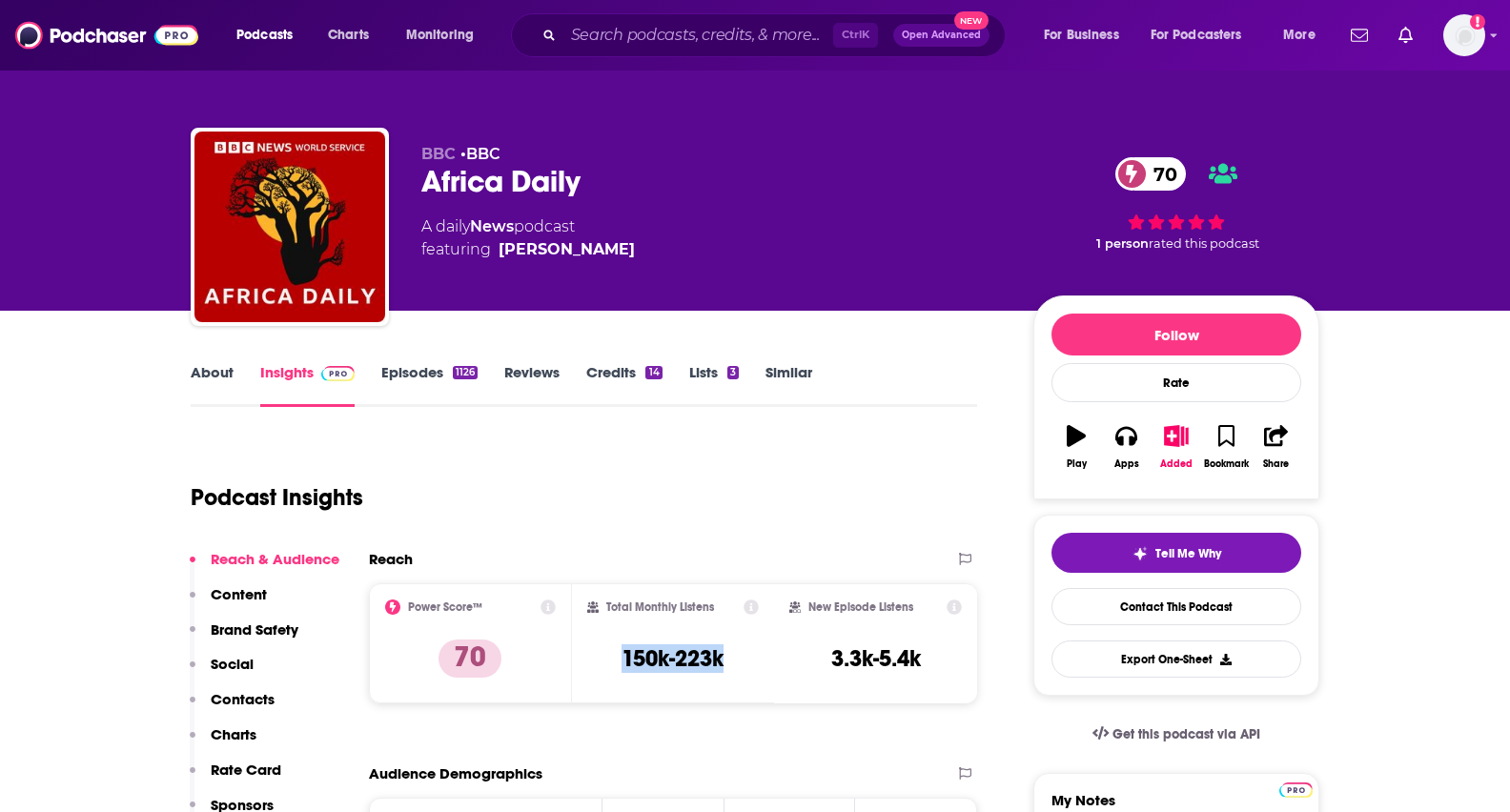 drag, startPoint x: 737, startPoint y: 663, endPoint x: 619, endPoint y: 664, distance: 118.004237 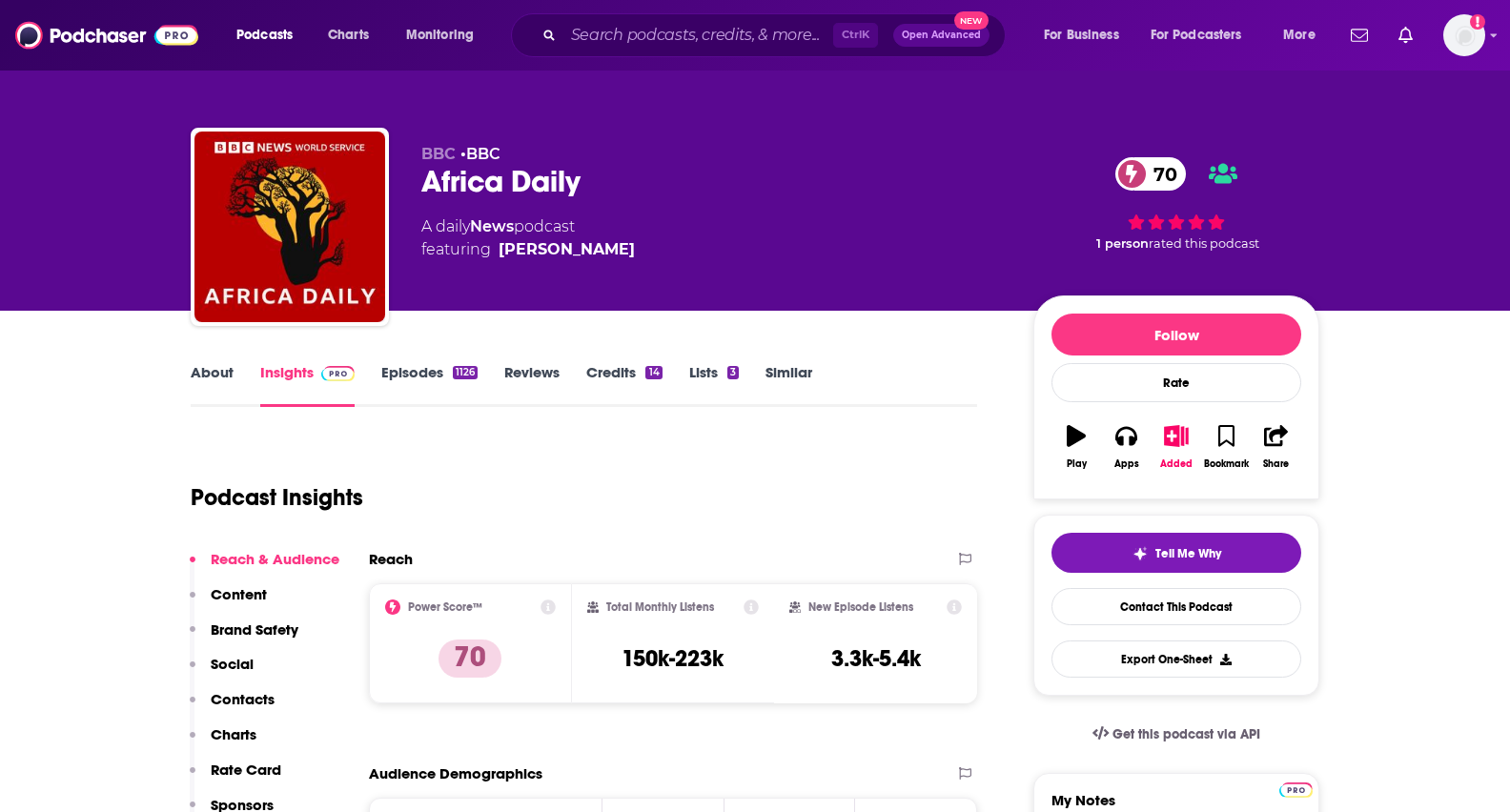 click on "About Insights Episodes 1126 Reviews Credits 14 Lists 3 Similar Podcast Insights Reach & Audience Content Brand Safety Social Contacts Charts Rate Card Sponsors Details Similar Contact Podcast Open Website  Reach Power Score™ 70 Total Monthly Listens 150k-223k New Episode Listens 3.3k-5.4k Export One-Sheet Audience Demographics Gender [DEMOGRAPHIC_DATA] Age [DEMOGRAPHIC_DATA] yo Income $ $ $ $ $ Parental Status Not Parents Countries 1 [GEOGRAPHIC_DATA] 2 [GEOGRAPHIC_DATA] 3 [GEOGRAPHIC_DATA] 4 [GEOGRAPHIC_DATA] Top Cities [GEOGRAPHIC_DATA] , [GEOGRAPHIC_DATA] , [GEOGRAPHIC_DATA] , [GEOGRAPHIC_DATA] , [GEOGRAPHIC_DATA] , [GEOGRAPHIC_DATA], [GEOGRAPHIC_DATA] Interests Travel , Friends, Family & Relationships , Restaurants, Food & Grocery , Television & Film , News , Camera & Photography Jobs Journalists/Reporters , Directors , Principals/Owners , Authors/Writers , Nurses , Machinists/Operators Ethnicities White / Caucasian , [DEMOGRAPHIC_DATA] , [DEMOGRAPHIC_DATA] , Asian Show More Content Political Skew Neutral/Mixed Brand Safety & Suitability Adult Graphic Profanity Drugs Weapons Criminal Political Inflammatory 0 15 30 45 60 75 100 Safety Summary" at bounding box center [755, 4986] 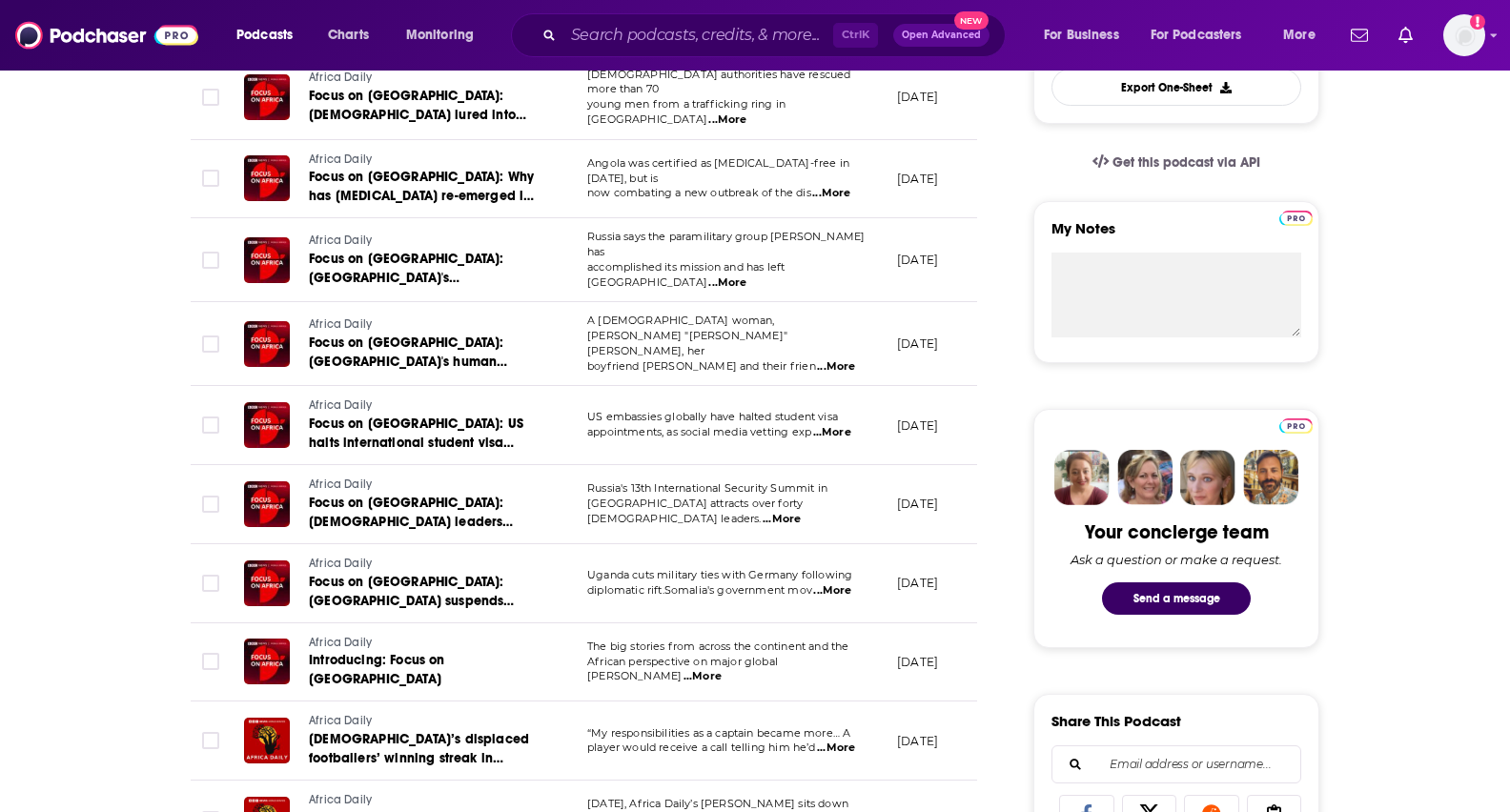scroll, scrollTop: 667, scrollLeft: 0, axis: vertical 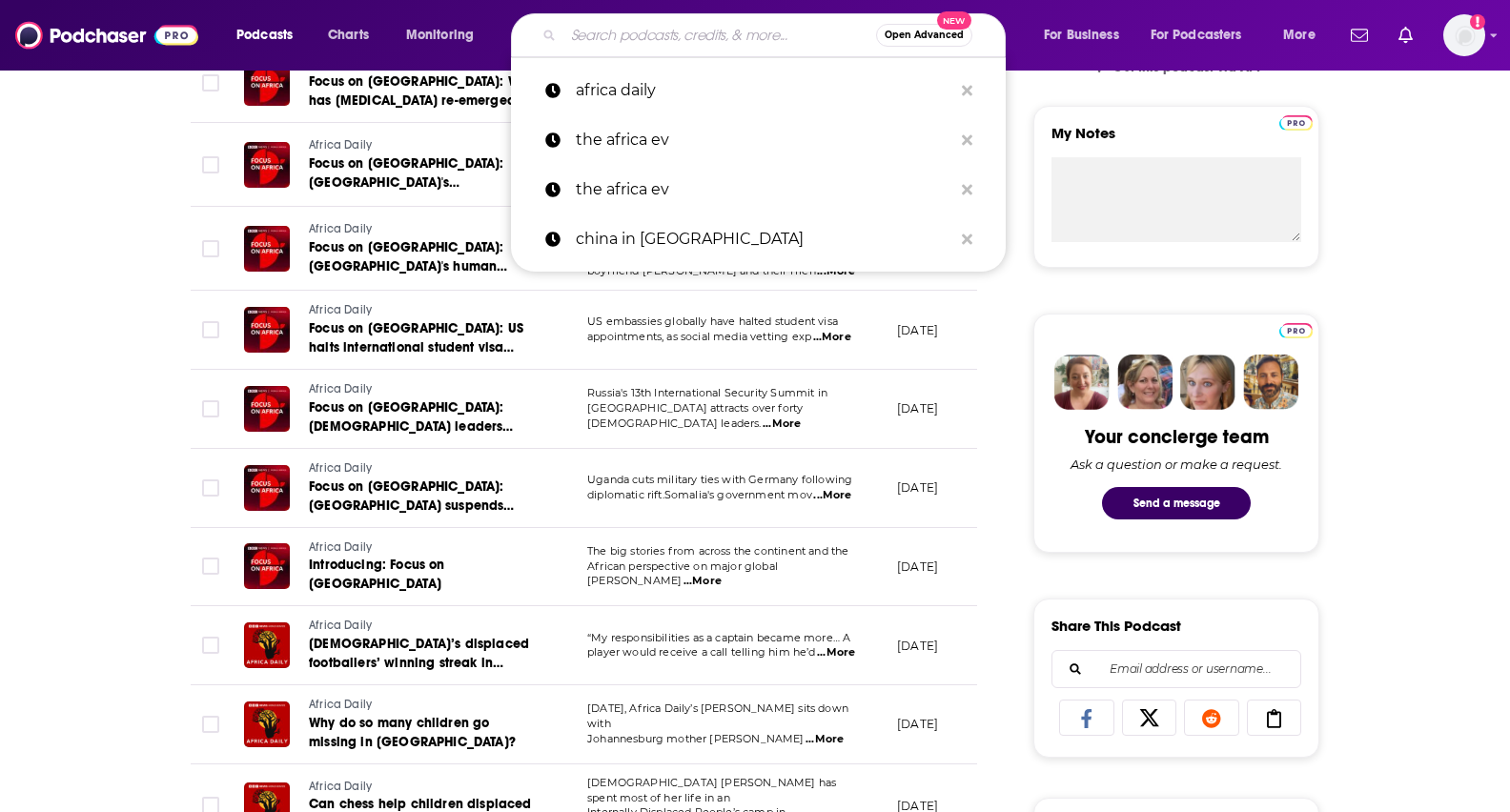 click at bounding box center [720, 35] 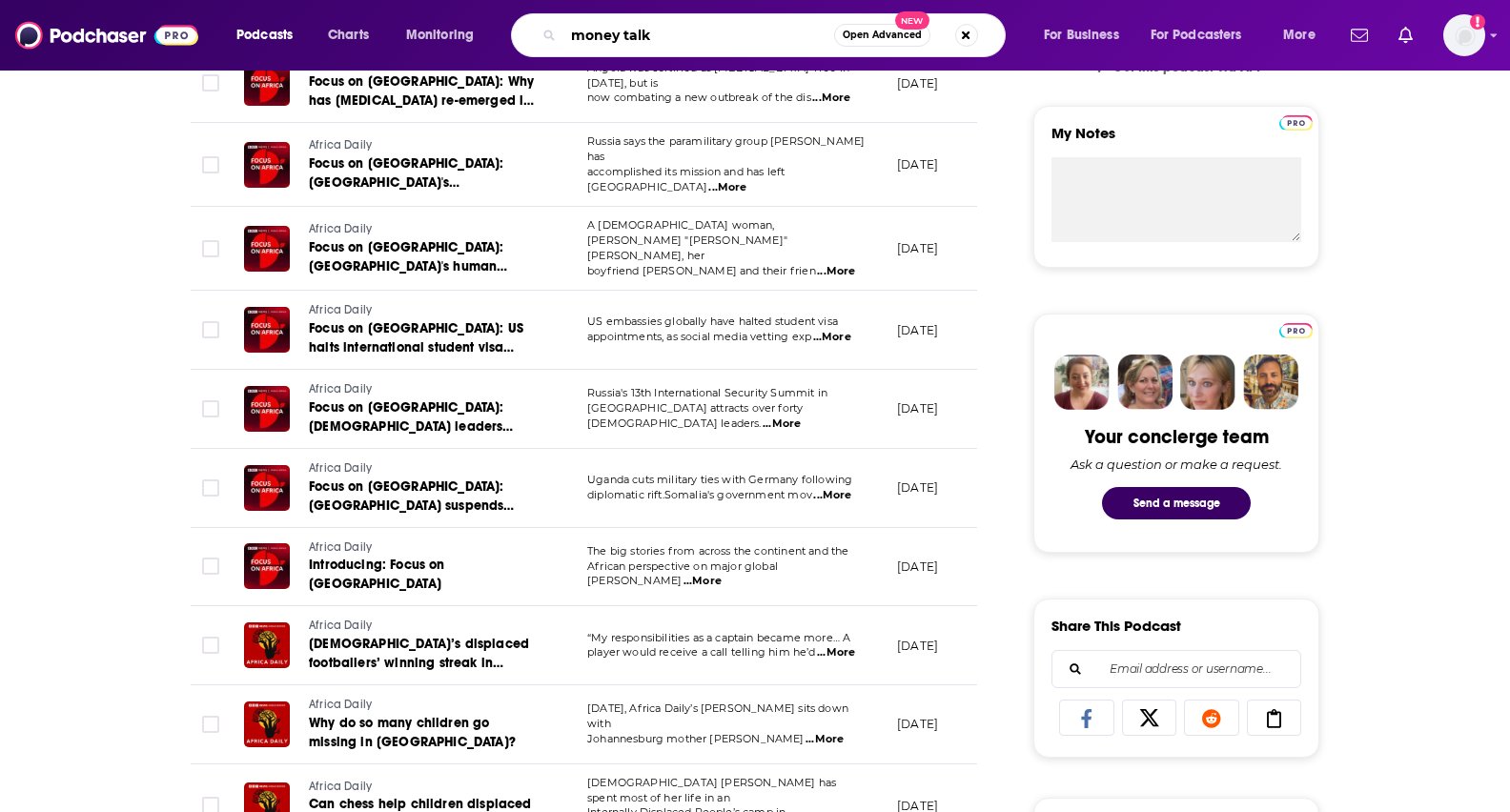type on "money talks" 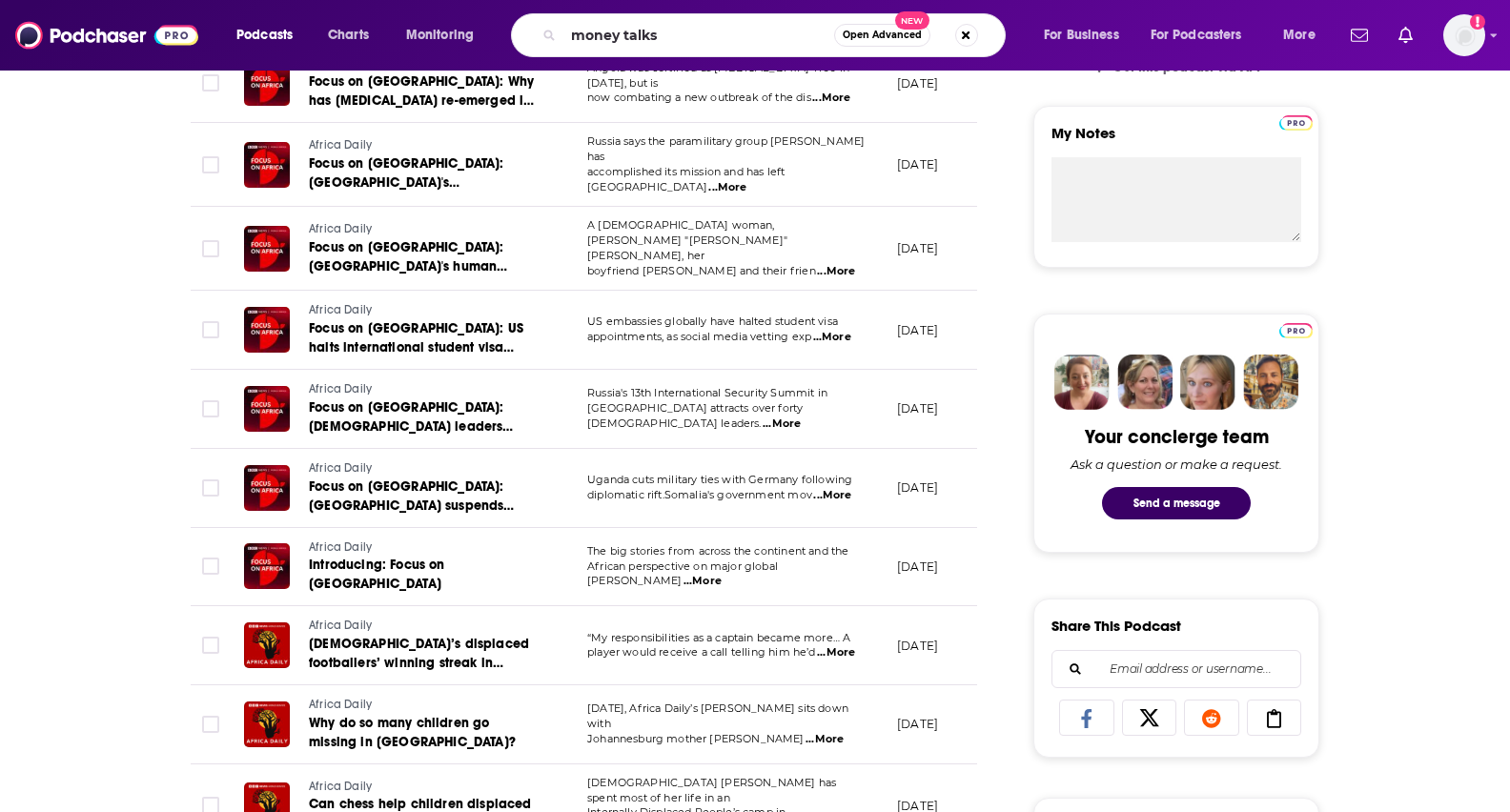 scroll, scrollTop: 0, scrollLeft: 0, axis: both 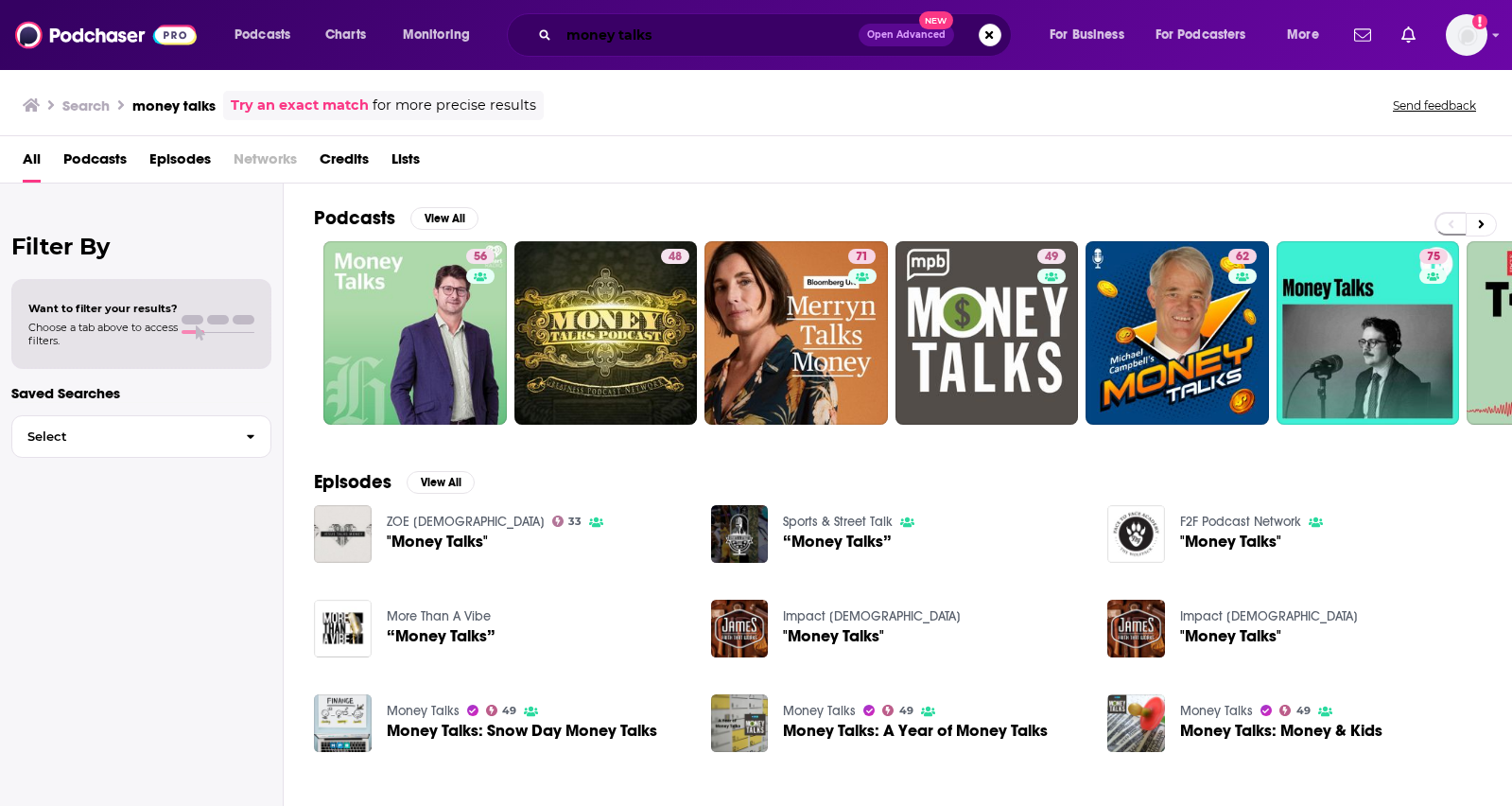 click on "money talks" at bounding box center (708, 35) 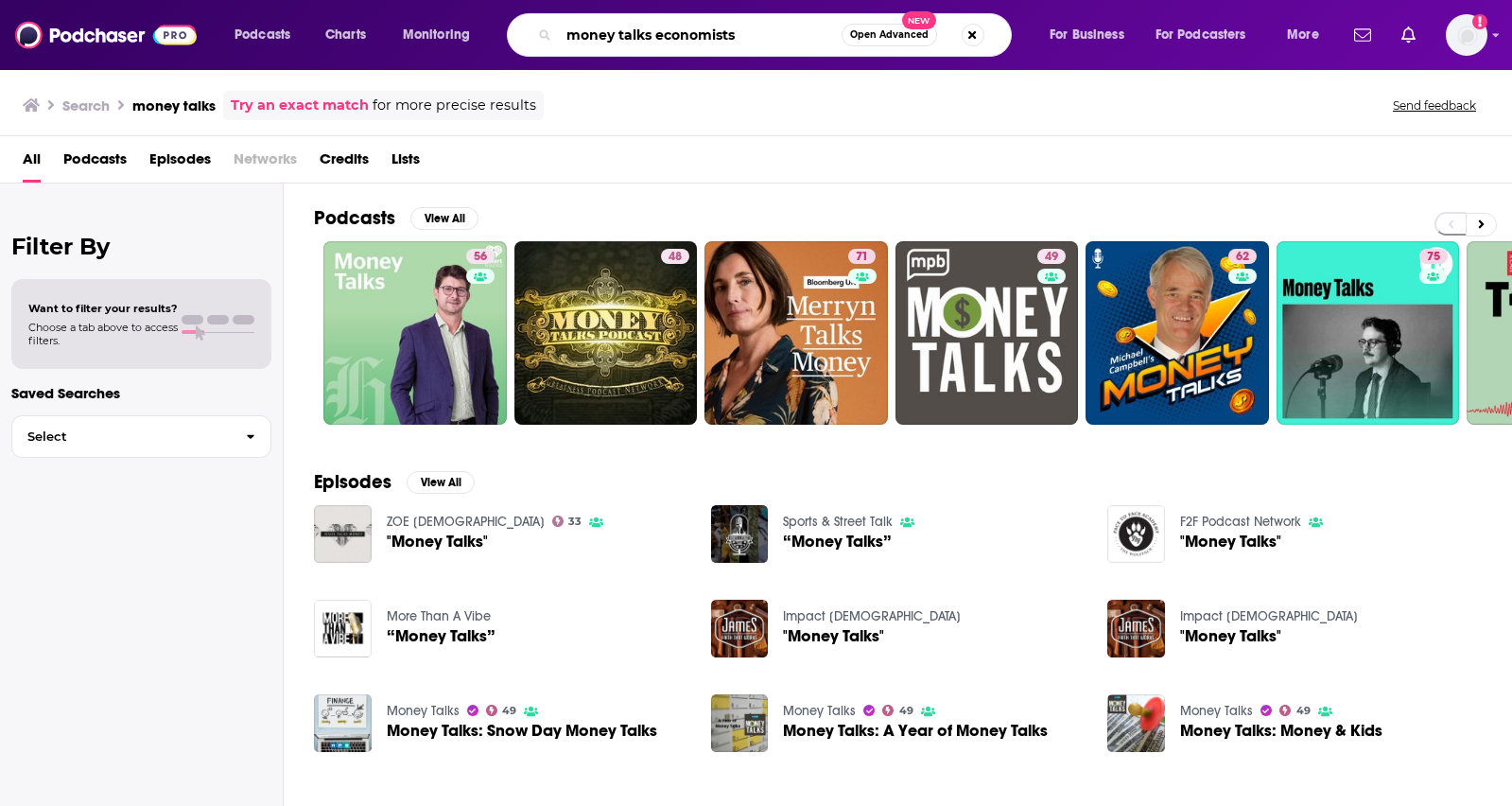 type on "money talks economists" 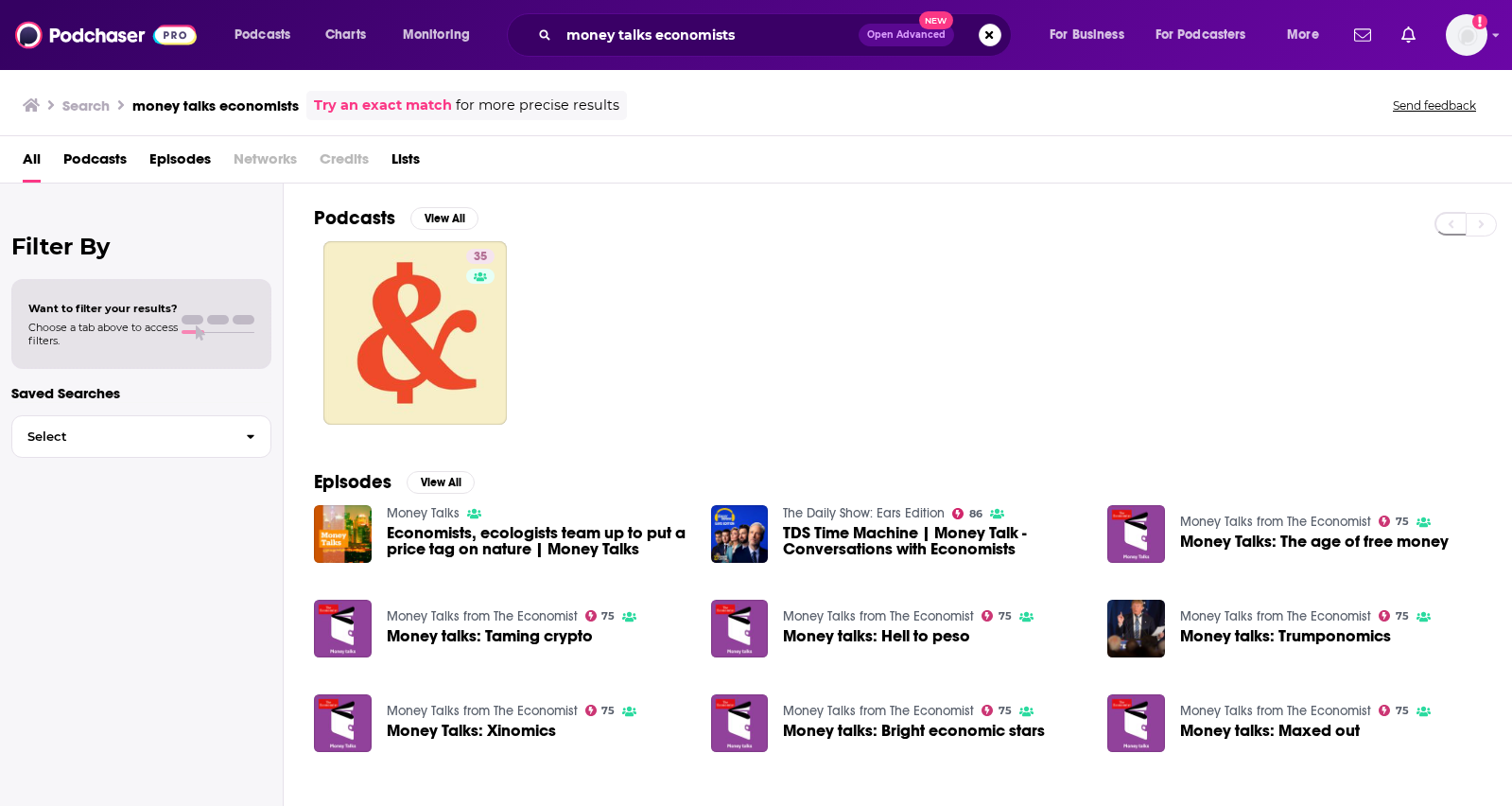 click on "Money Talks from The Economist" at bounding box center (1276, 521) 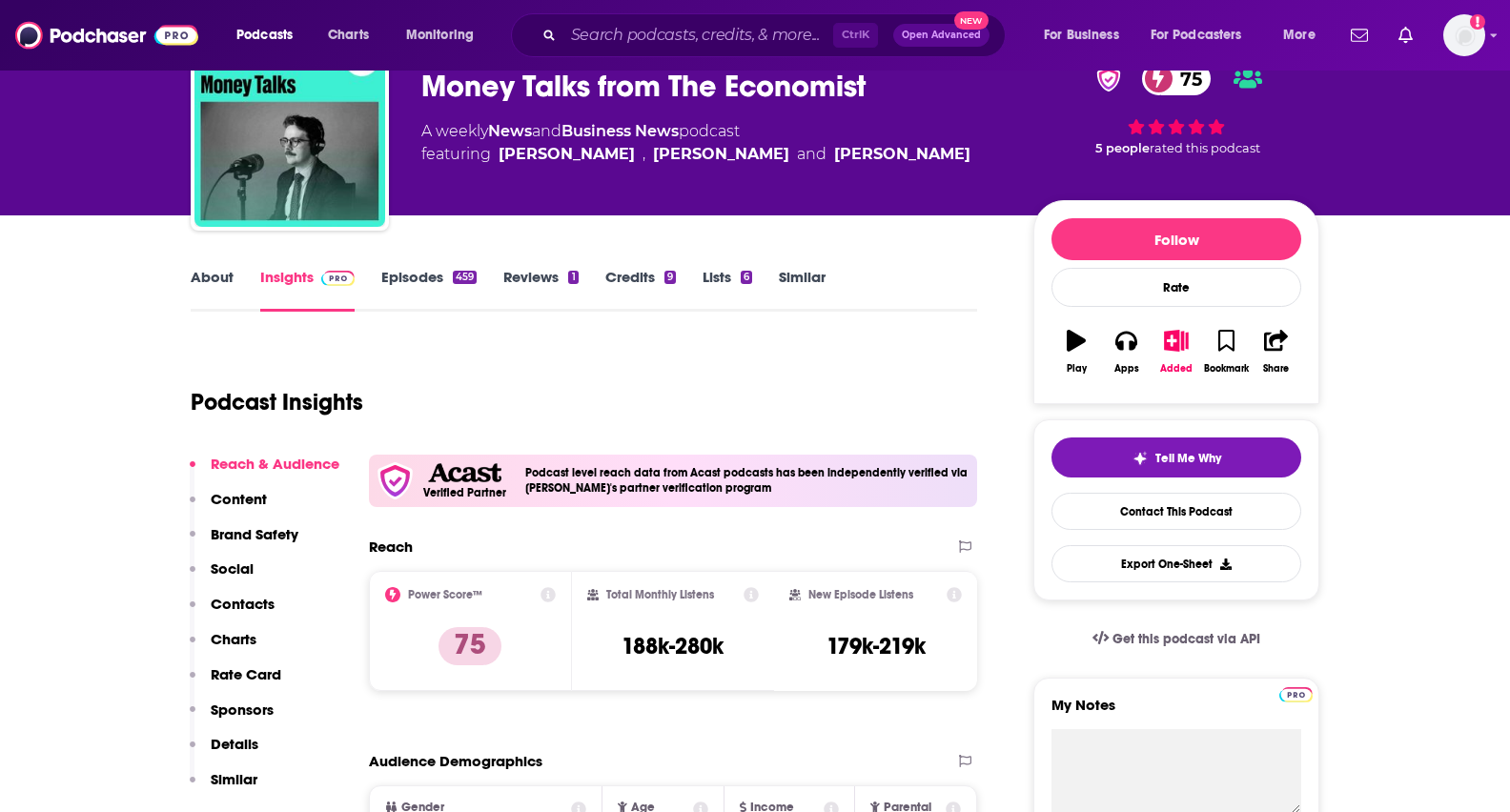 scroll, scrollTop: 191, scrollLeft: 0, axis: vertical 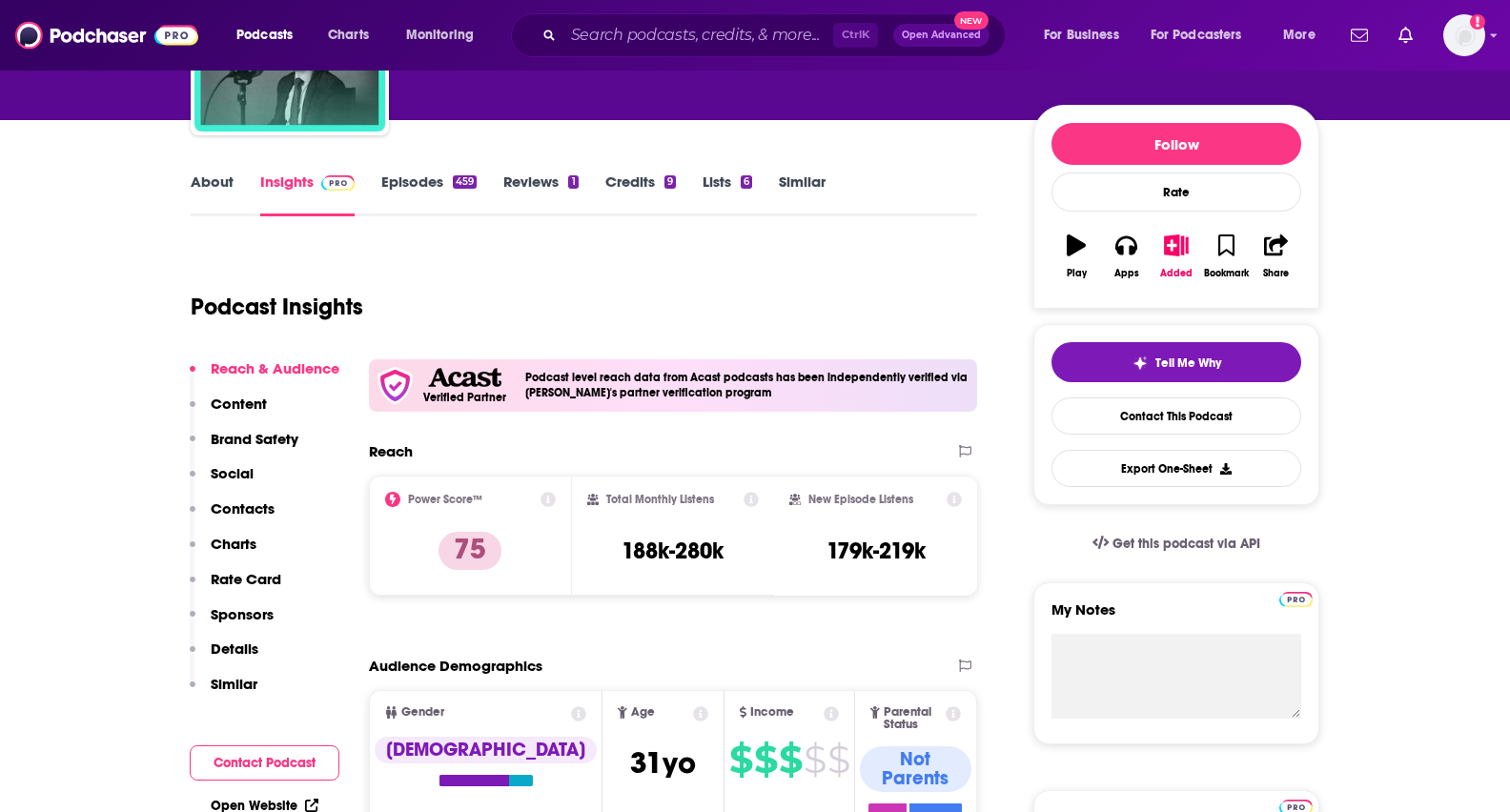 click on "Episodes 459" at bounding box center [429, 194] 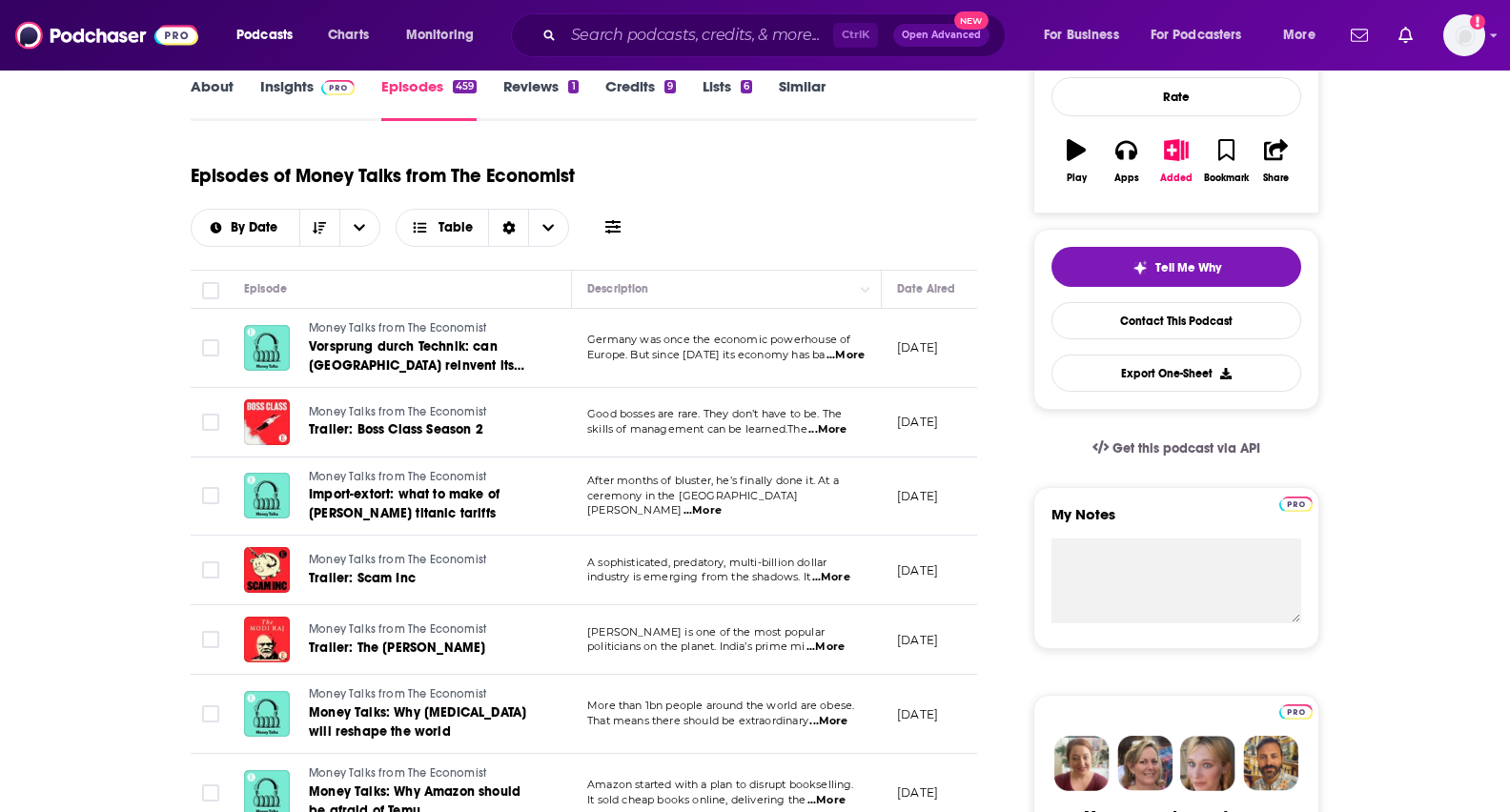 scroll, scrollTop: 0, scrollLeft: 0, axis: both 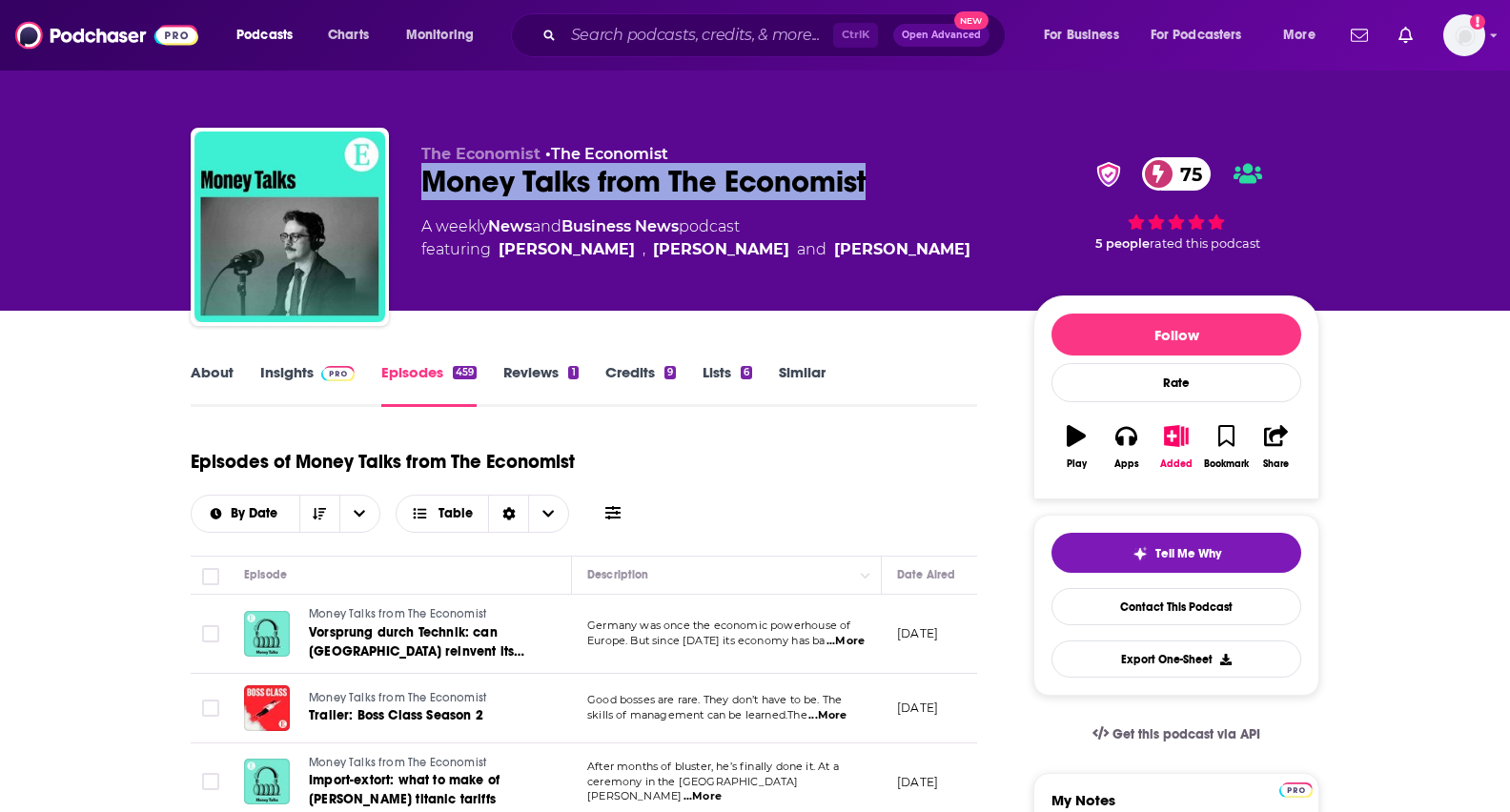 drag, startPoint x: 882, startPoint y: 179, endPoint x: 432, endPoint y: 186, distance: 450.0544 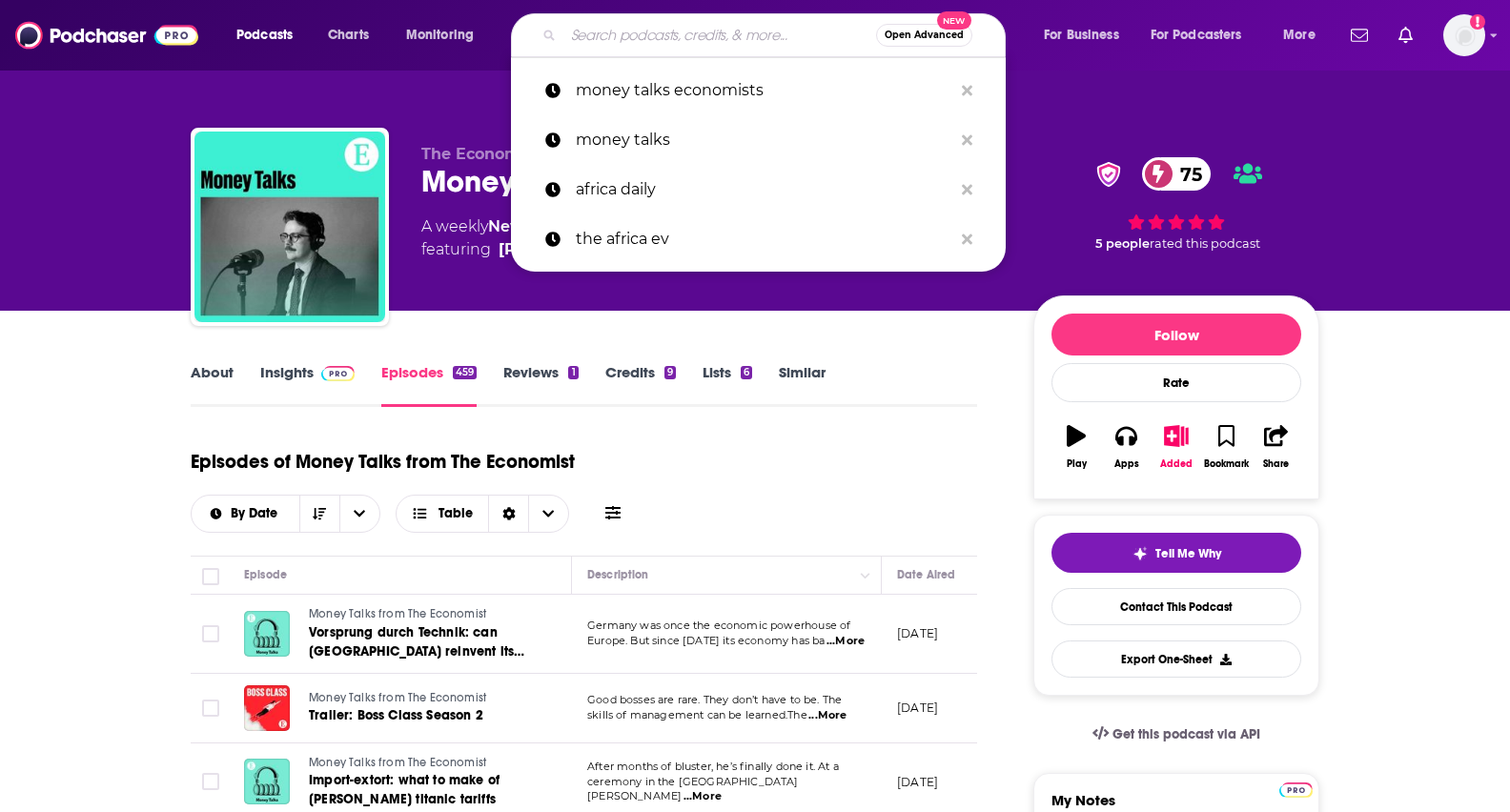 click at bounding box center [720, 35] 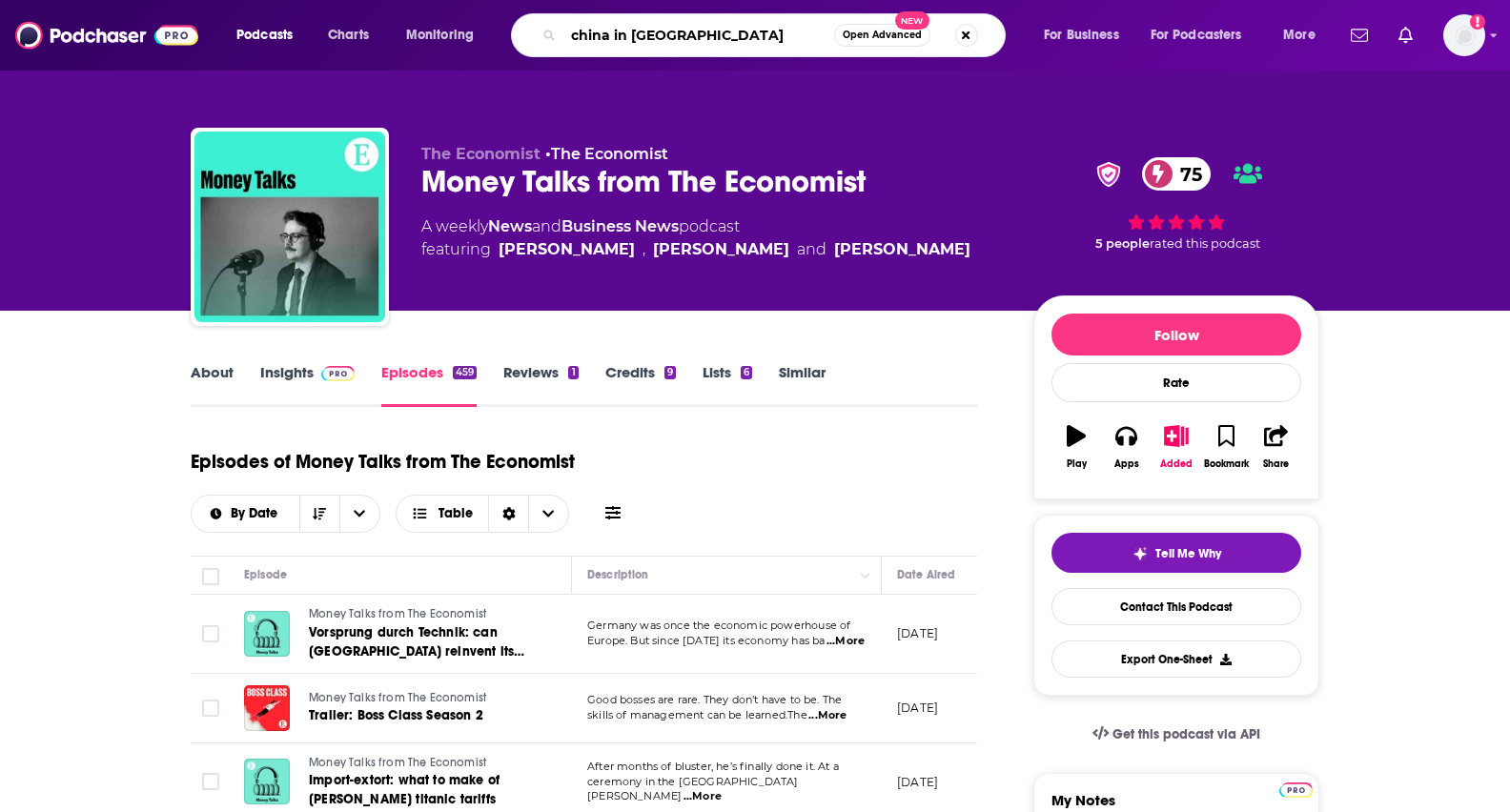 type on "china in [GEOGRAPHIC_DATA]" 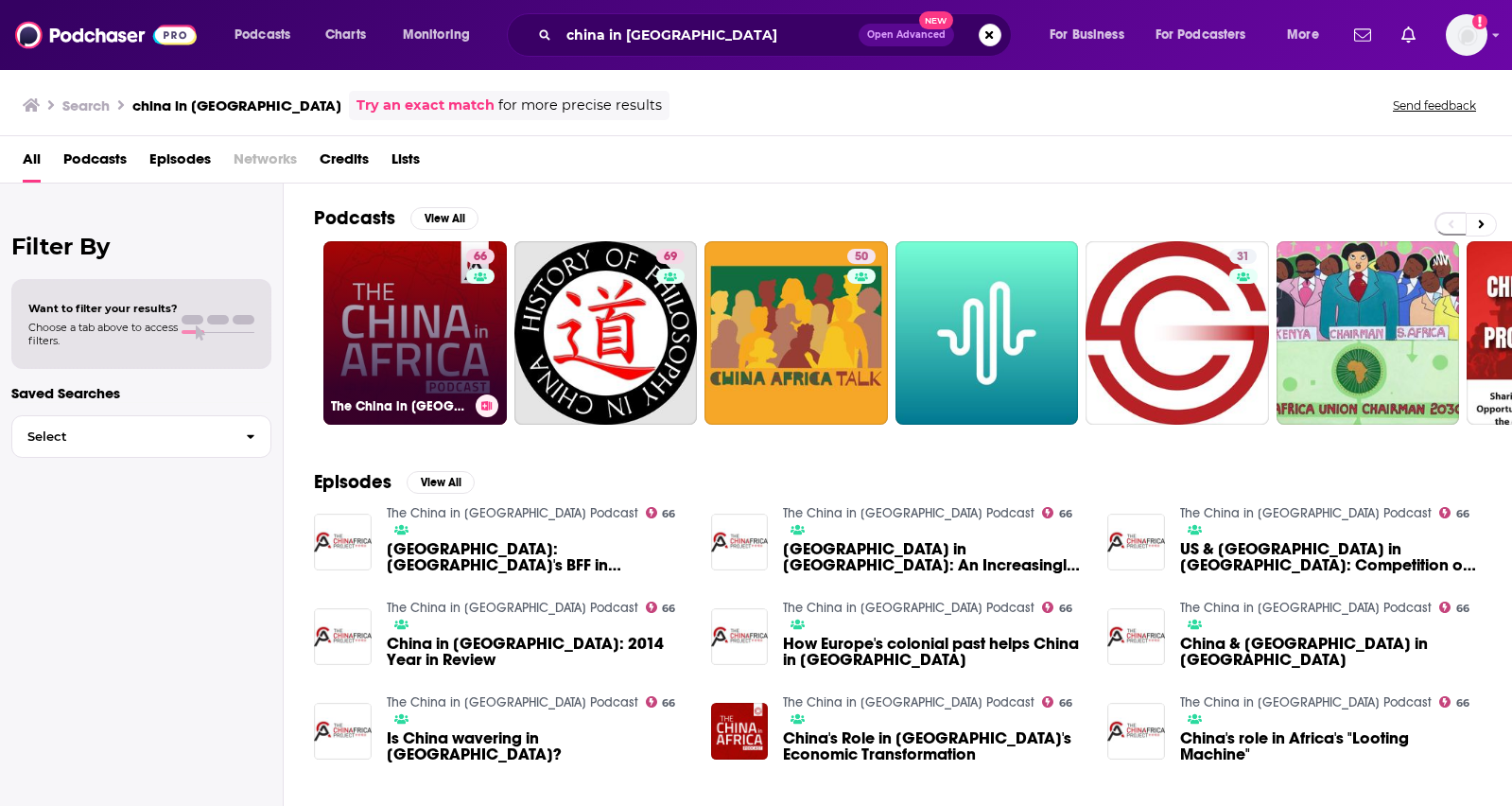 click on "66 The China in [GEOGRAPHIC_DATA] Podcast" at bounding box center [415, 333] 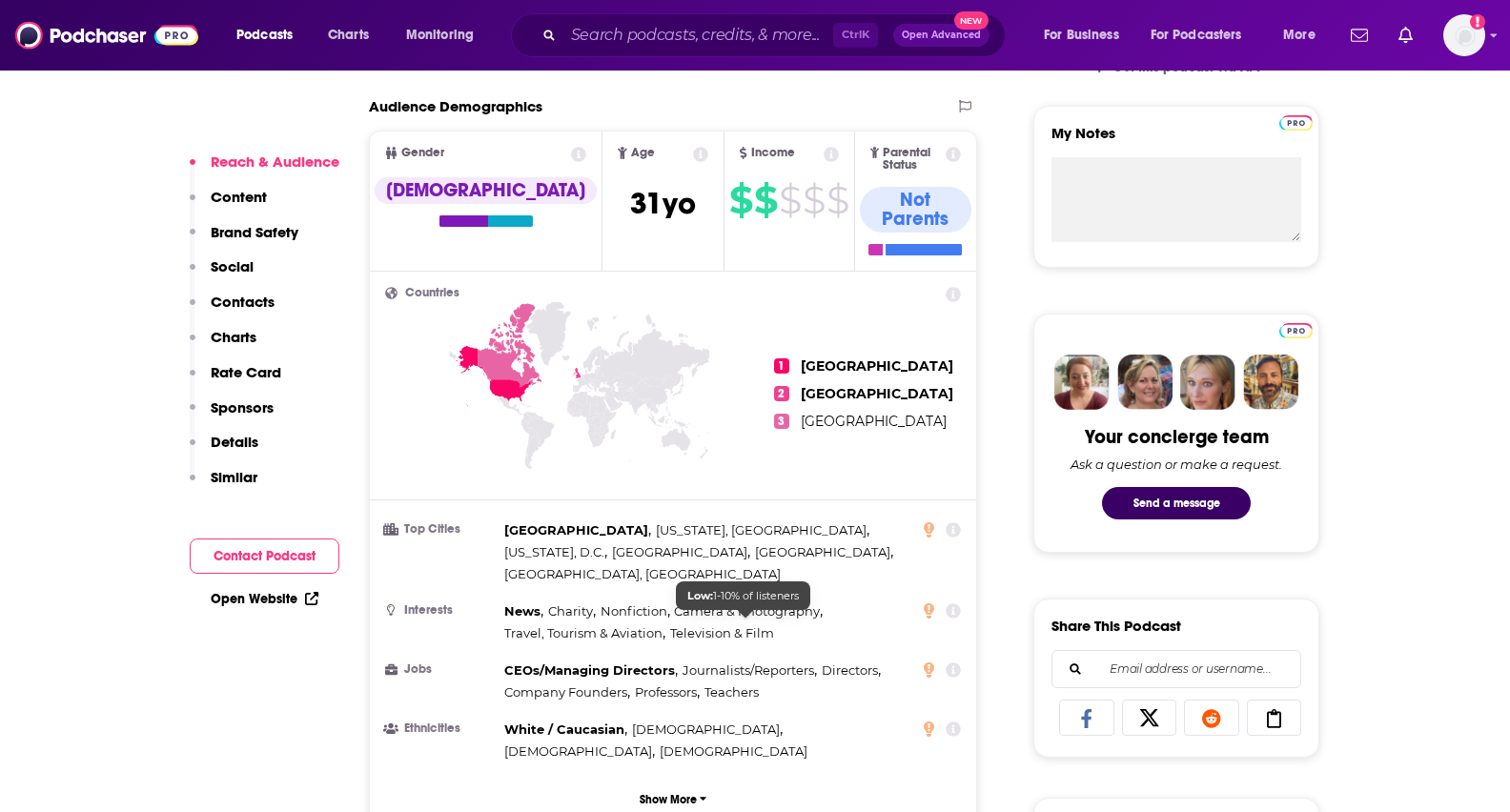 scroll, scrollTop: 858, scrollLeft: 0, axis: vertical 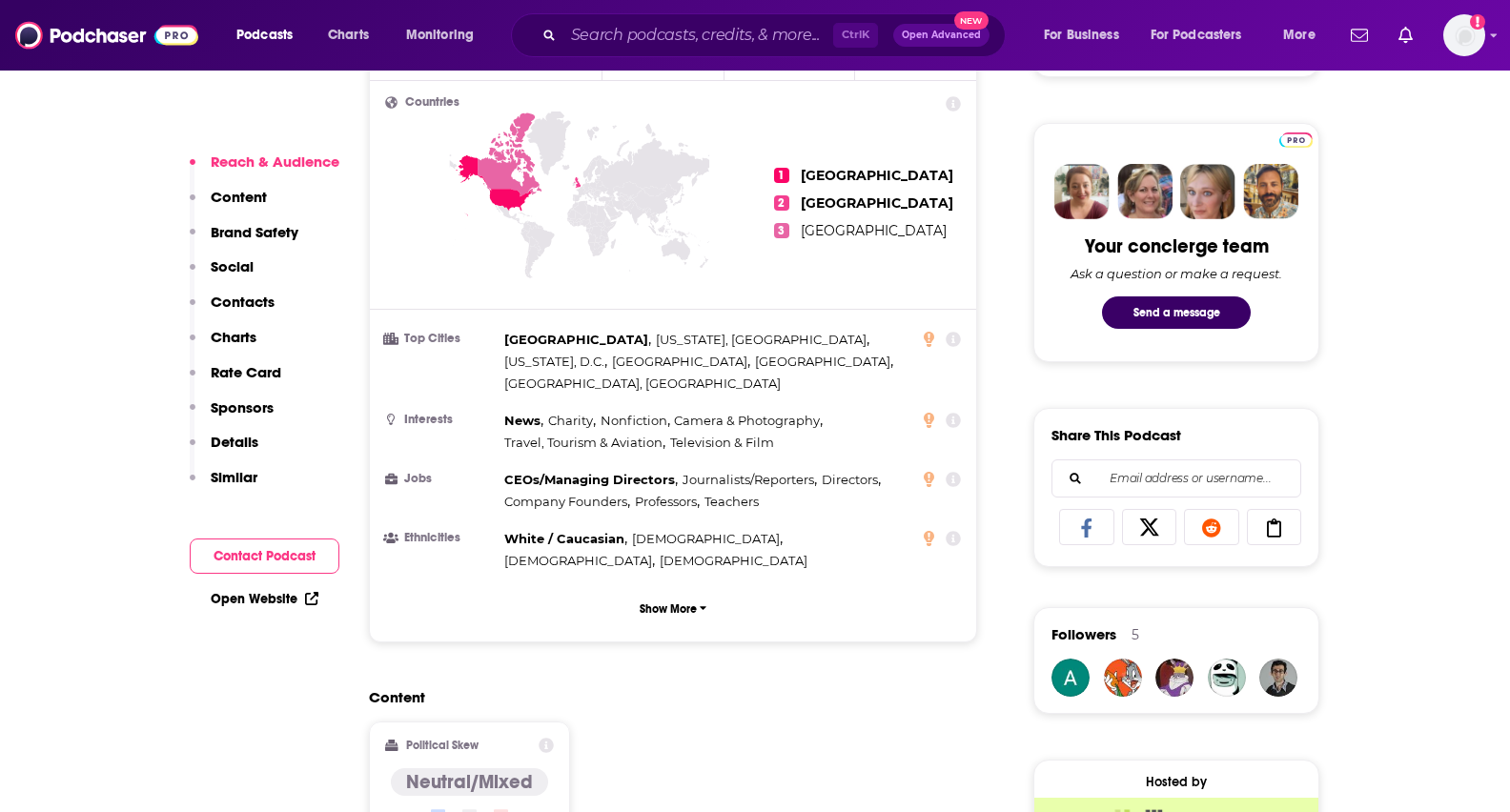 click on "About Insights Episodes 885 Reviews Credits 6 Lists 1 Similar Podcast Insights Reach & Audience Content Brand Safety Social Contacts Charts Rate Card Sponsors Details Similar Contact Podcast Open Website  Reach Power Score™ 66 Total Monthly Listens 51k-76k New Episode Listens 5.6k-8.3k Export One-Sheet Audience Demographics Gender [DEMOGRAPHIC_DATA] Age [DEMOGRAPHIC_DATA] yo Income $ $ $ $ $ Parental Status Not Parents Countries 1 [GEOGRAPHIC_DATA] 2 [GEOGRAPHIC_DATA] 3 [GEOGRAPHIC_DATA] Top Cities [GEOGRAPHIC_DATA] , [US_STATE], [GEOGRAPHIC_DATA] , [US_STATE], D.C. , [GEOGRAPHIC_DATA] , [GEOGRAPHIC_DATA] , [GEOGRAPHIC_DATA], [GEOGRAPHIC_DATA] Interests News , Charity , Nonfiction , Camera & Photography , Travel, Tourism & Aviation , Television & Film Jobs CEOs/Managing Directors , Journalists/Reporters , Directors , Company Founders , Professors , Teachers Ethnicities White / [DEMOGRAPHIC_DATA] , [DEMOGRAPHIC_DATA] , [DEMOGRAPHIC_DATA] , Hispanic Show More Content Political Skew Neutral/Mixed Brand Safety & Suitability Adult Graphic Profanity Drugs Weapons Criminal Political Inflammatory 0 15 30 45 60 75 100 Safety Summary Political 68 % 12" at bounding box center [755, 4793] 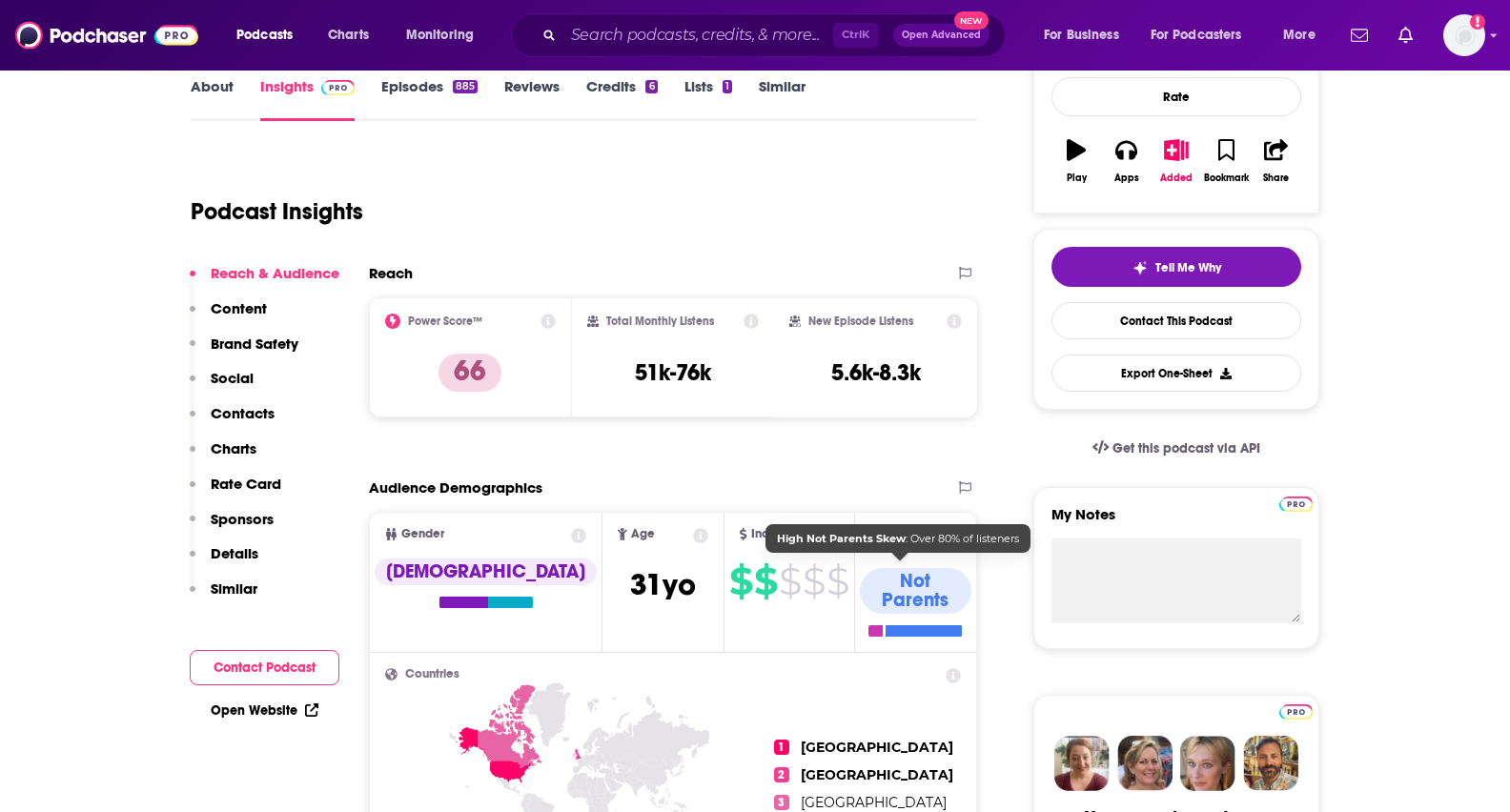 scroll, scrollTop: 0, scrollLeft: 0, axis: both 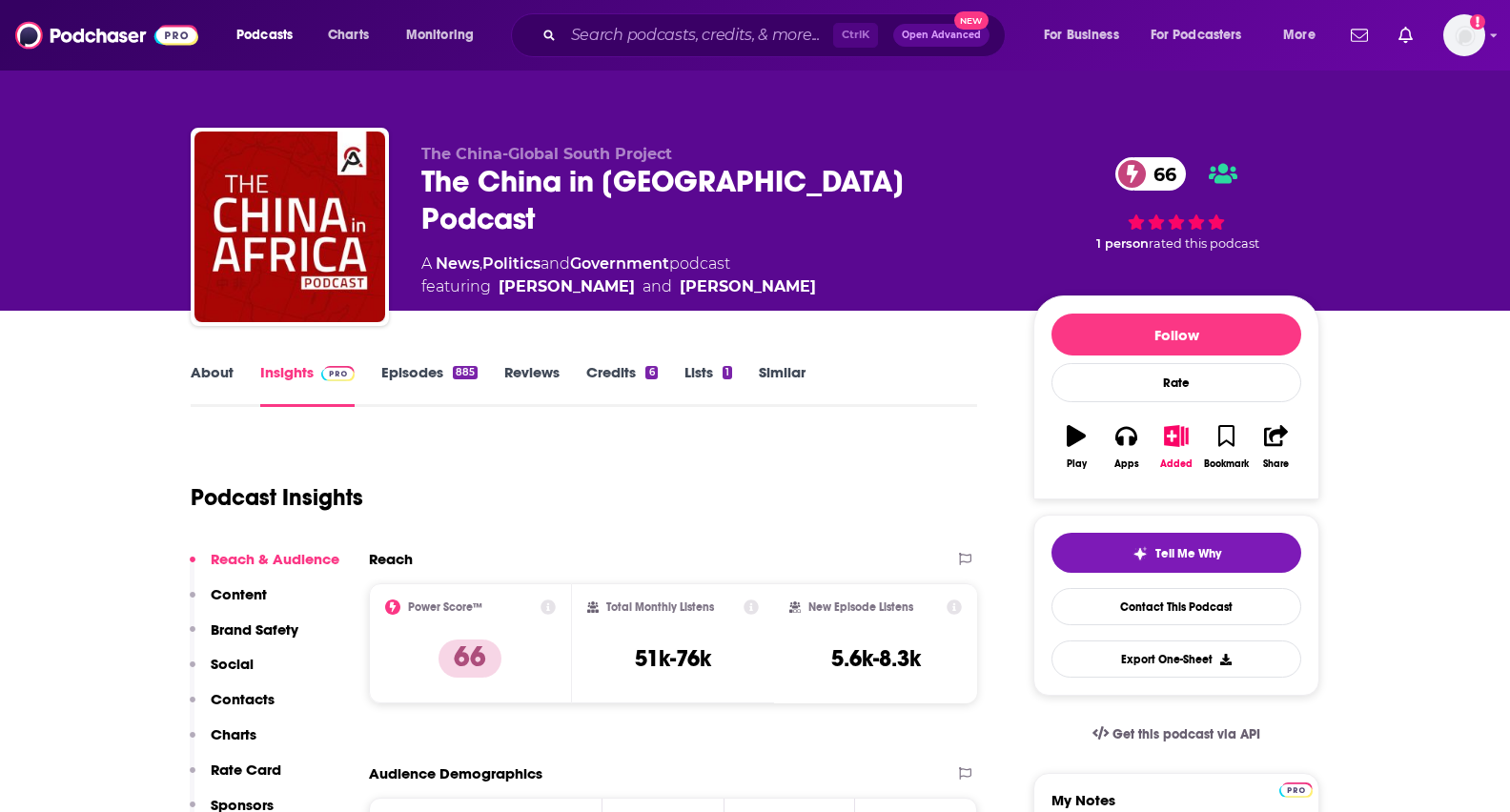drag, startPoint x: 1477, startPoint y: 615, endPoint x: 1468, endPoint y: 540, distance: 75.53807 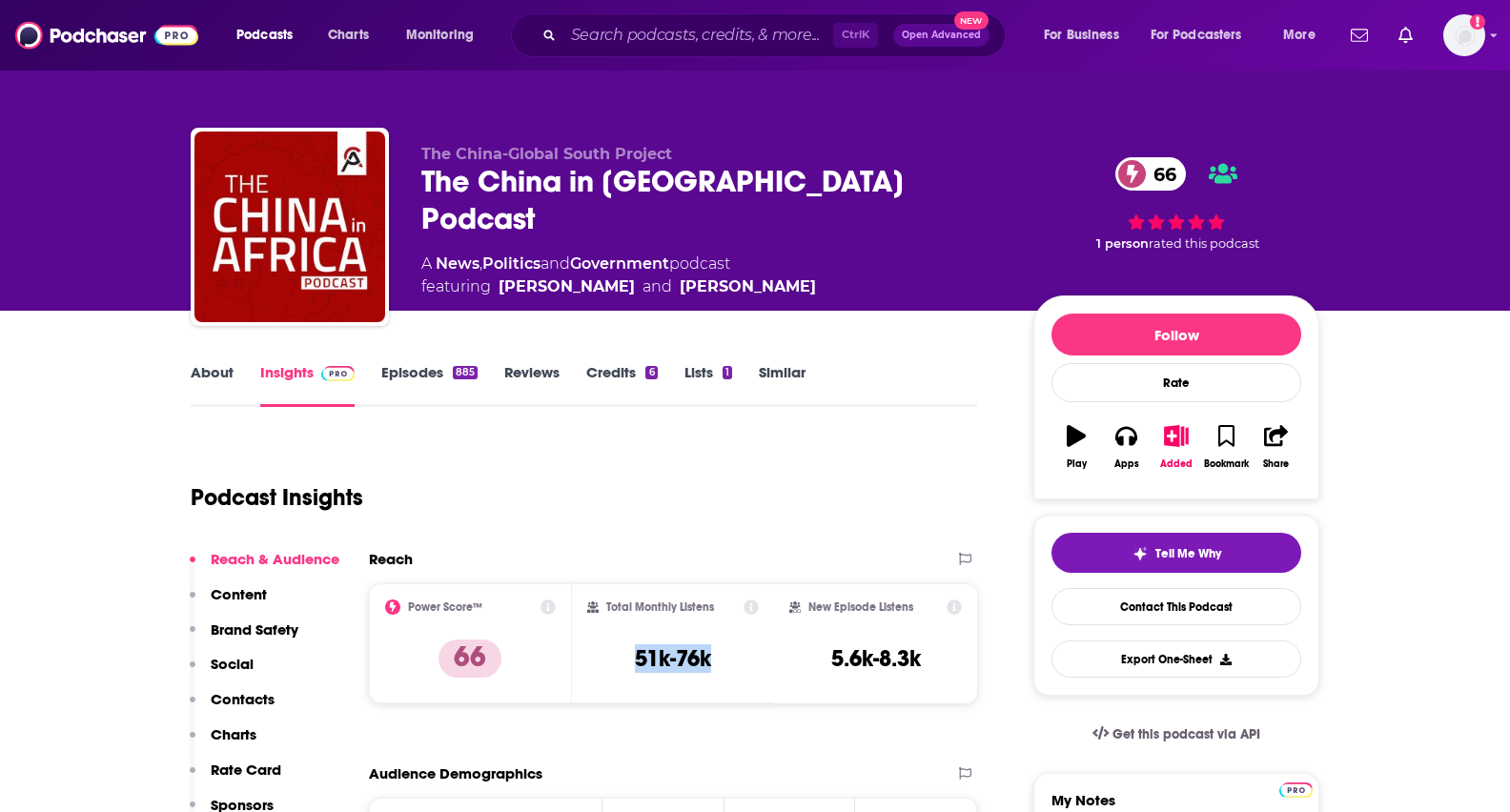 drag, startPoint x: 729, startPoint y: 670, endPoint x: 615, endPoint y: 670, distance: 114 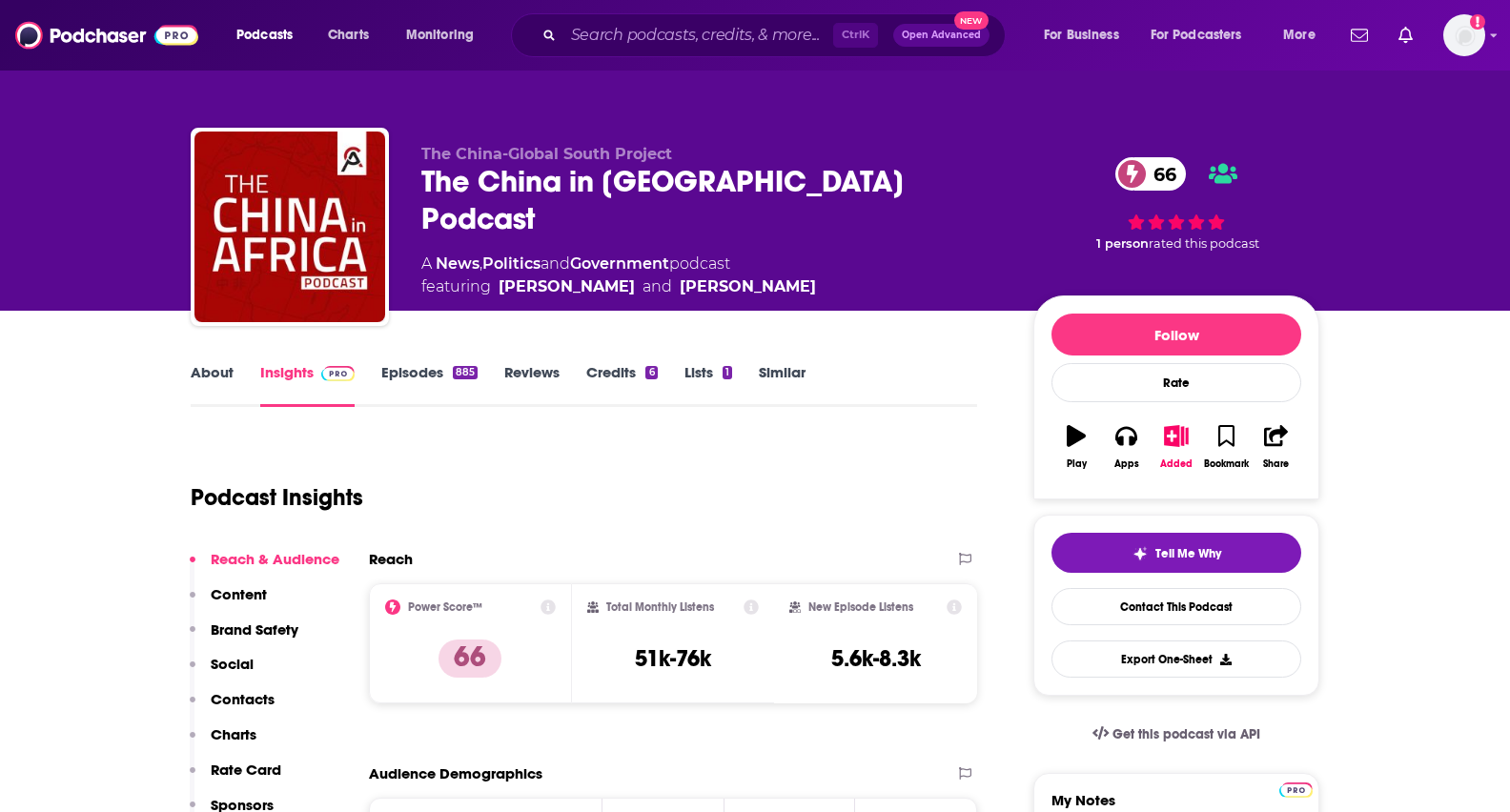 click on "About Insights Episodes 885 Reviews Credits 6 Lists 1 Similar Podcast Insights Reach & Audience Content Brand Safety Social Contacts Charts Rate Card Sponsors Details Similar Contact Podcast Open Website  Reach Power Score™ 66 Total Monthly Listens 51k-76k New Episode Listens 5.6k-8.3k Export One-Sheet Audience Demographics Gender [DEMOGRAPHIC_DATA] Age [DEMOGRAPHIC_DATA] yo Income $ $ $ $ $ Parental Status Not Parents Countries 1 [GEOGRAPHIC_DATA] 2 [GEOGRAPHIC_DATA] 3 [GEOGRAPHIC_DATA] Top Cities [GEOGRAPHIC_DATA] , [US_STATE], [GEOGRAPHIC_DATA] , [US_STATE], D.C. , [GEOGRAPHIC_DATA] , [GEOGRAPHIC_DATA] , [GEOGRAPHIC_DATA], [GEOGRAPHIC_DATA] Interests News , Charity , Nonfiction , Camera & Photography , Travel, Tourism & Aviation , Television & Film Jobs CEOs/Managing Directors , Journalists/Reporters , Directors , Company Founders , Professors , Teachers Ethnicities White / [DEMOGRAPHIC_DATA] , [DEMOGRAPHIC_DATA] , [DEMOGRAPHIC_DATA] , Hispanic Show More Content Political Skew Neutral/Mixed Brand Safety & Suitability Adult Graphic Profanity Drugs Weapons Criminal Political Inflammatory 0 15 30 45 60 75 100 Safety Summary Political 68 % 12" at bounding box center (755, 5651) 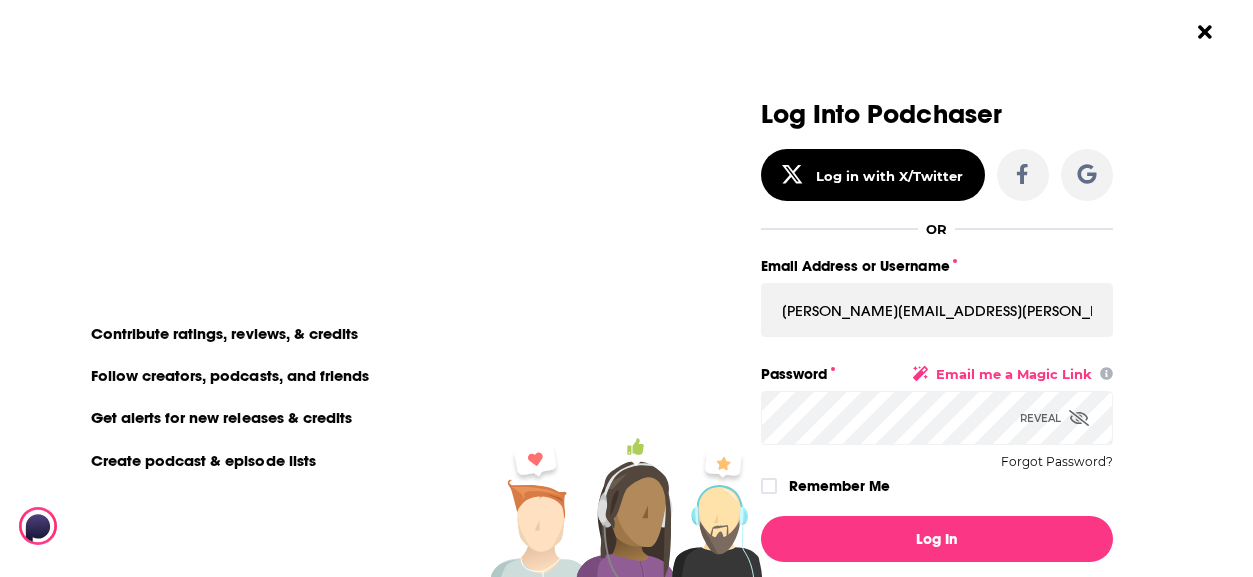scroll, scrollTop: 0, scrollLeft: 0, axis: both 